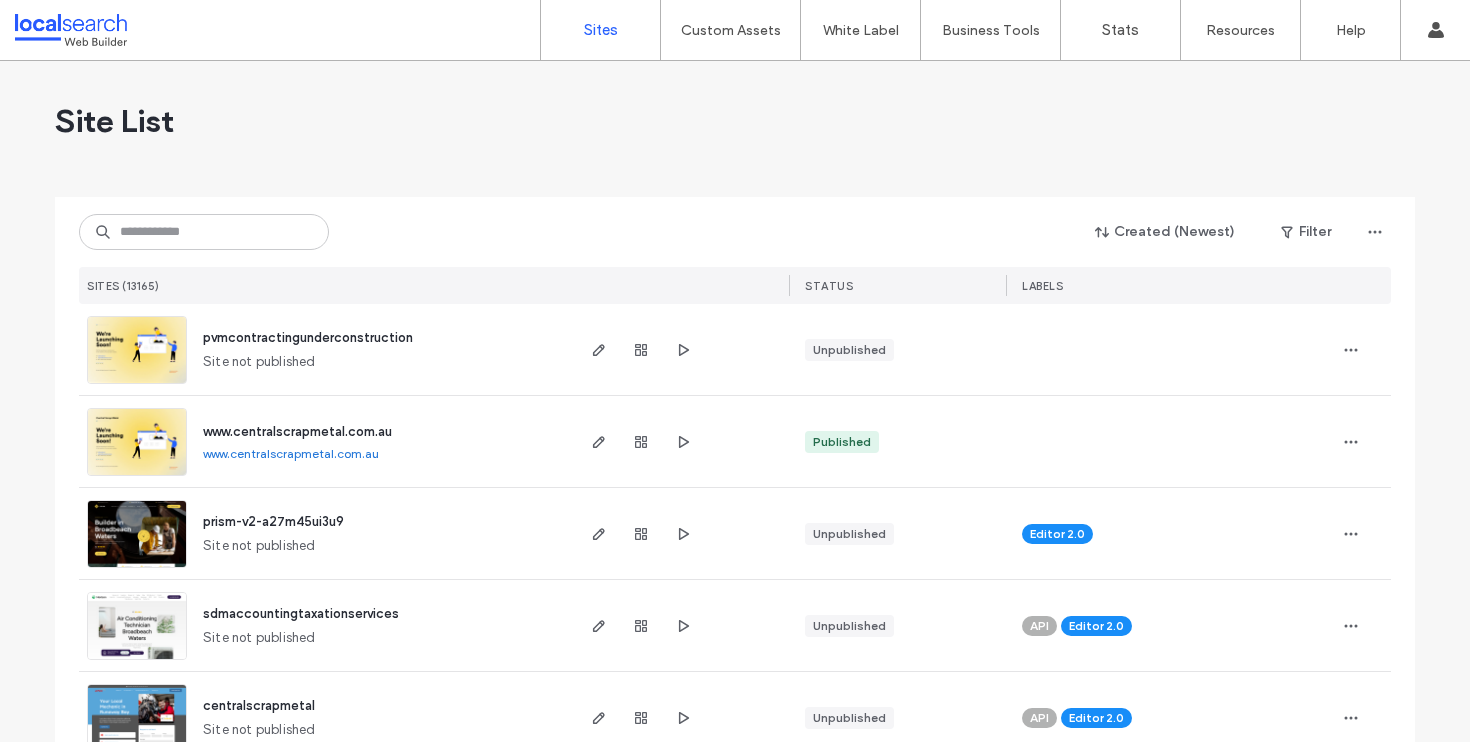 scroll, scrollTop: 0, scrollLeft: 0, axis: both 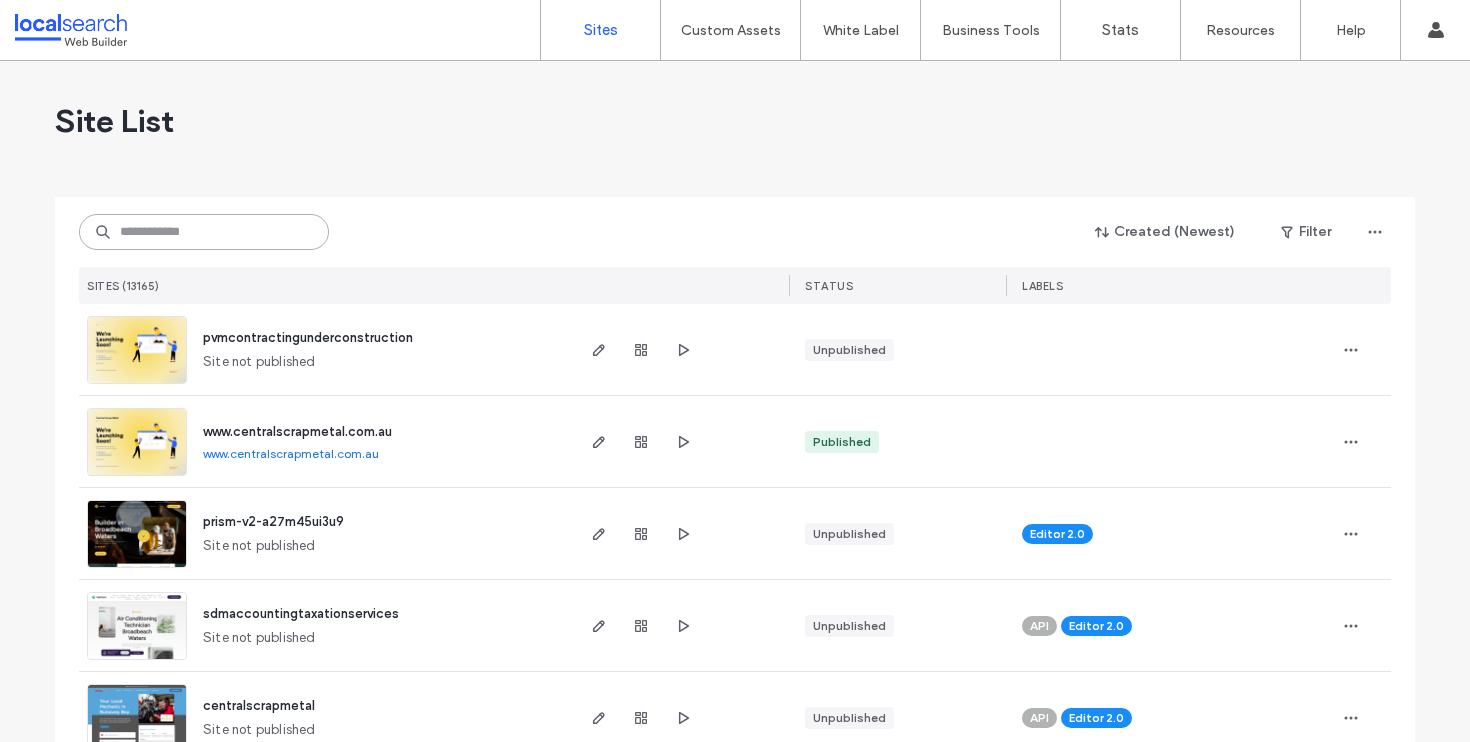 click at bounding box center (204, 232) 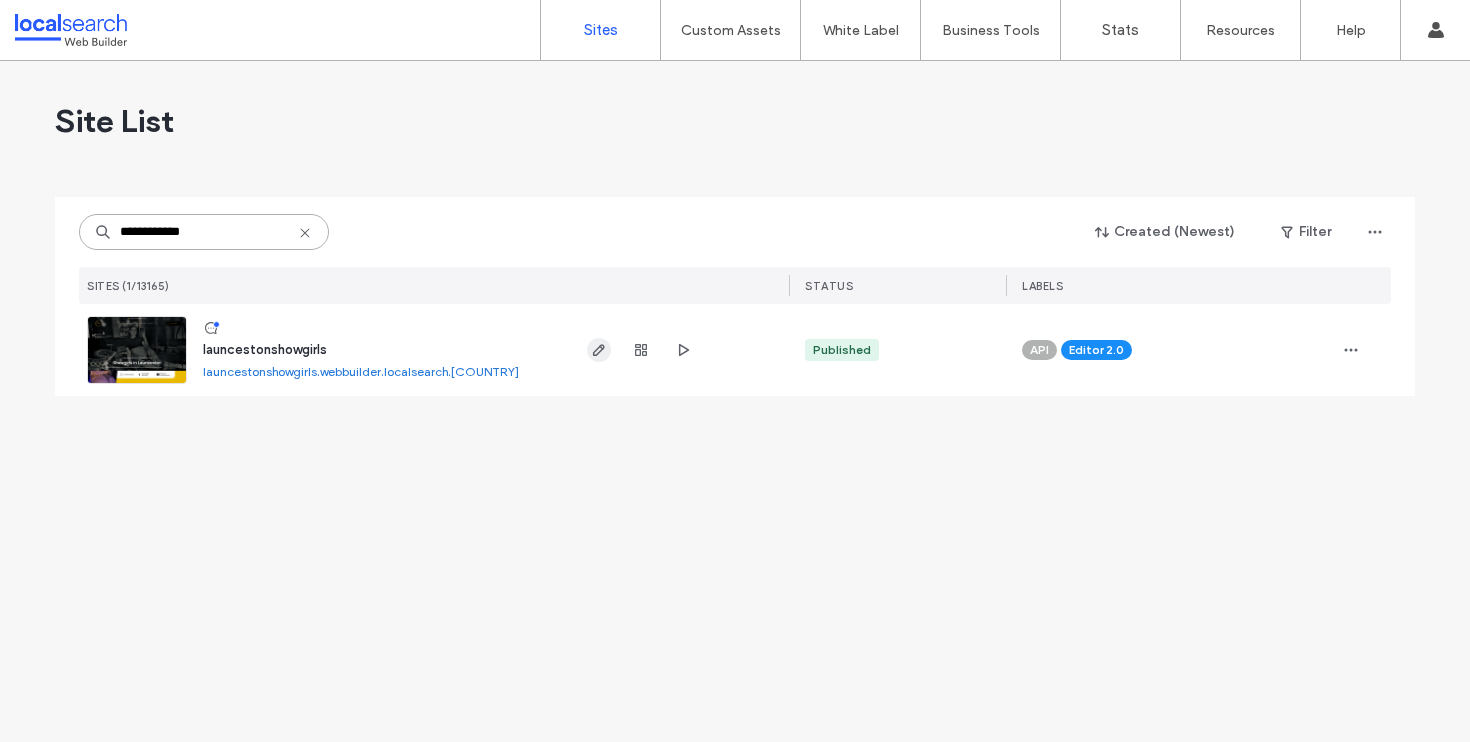 type on "**********" 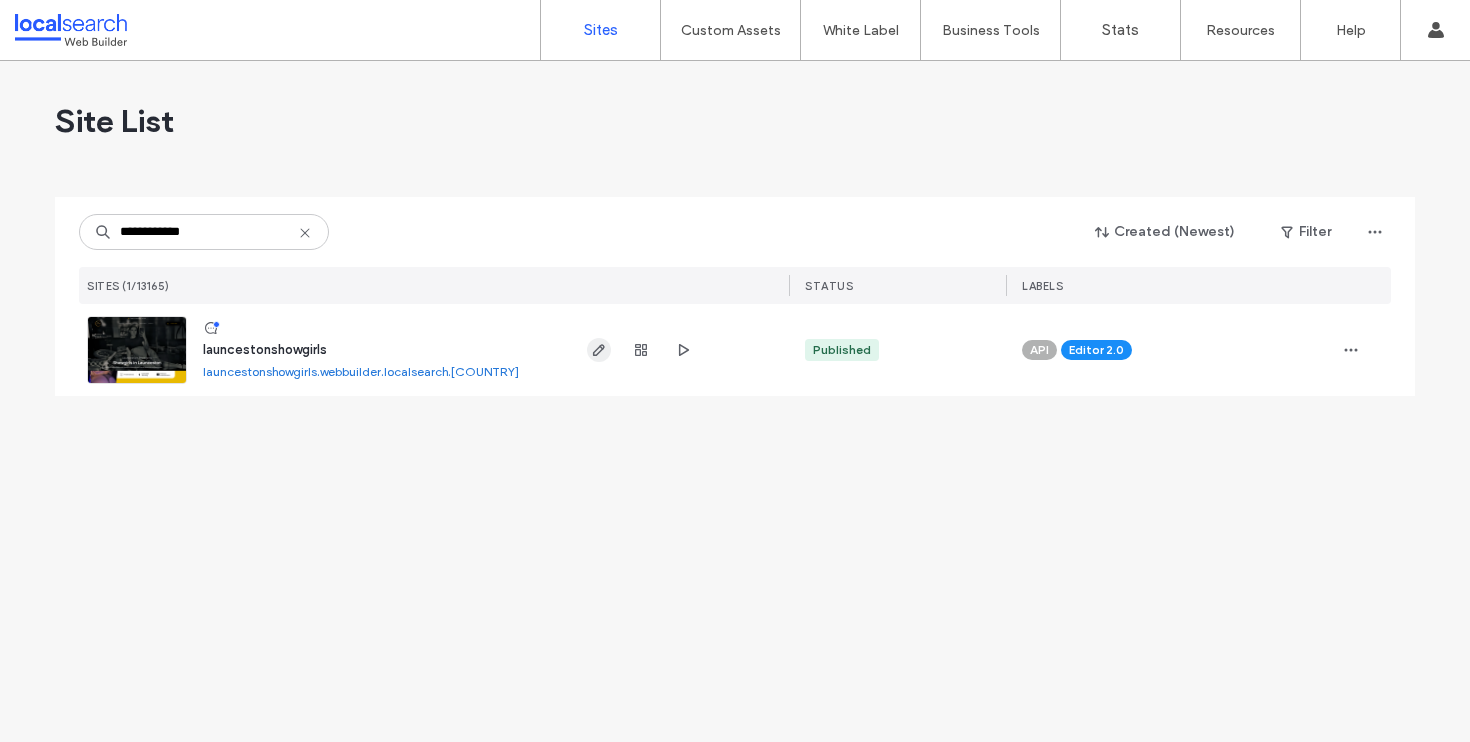click 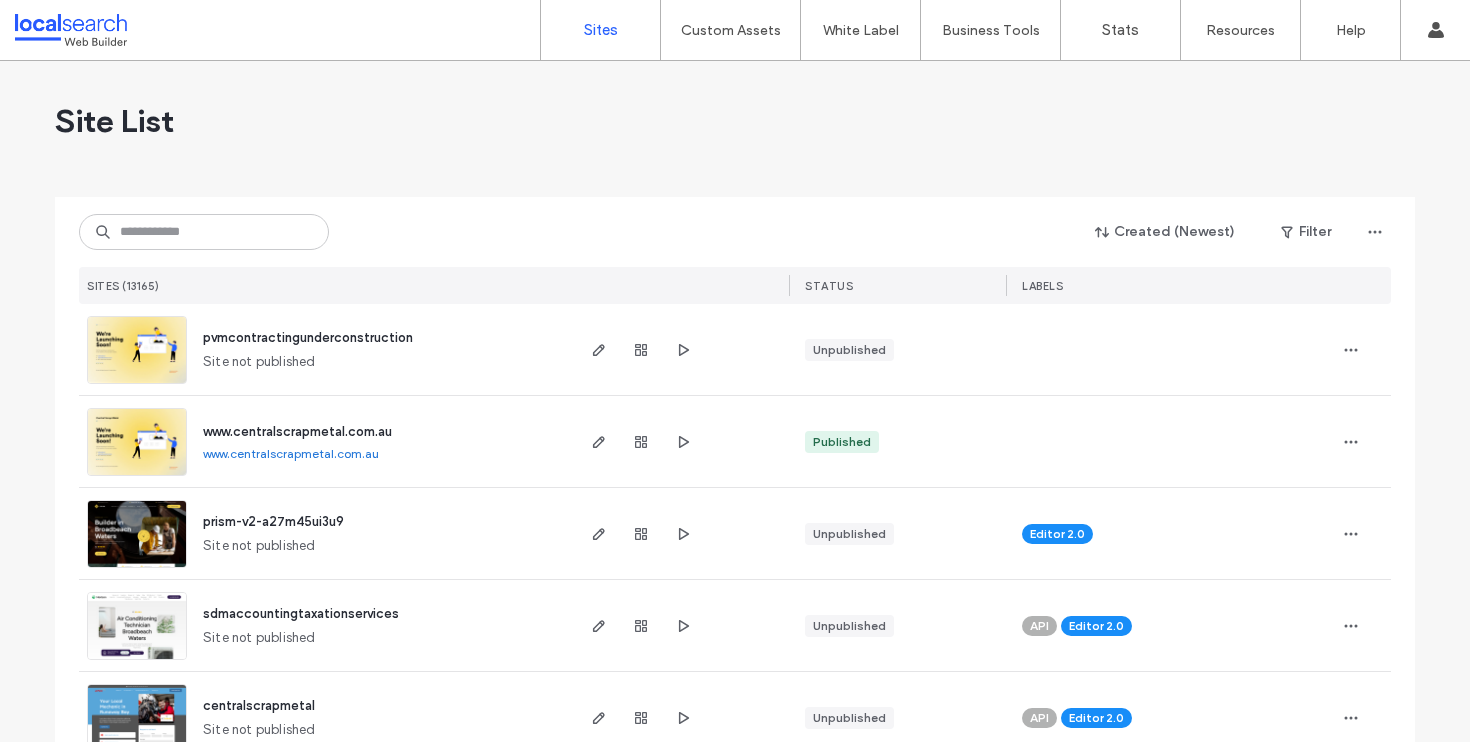 scroll, scrollTop: 0, scrollLeft: 0, axis: both 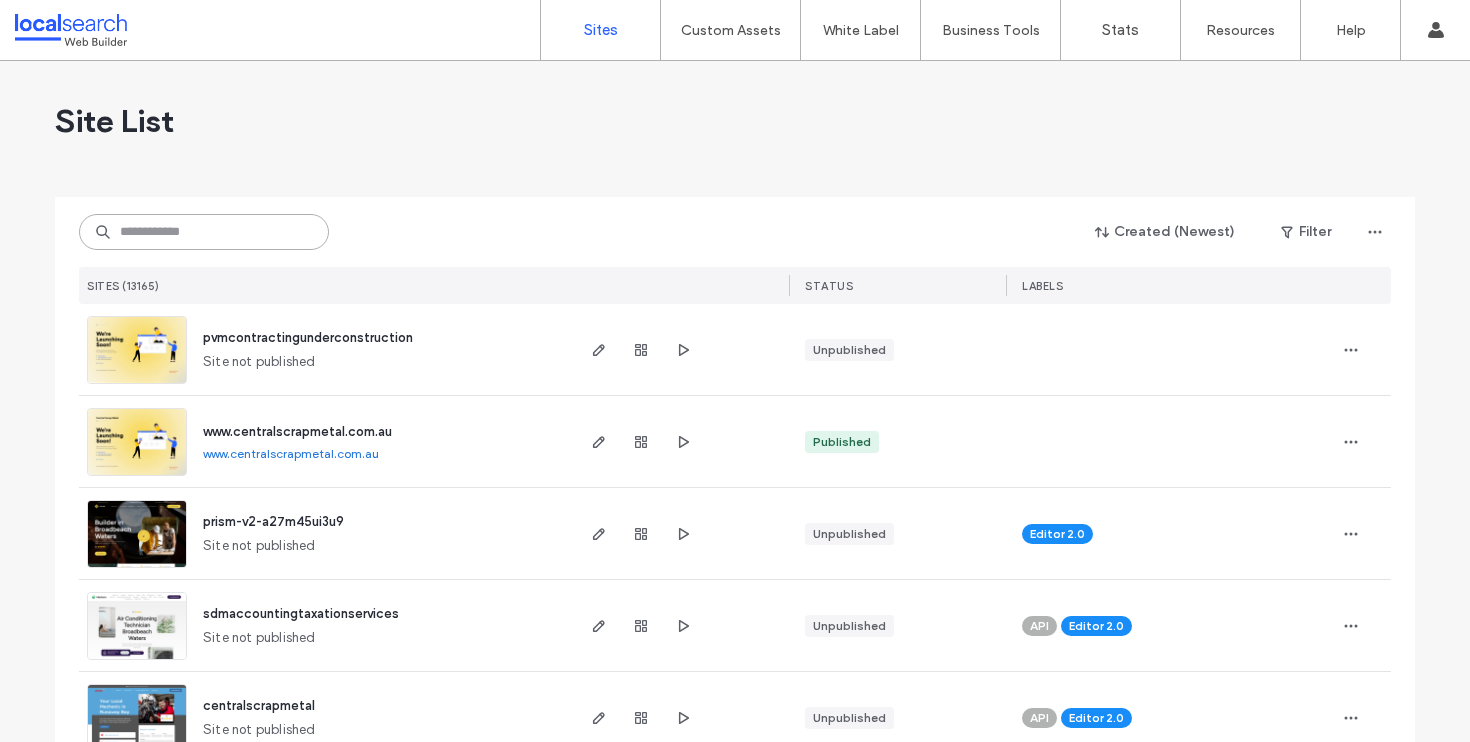 click at bounding box center [204, 232] 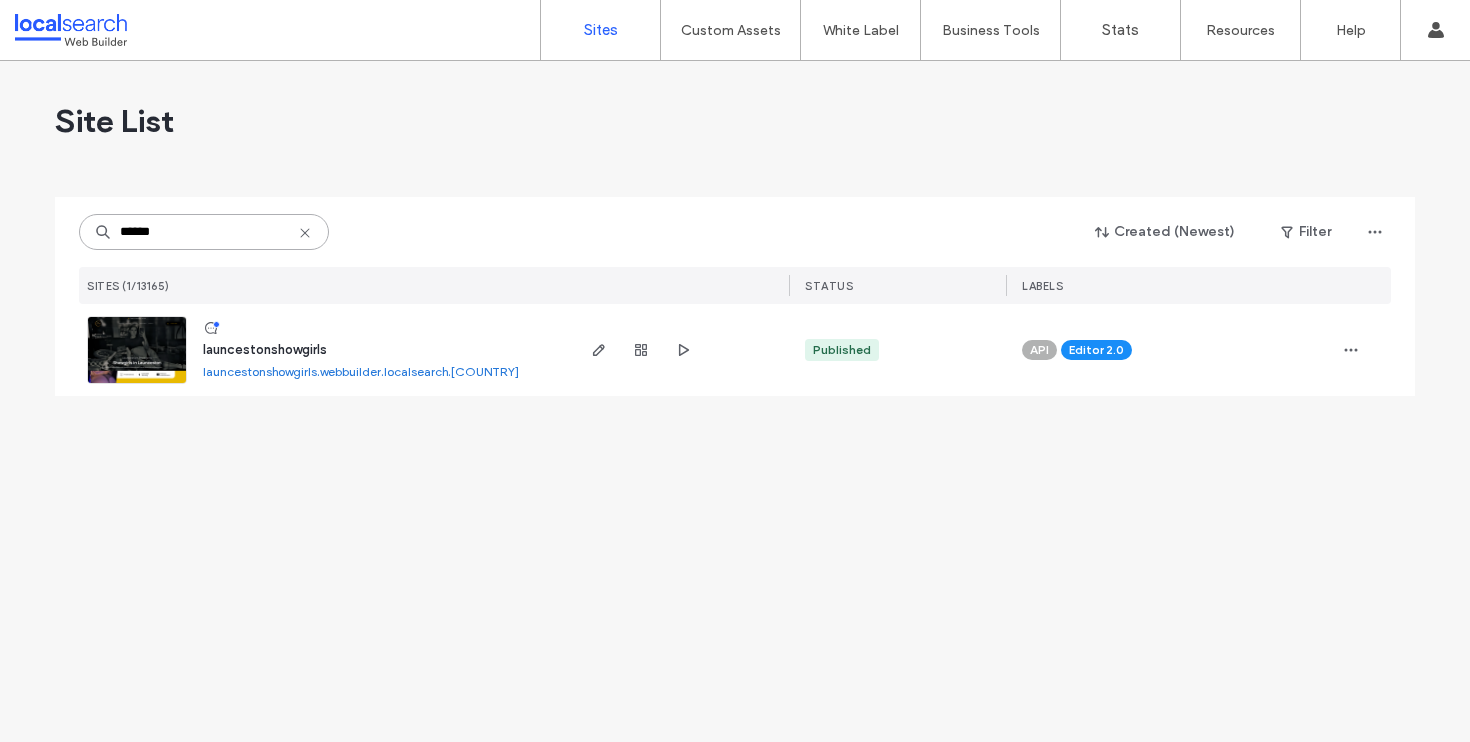 type on "******" 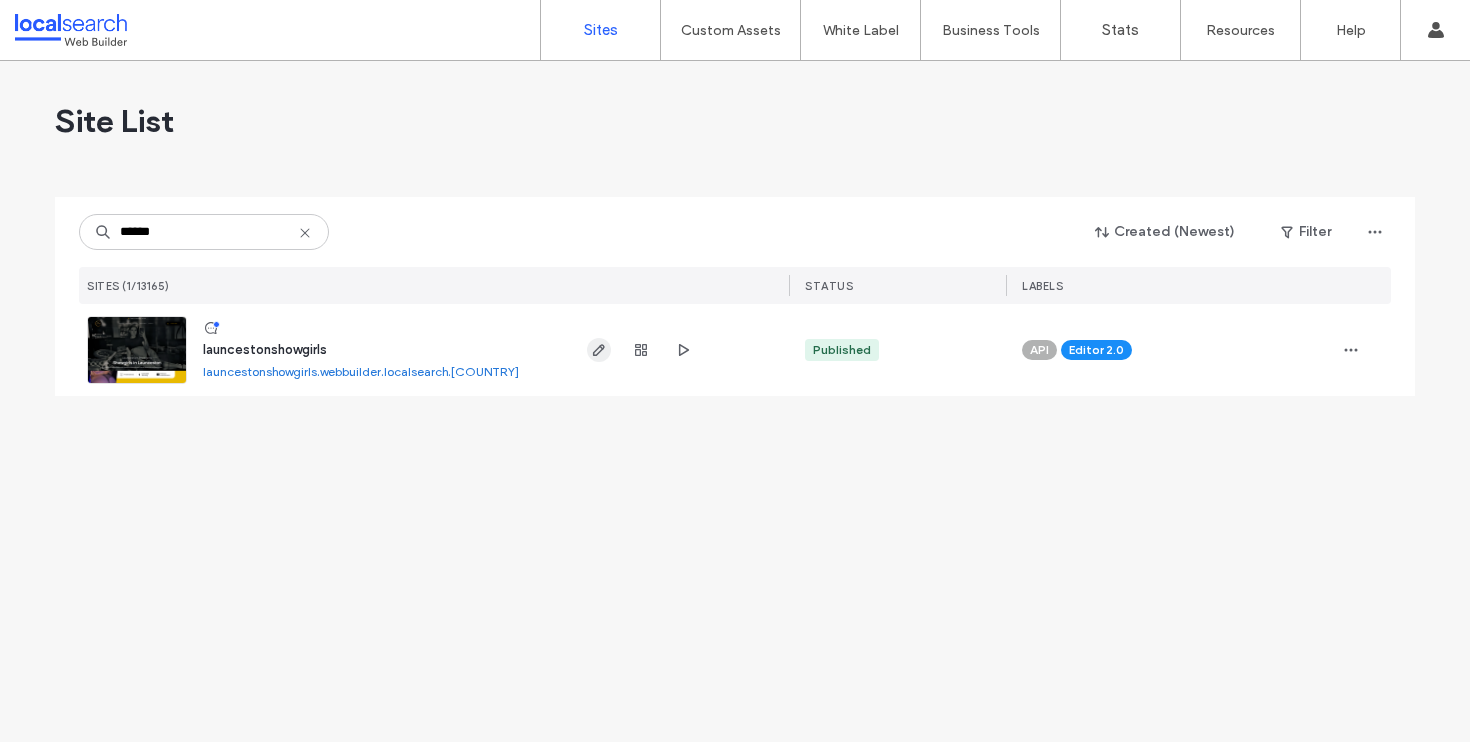 click at bounding box center [599, 350] 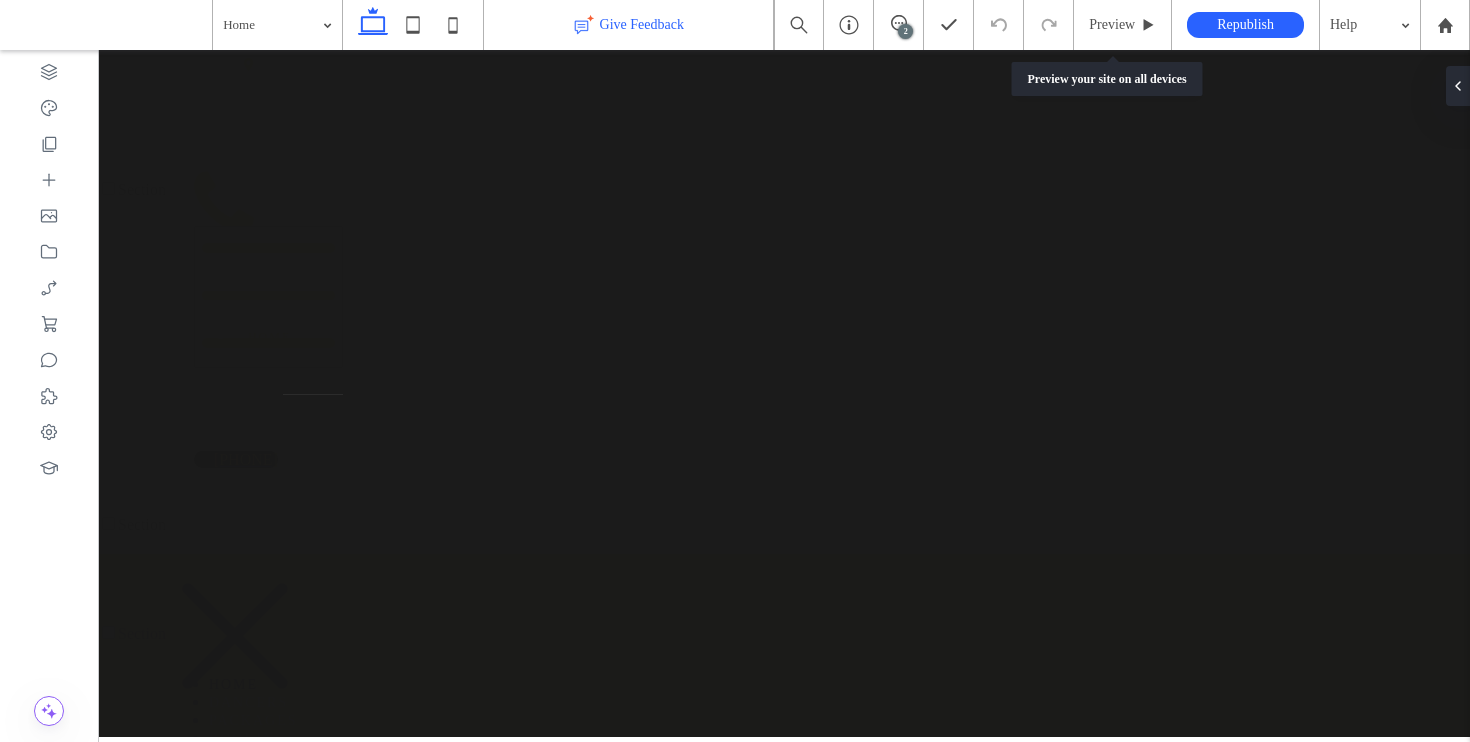 scroll, scrollTop: 0, scrollLeft: 0, axis: both 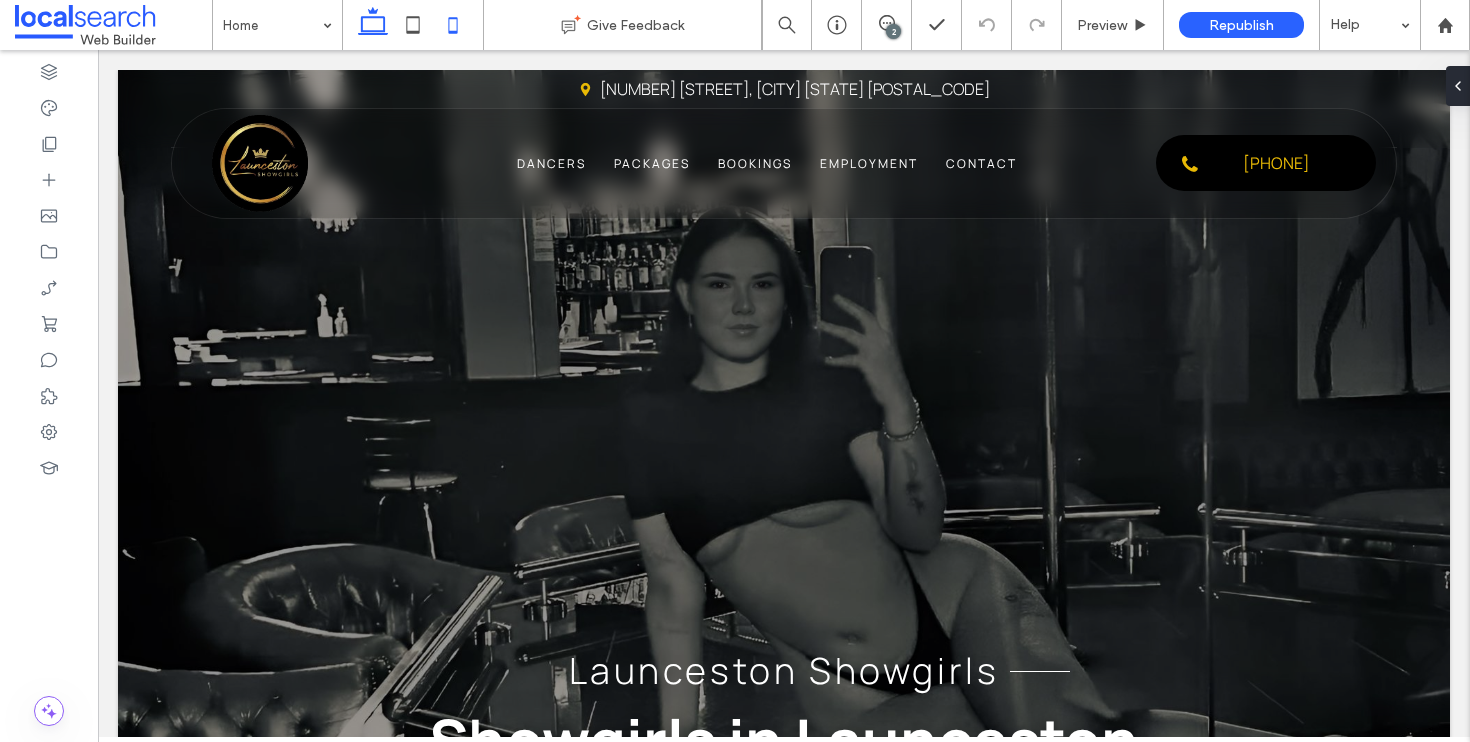 click 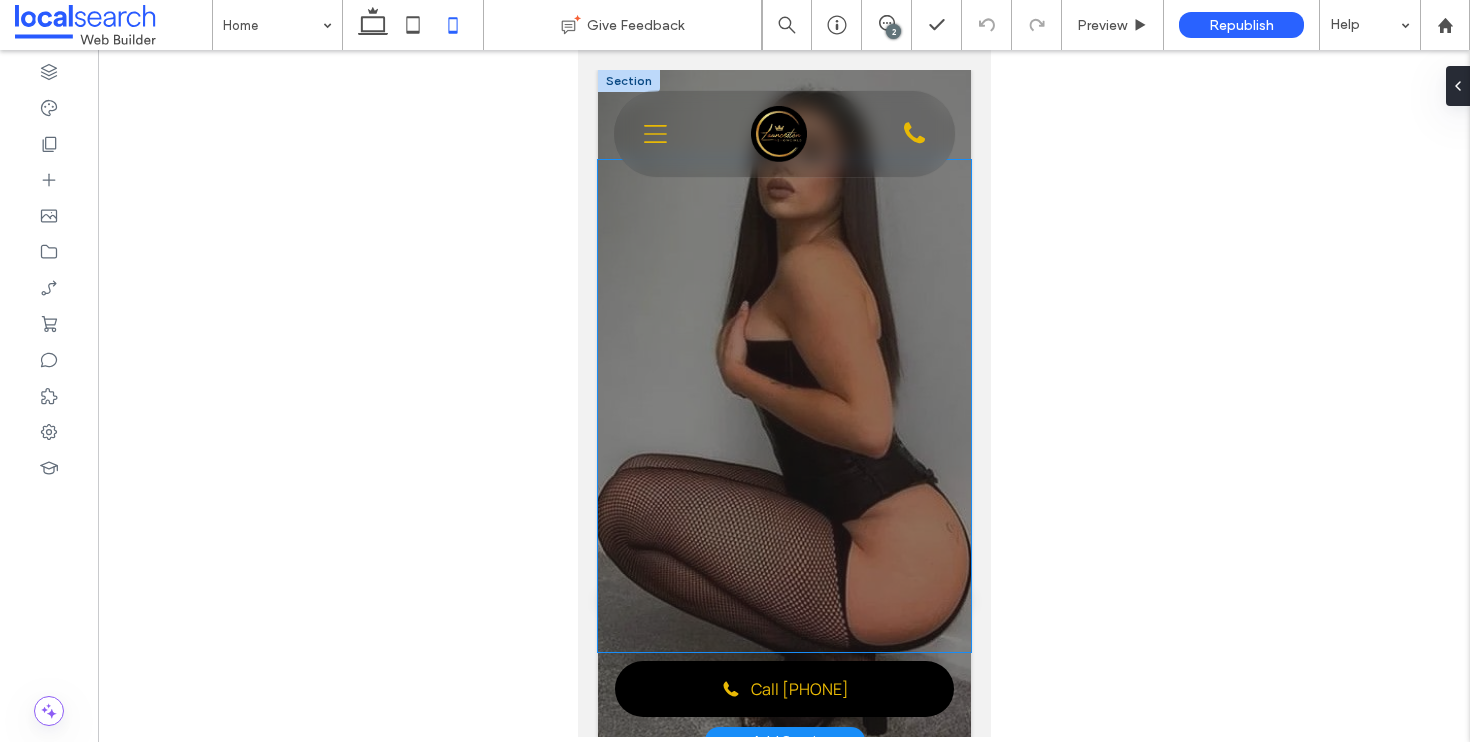 click at bounding box center (783, 406) 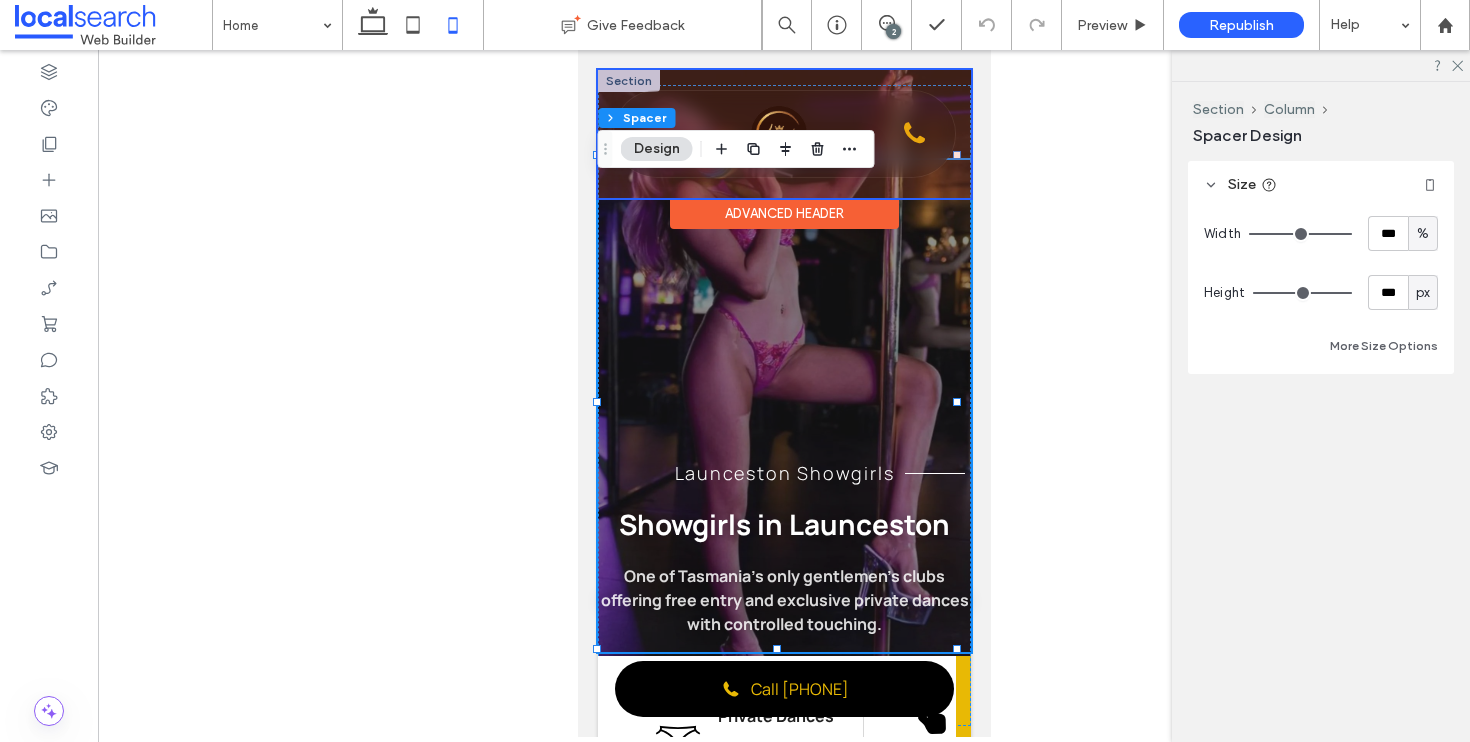 click at bounding box center (783, 134) 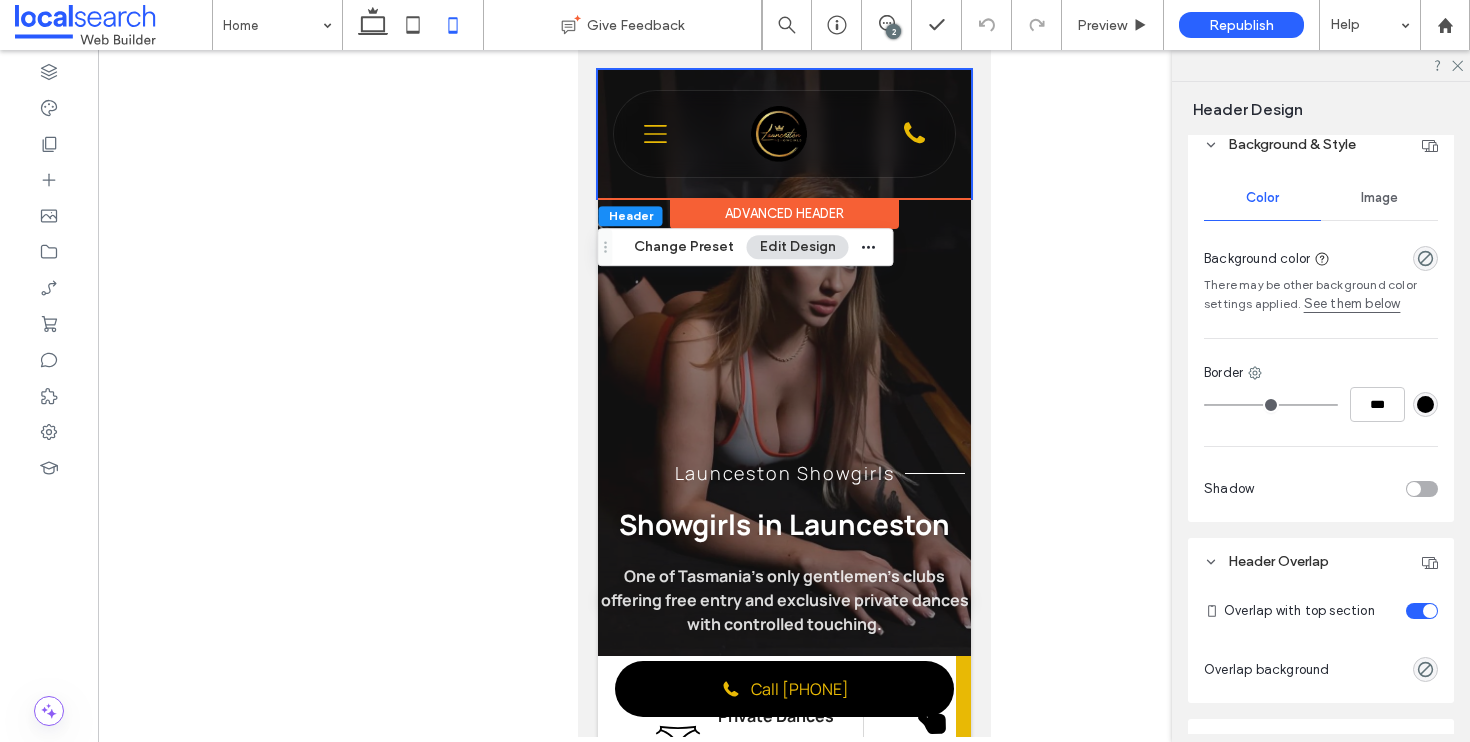 scroll, scrollTop: 337, scrollLeft: 0, axis: vertical 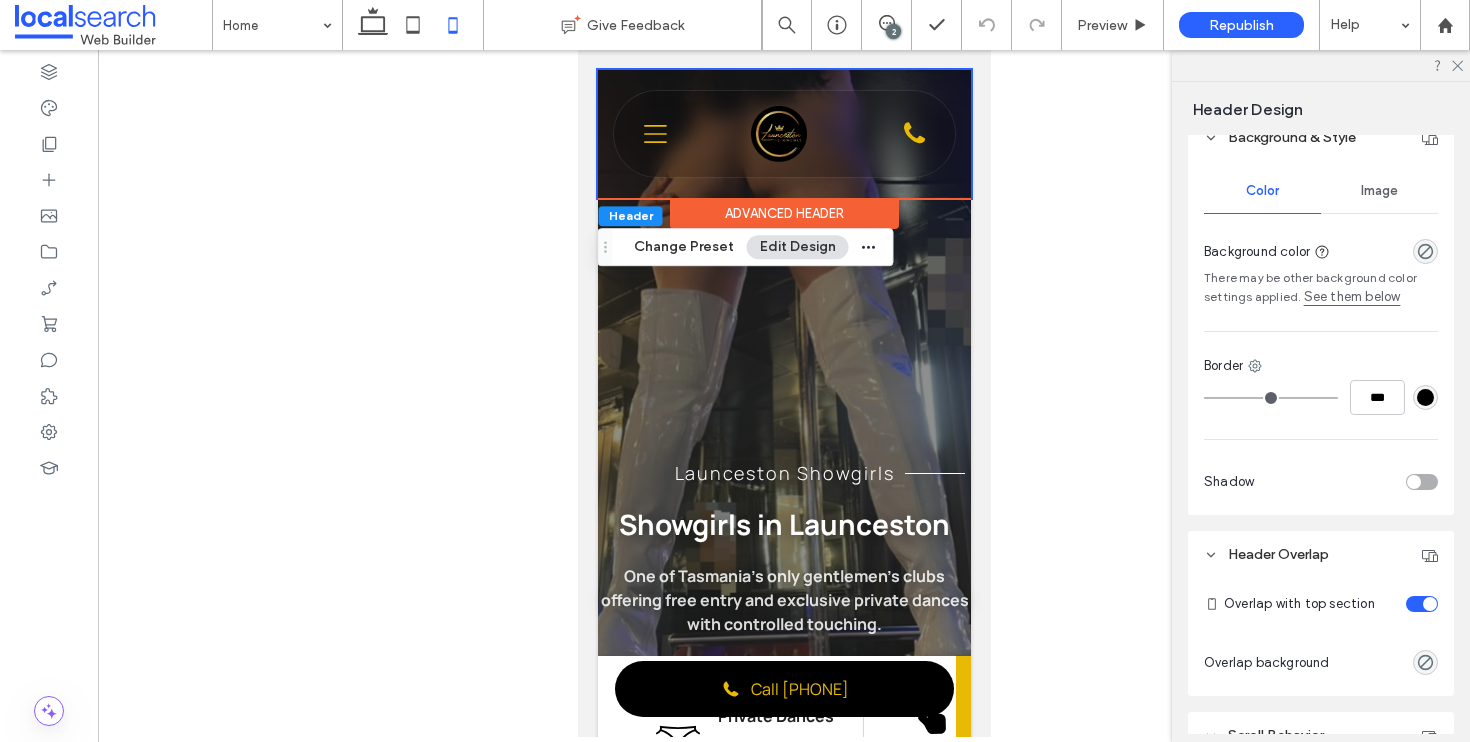 click on "Image" at bounding box center (1379, 191) 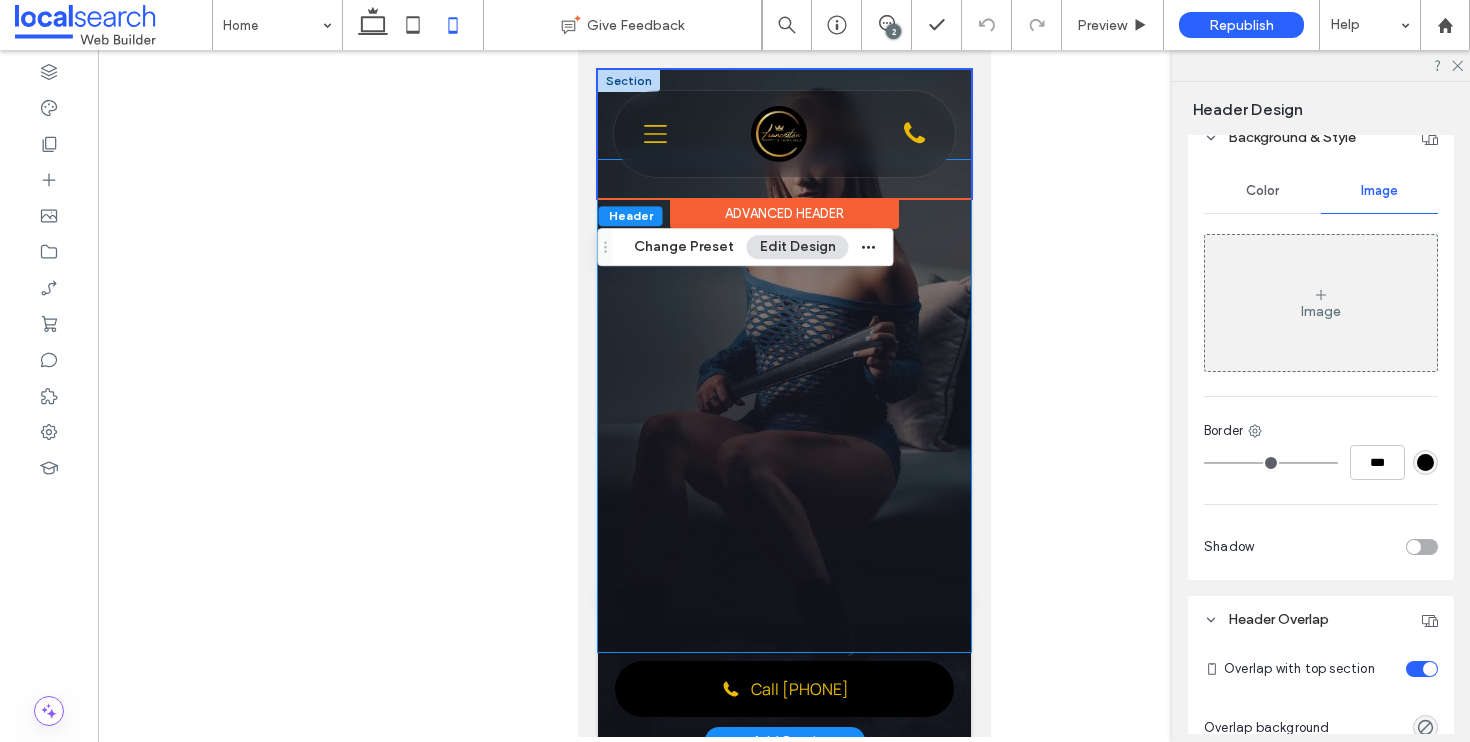 click at bounding box center [783, 406] 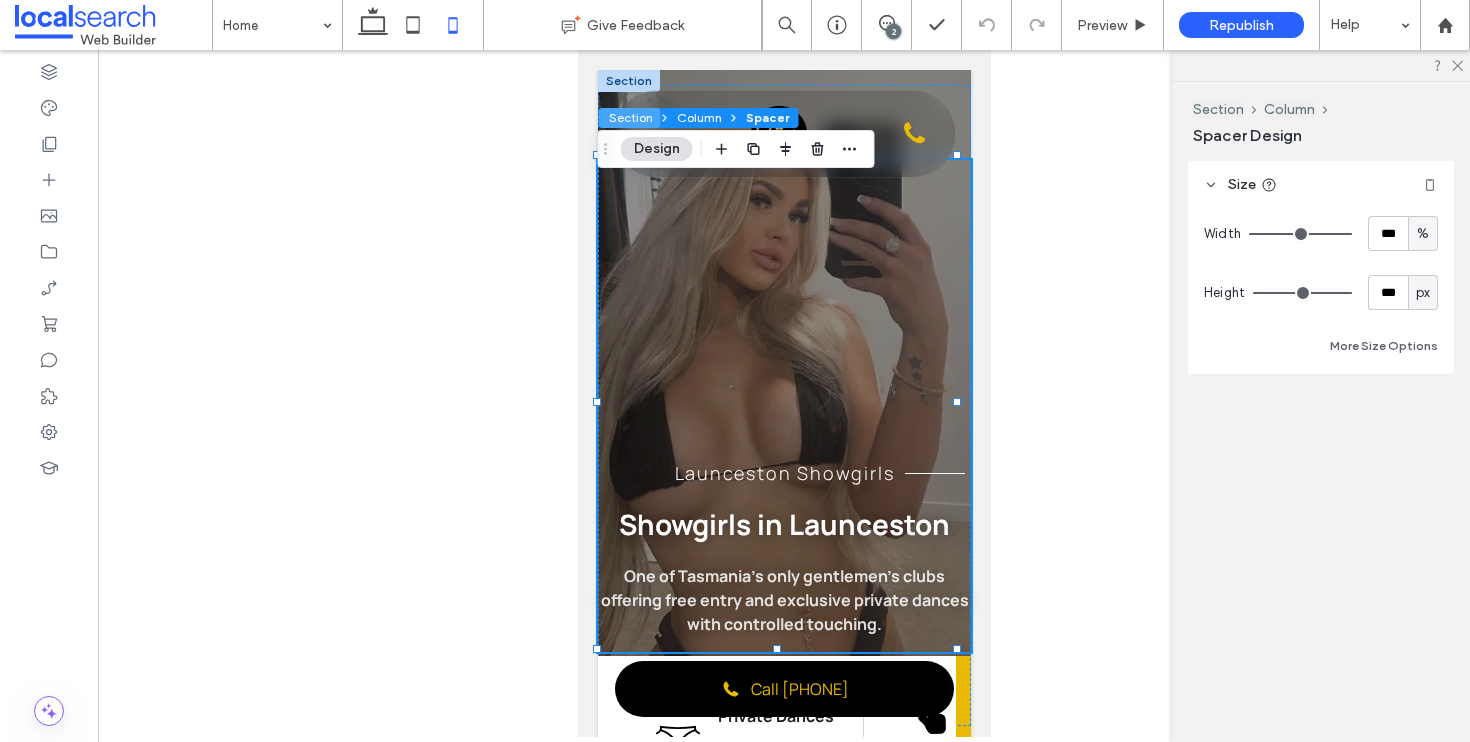 click on "Section" at bounding box center [630, 118] 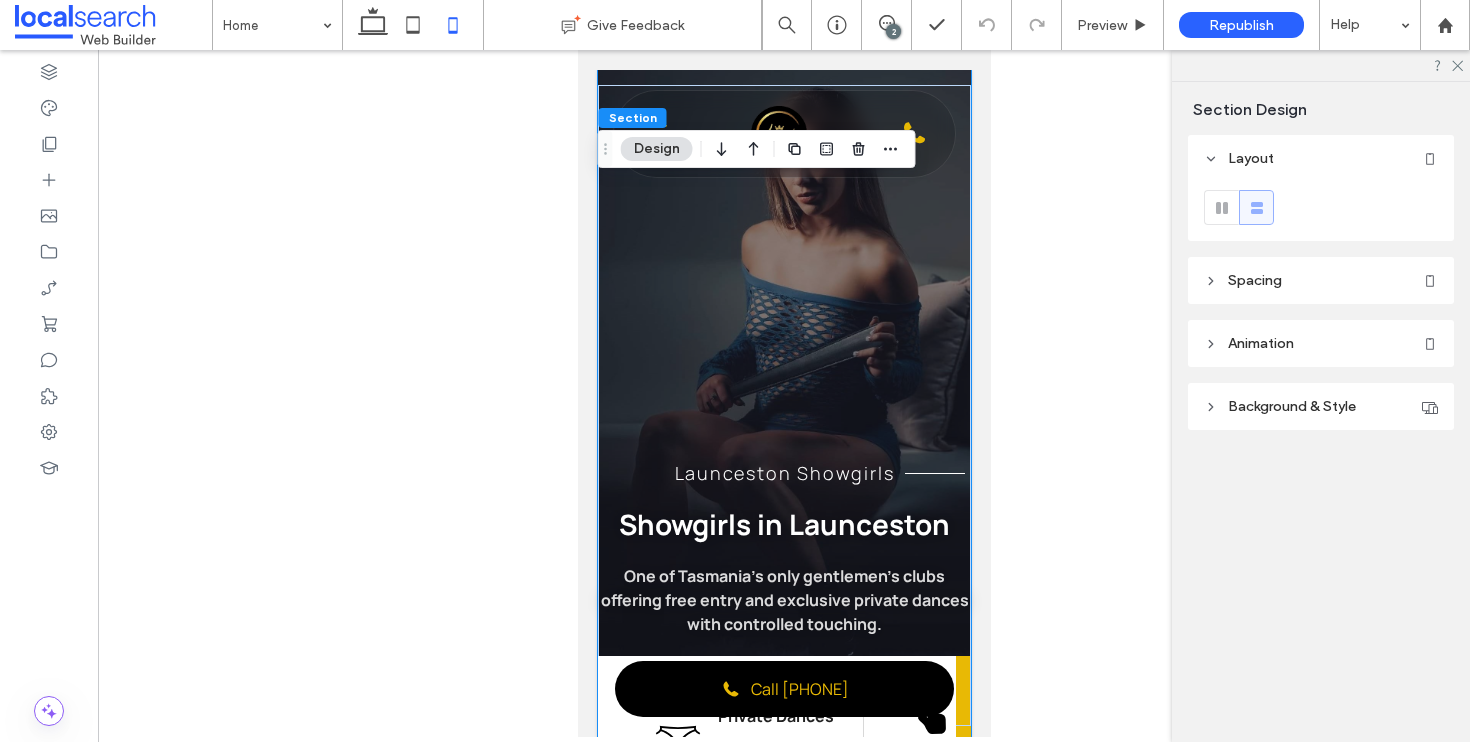 click on "Background & Style" at bounding box center [1292, 406] 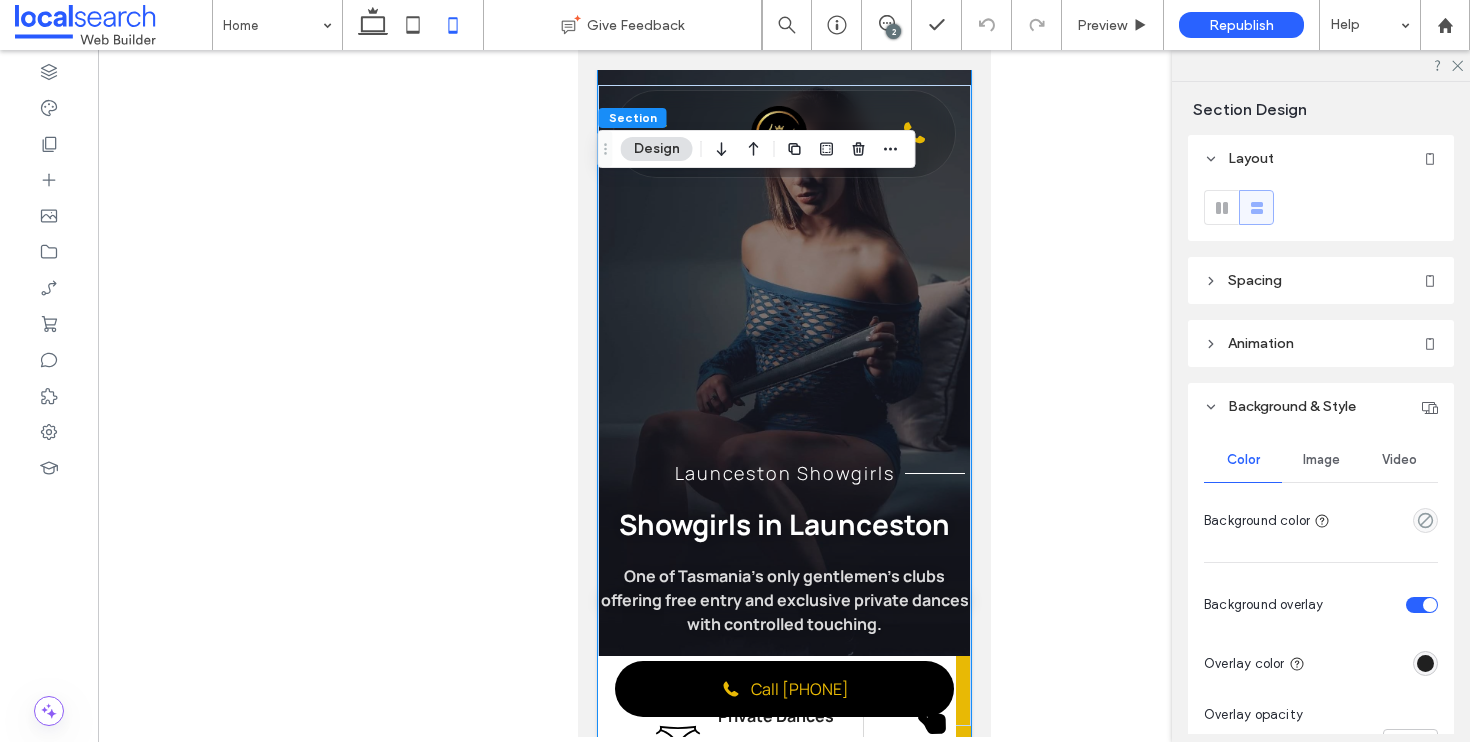 click on "Image" at bounding box center [1321, 460] 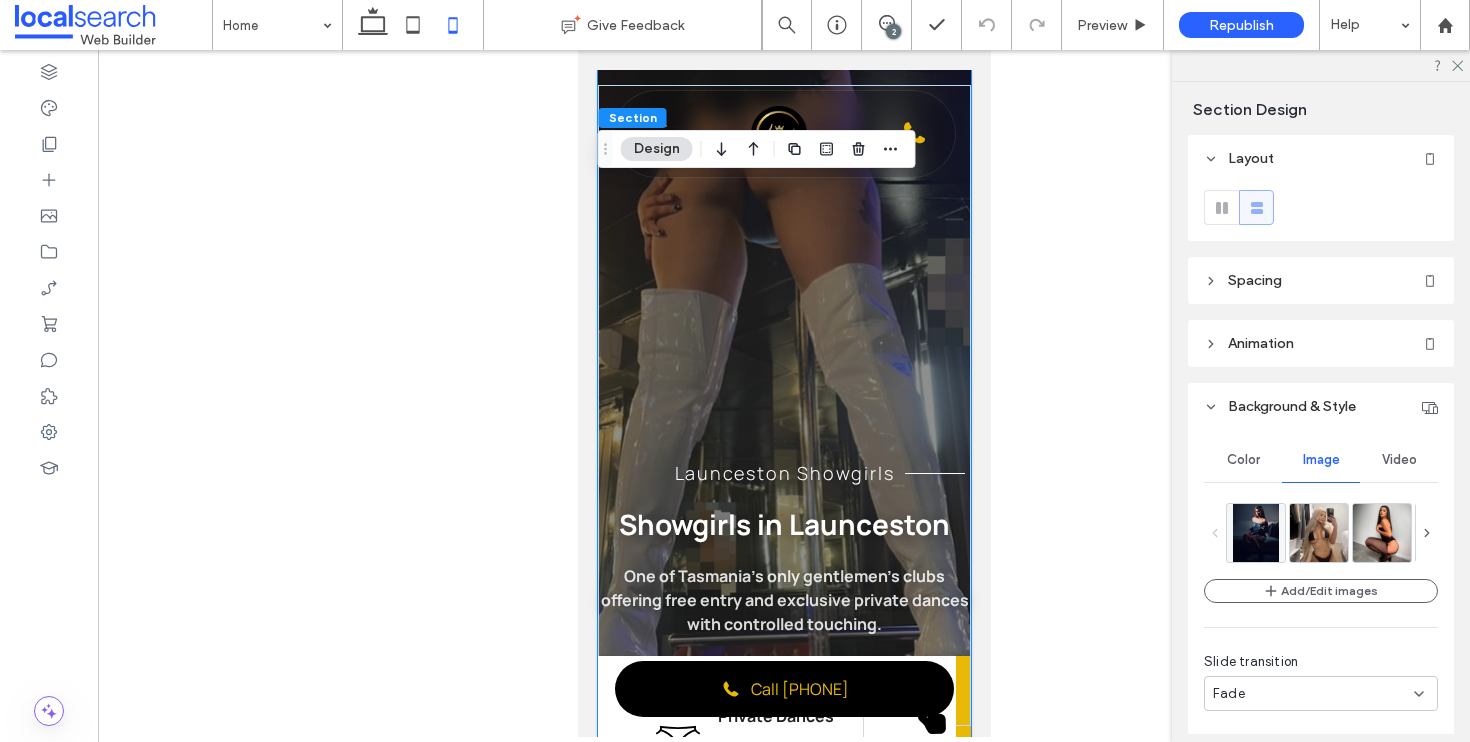 click at bounding box center [784, 393] 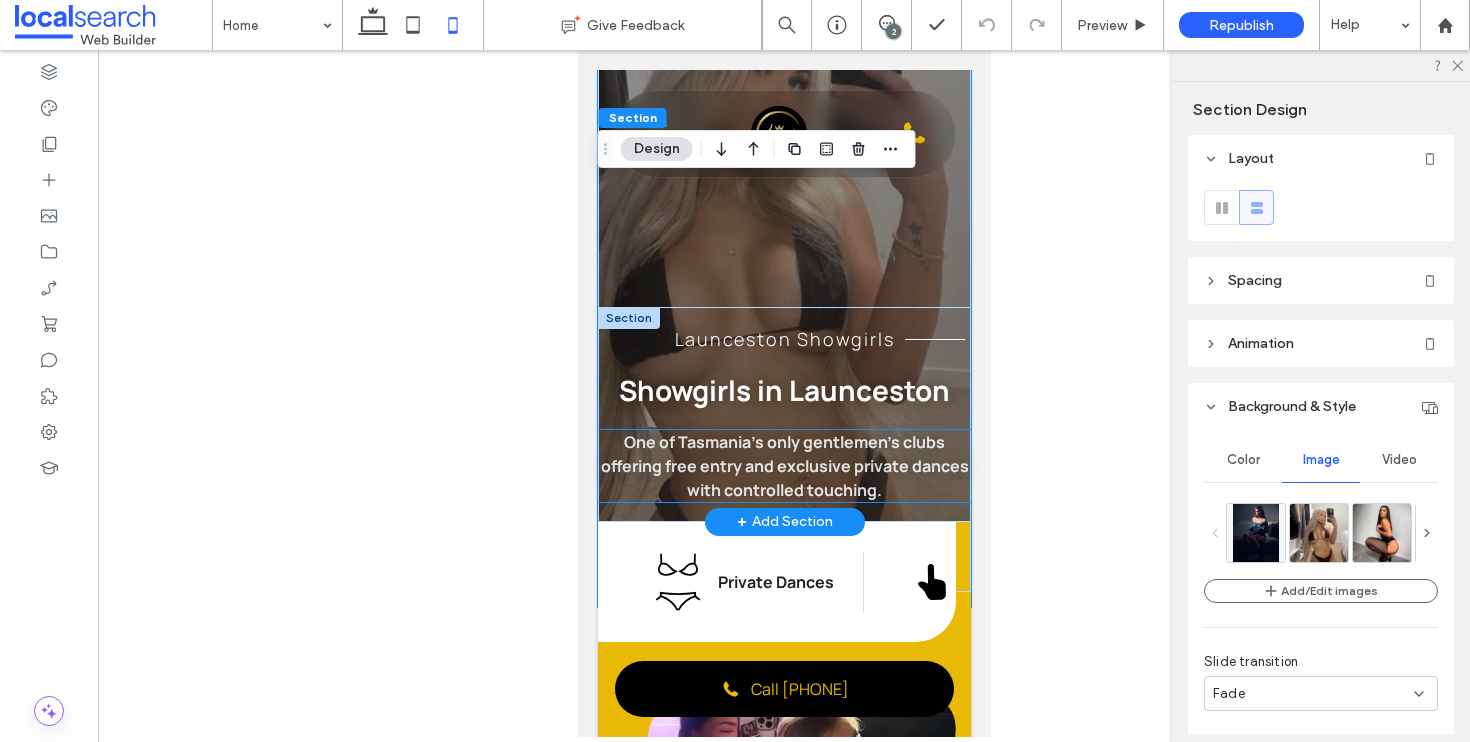 scroll, scrollTop: 136, scrollLeft: 0, axis: vertical 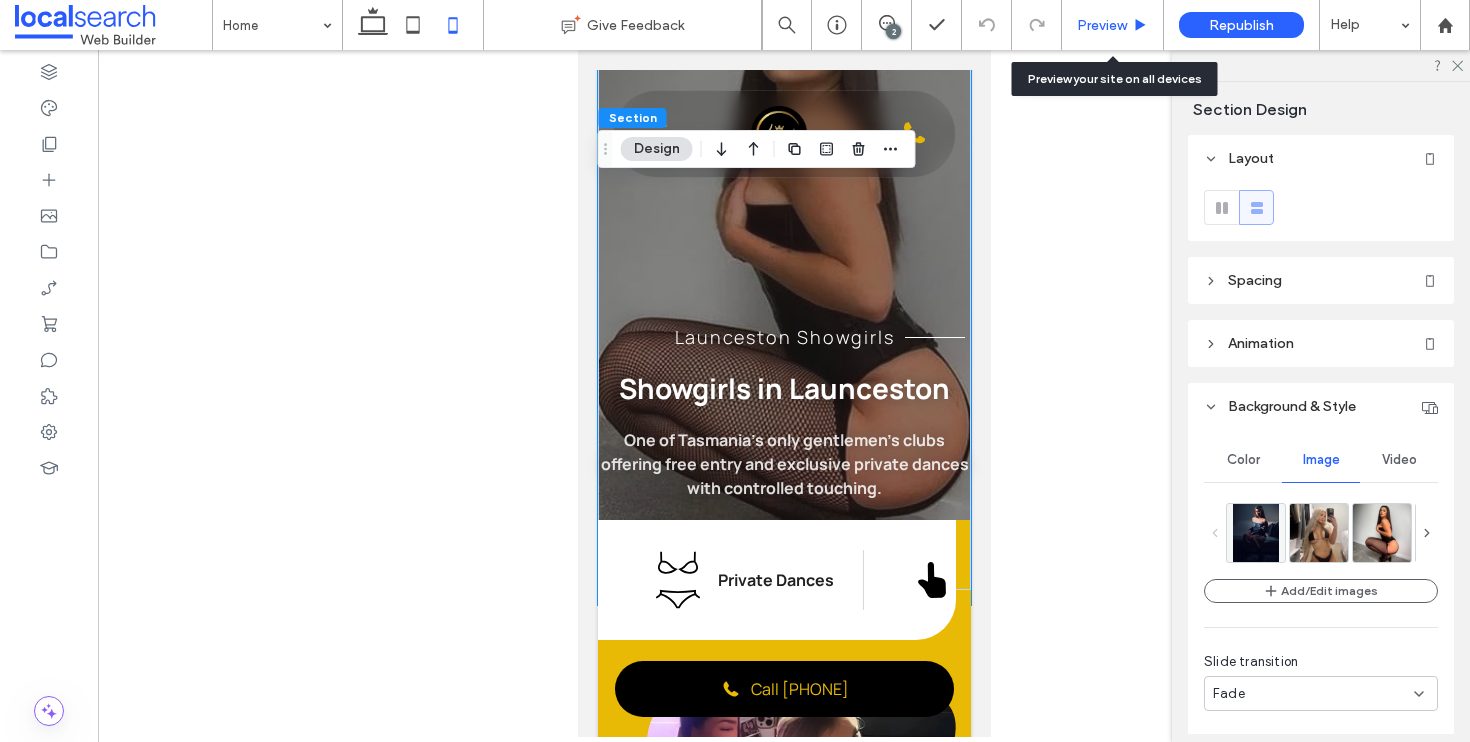 click on "Preview" at bounding box center (1102, 25) 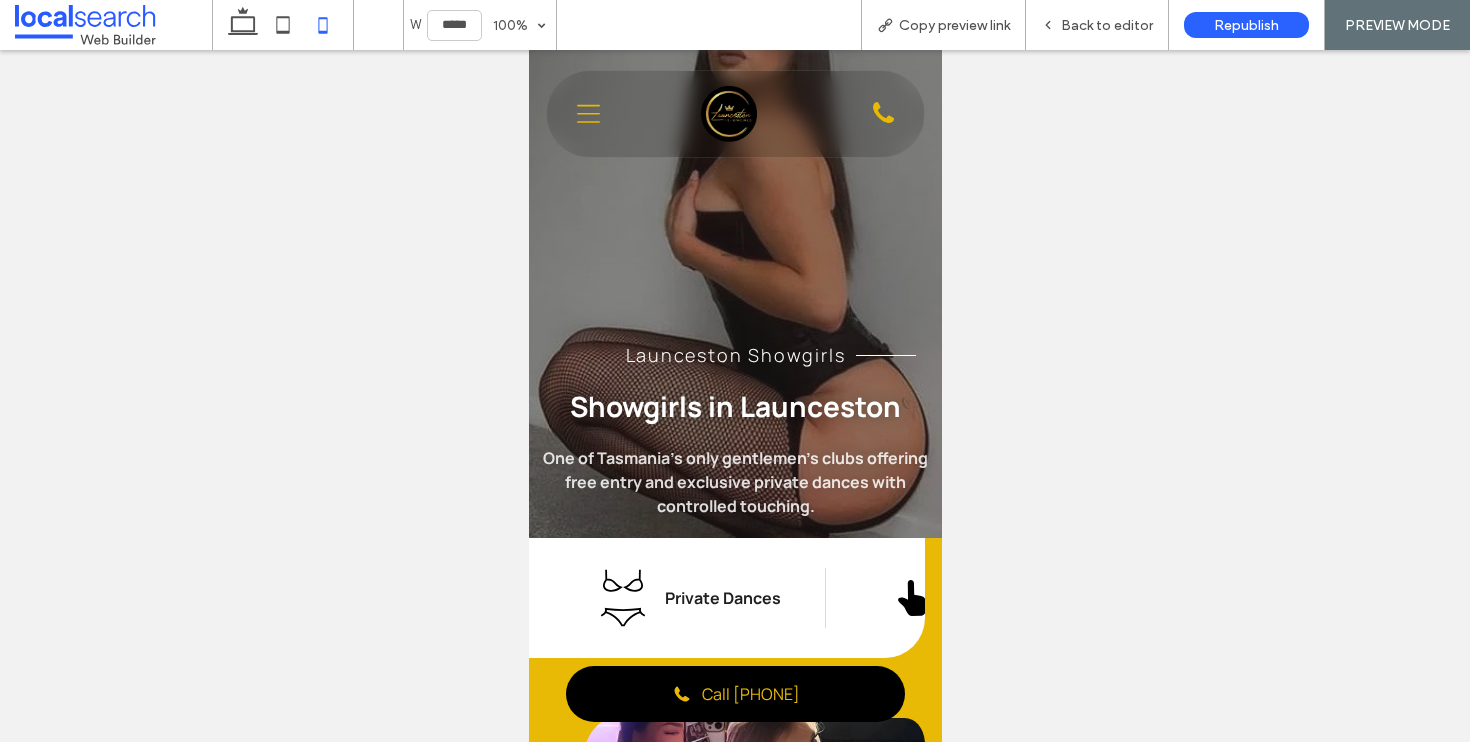 scroll, scrollTop: 0, scrollLeft: 0, axis: both 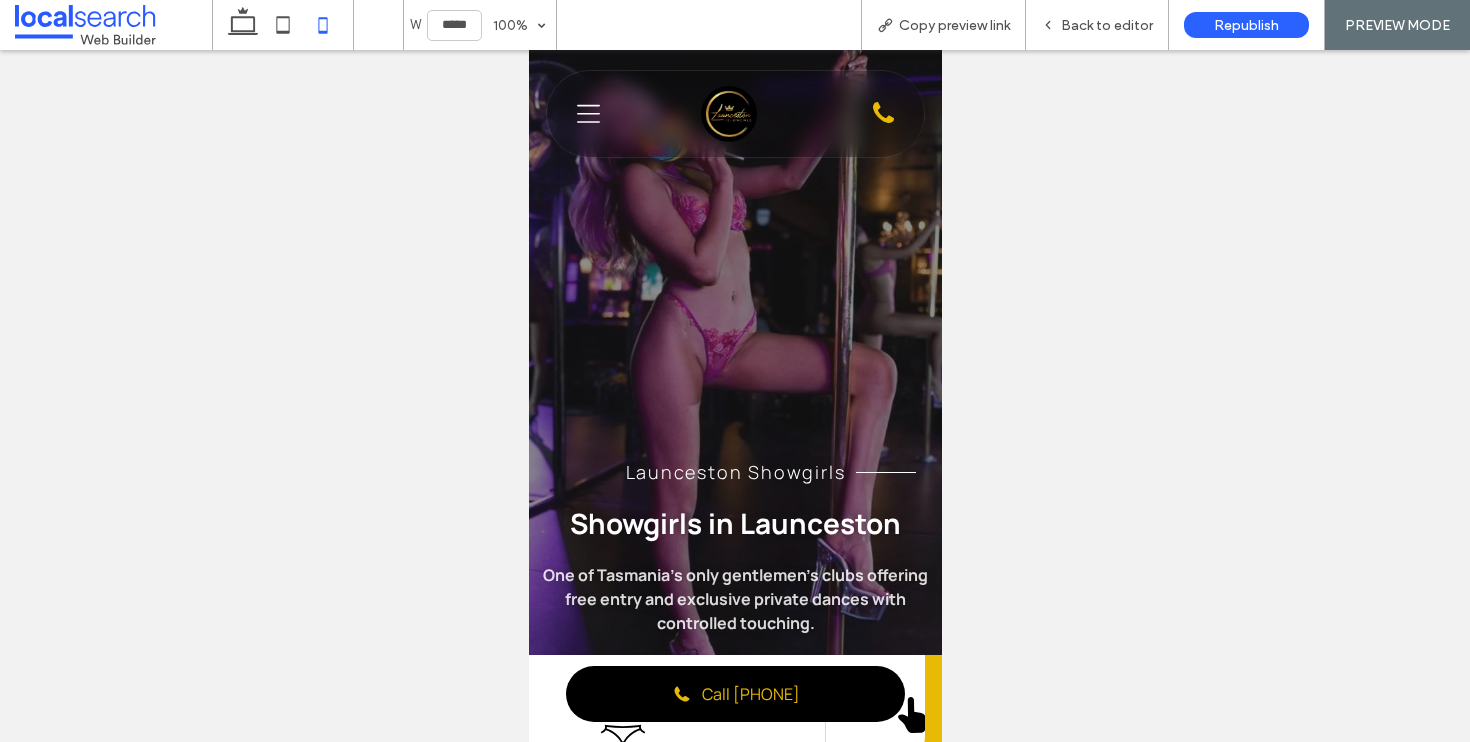 click 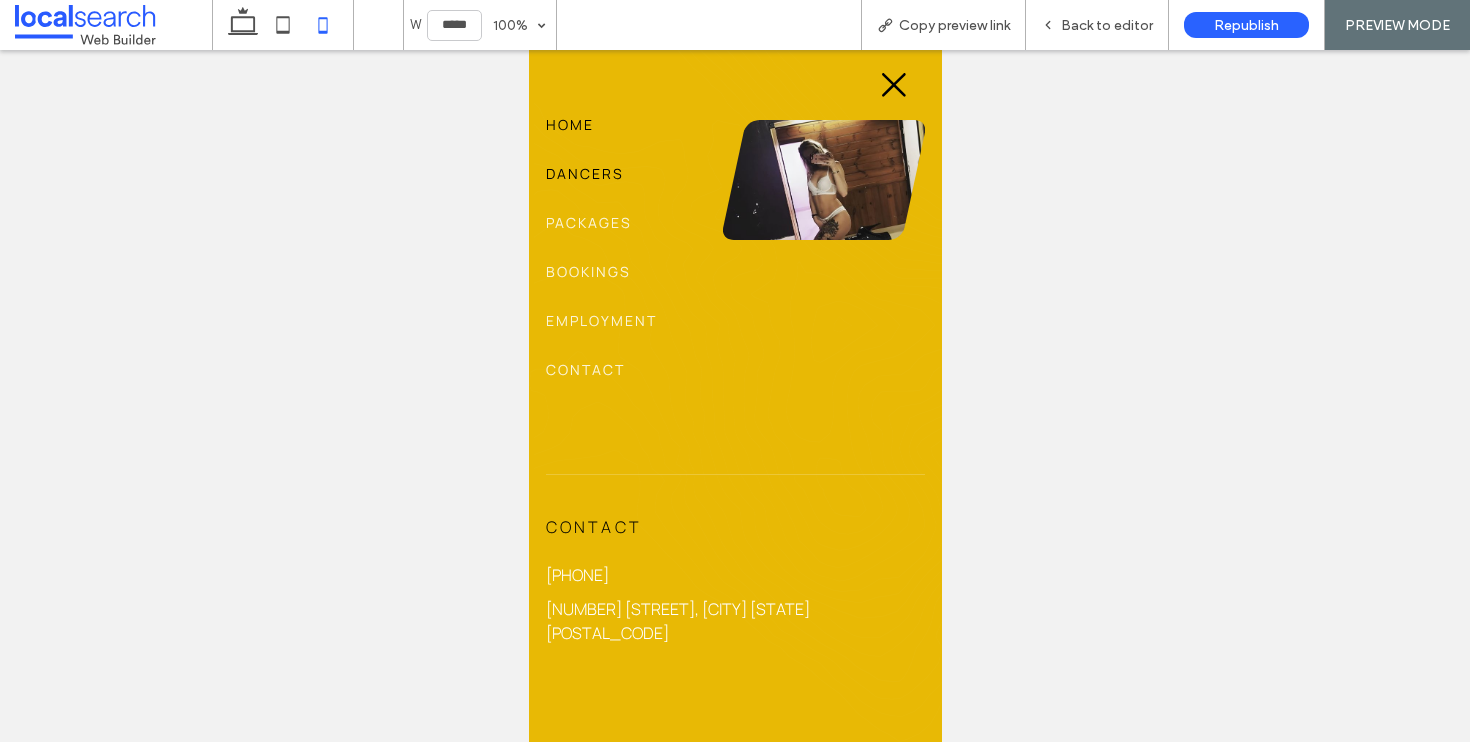click on "Dancers" at bounding box center [584, 173] 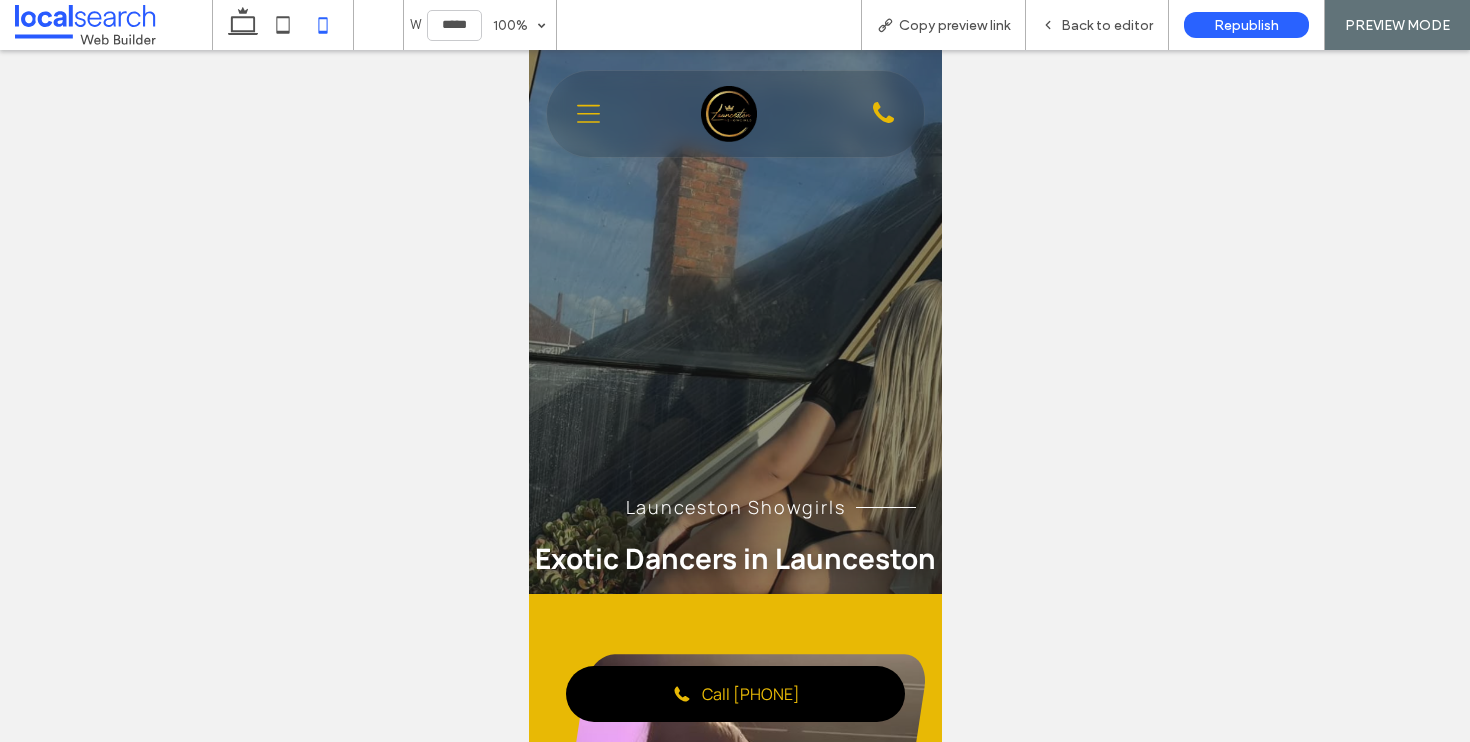 scroll, scrollTop: 0, scrollLeft: 0, axis: both 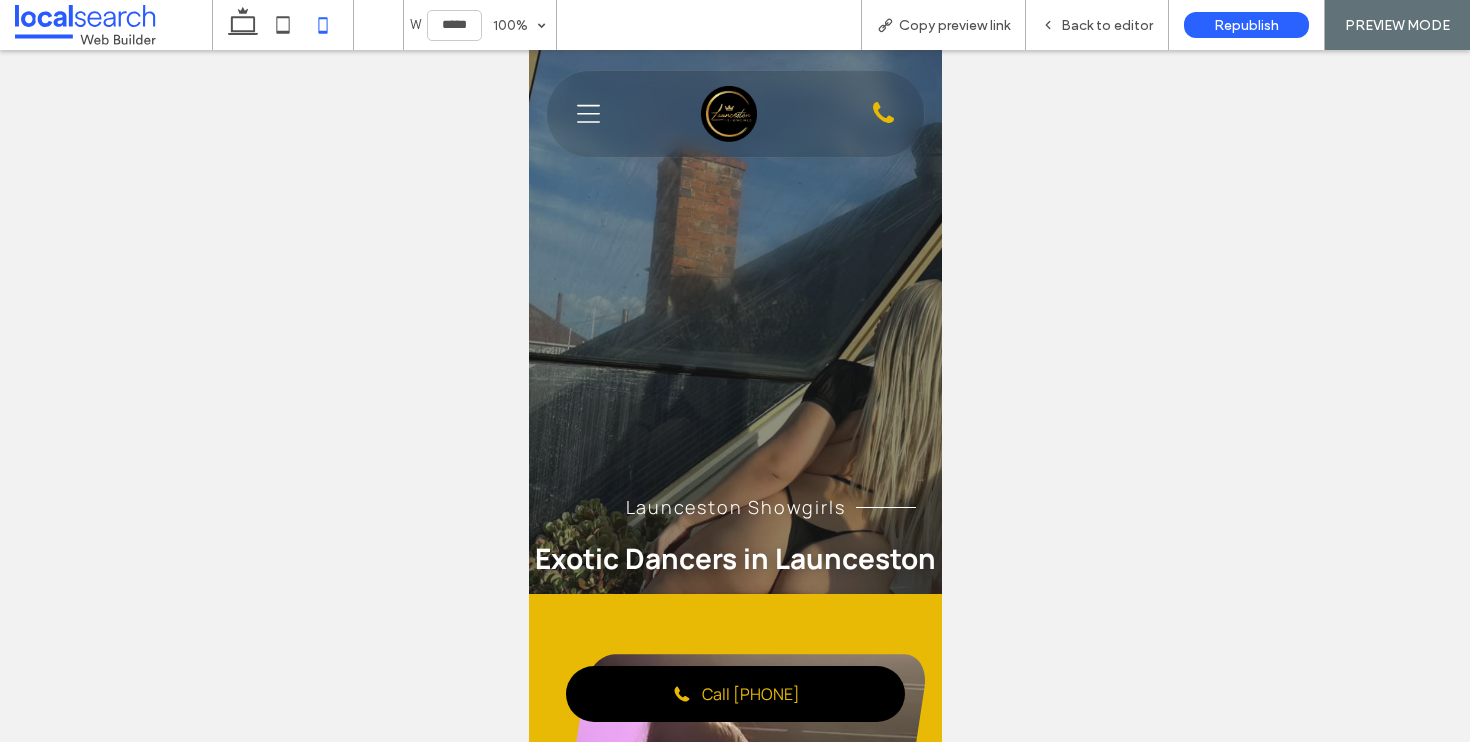 click on "Menu Icon" 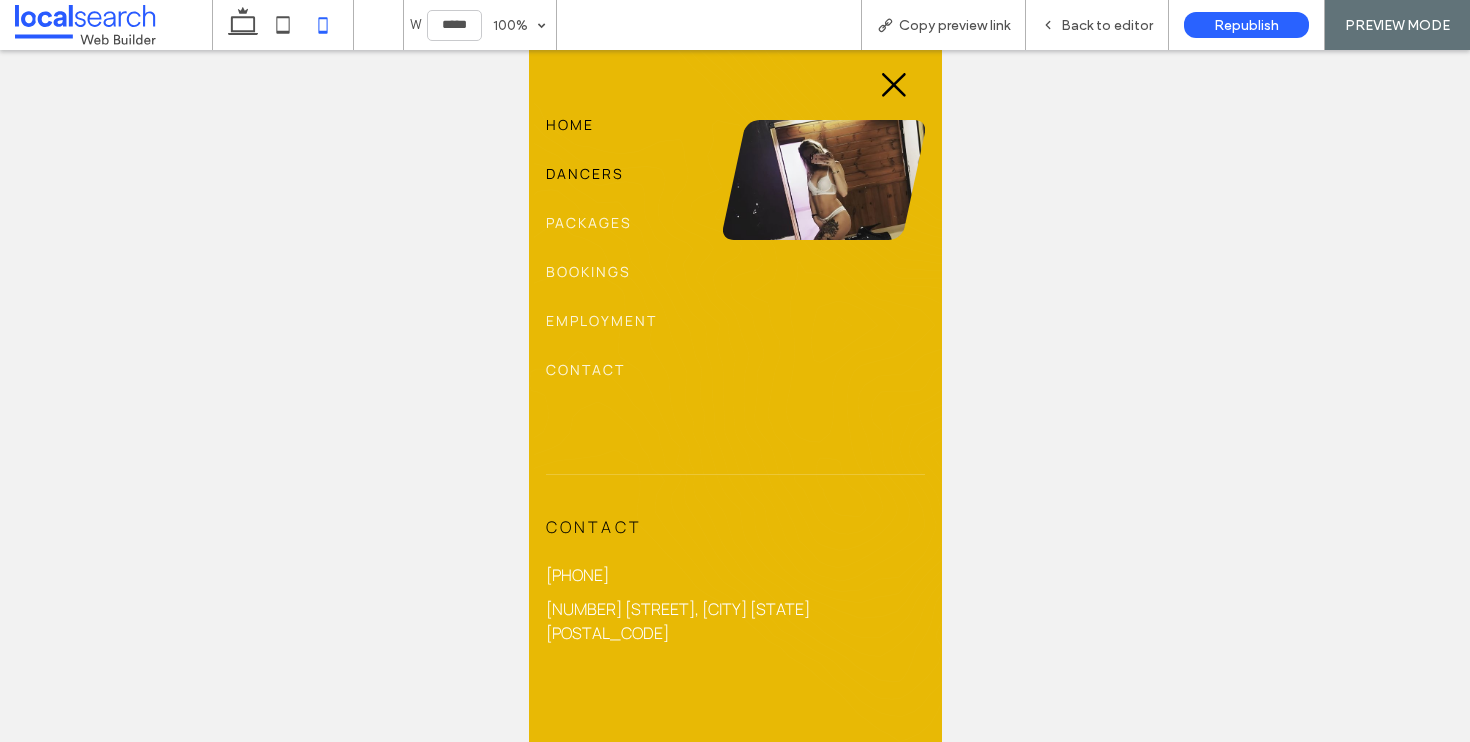 click on "Home" at bounding box center [569, 124] 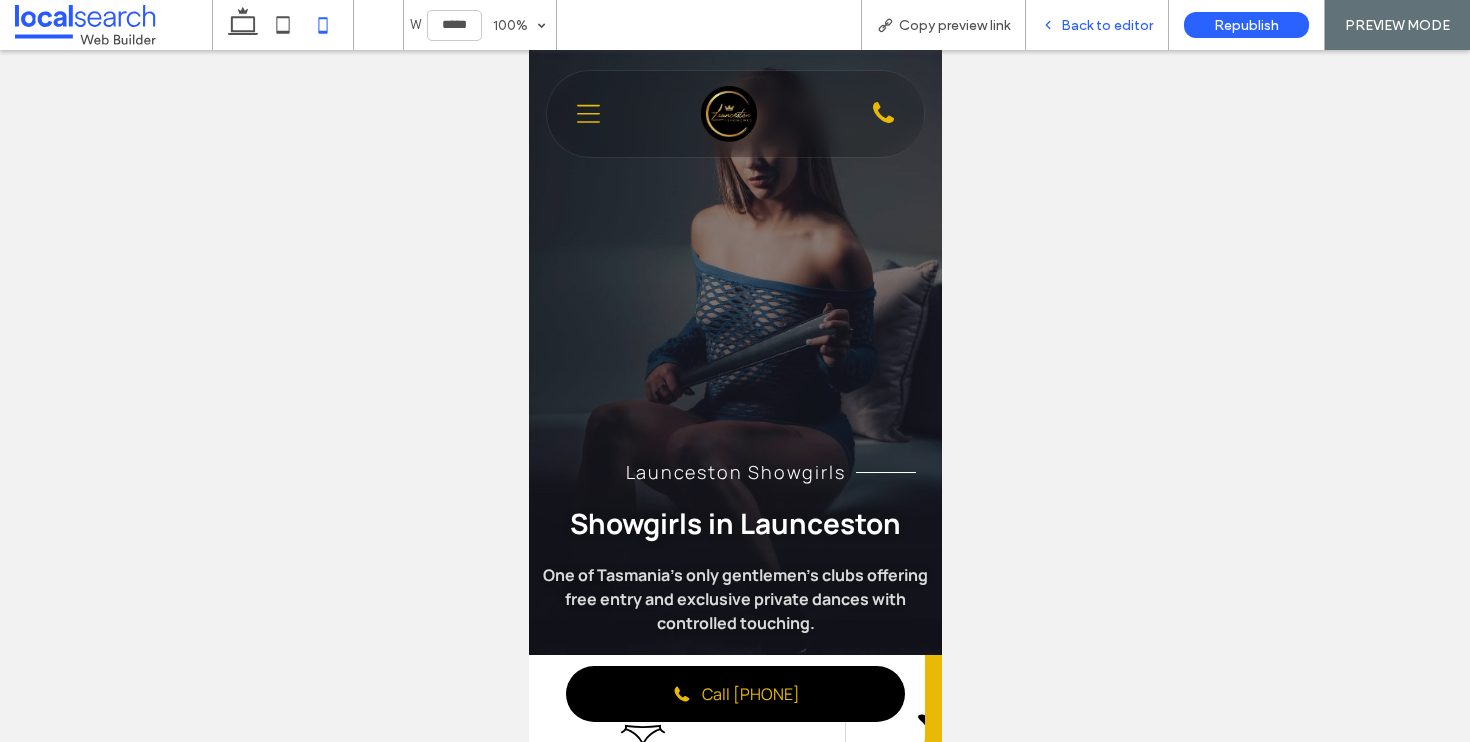 scroll, scrollTop: 0, scrollLeft: 0, axis: both 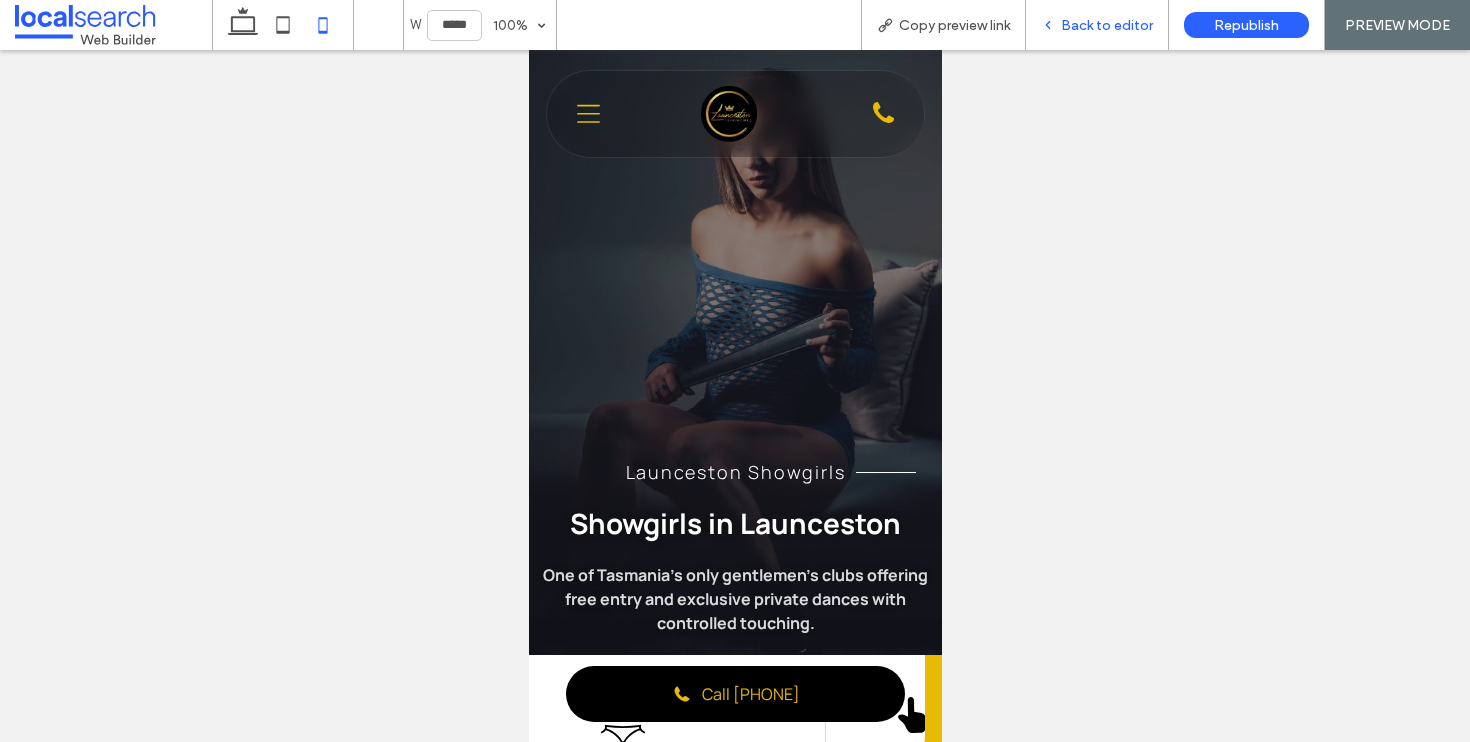 click on "Back to editor" at bounding box center [1107, 25] 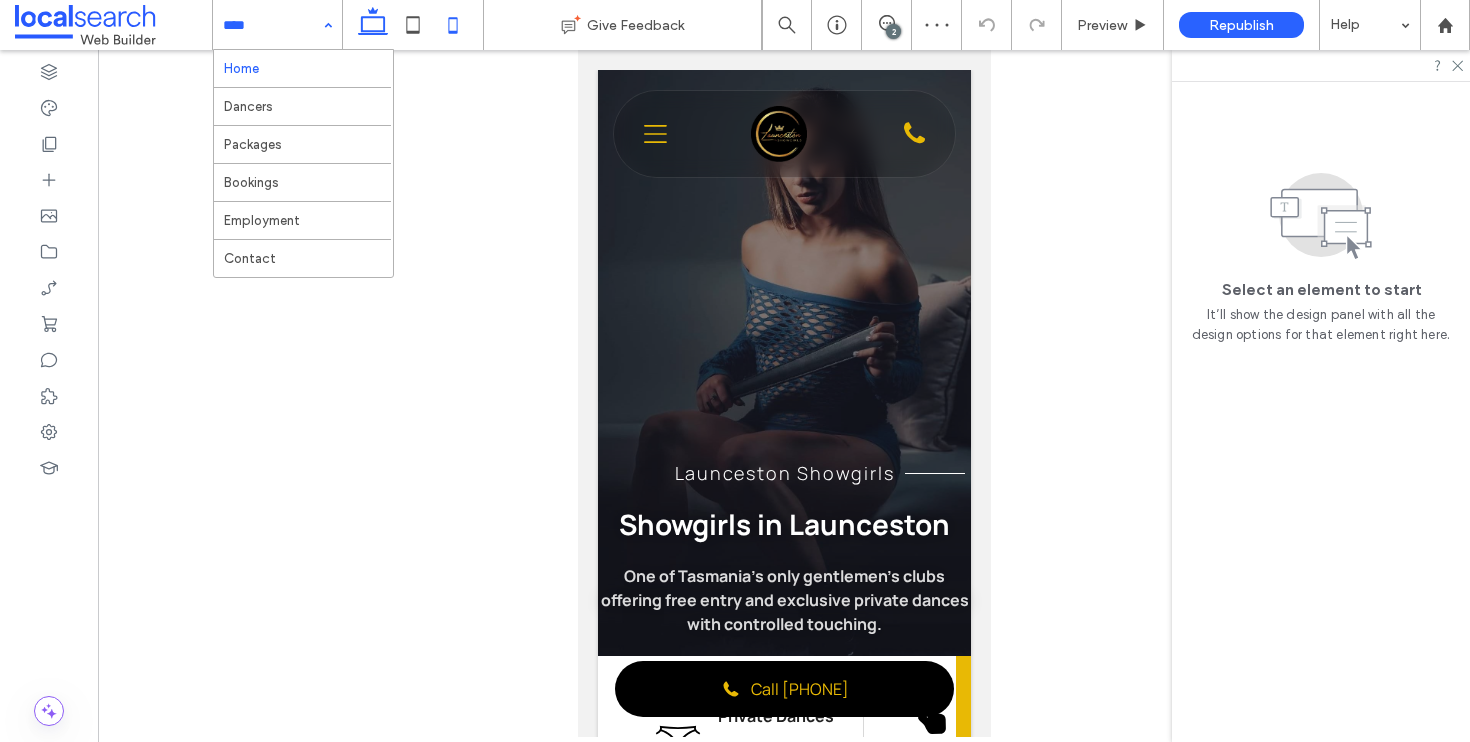 click 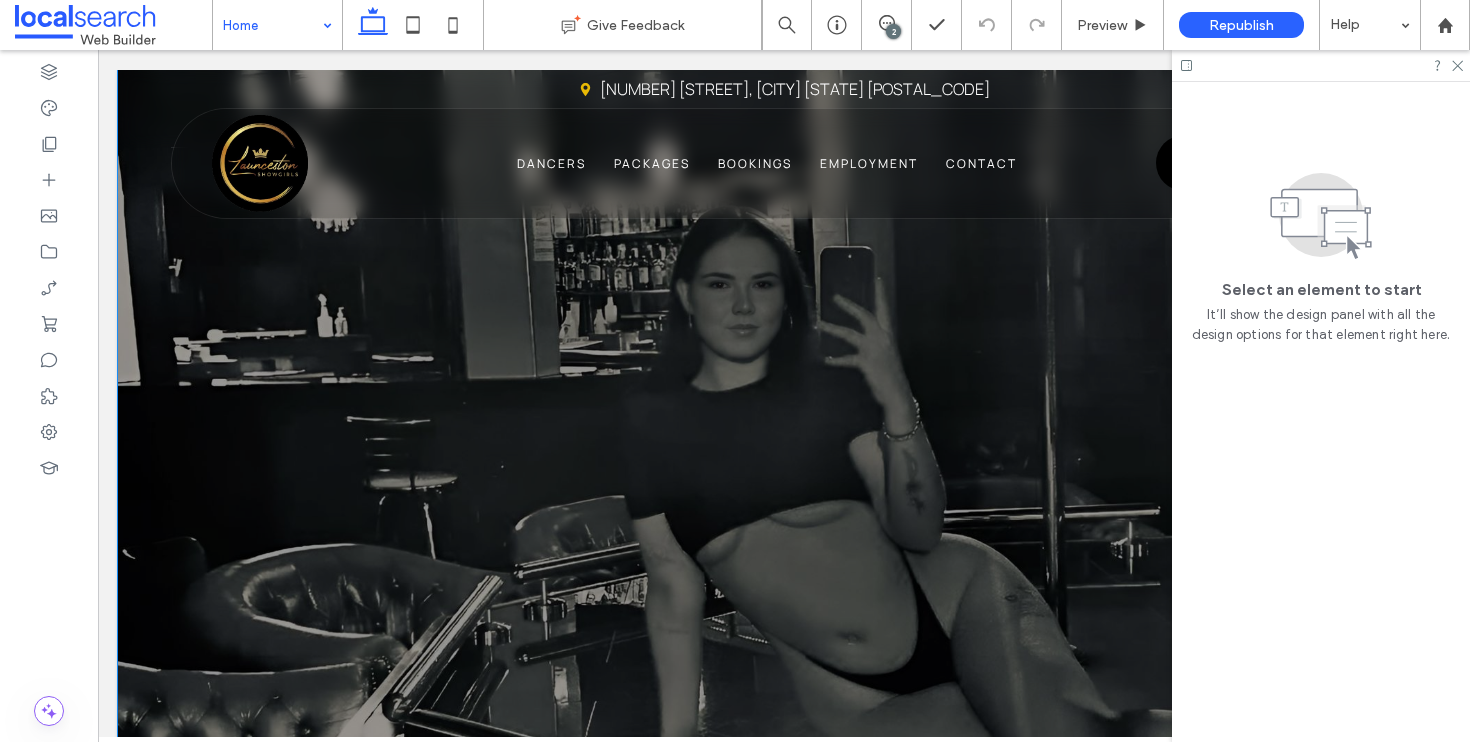 click at bounding box center [784, 495] 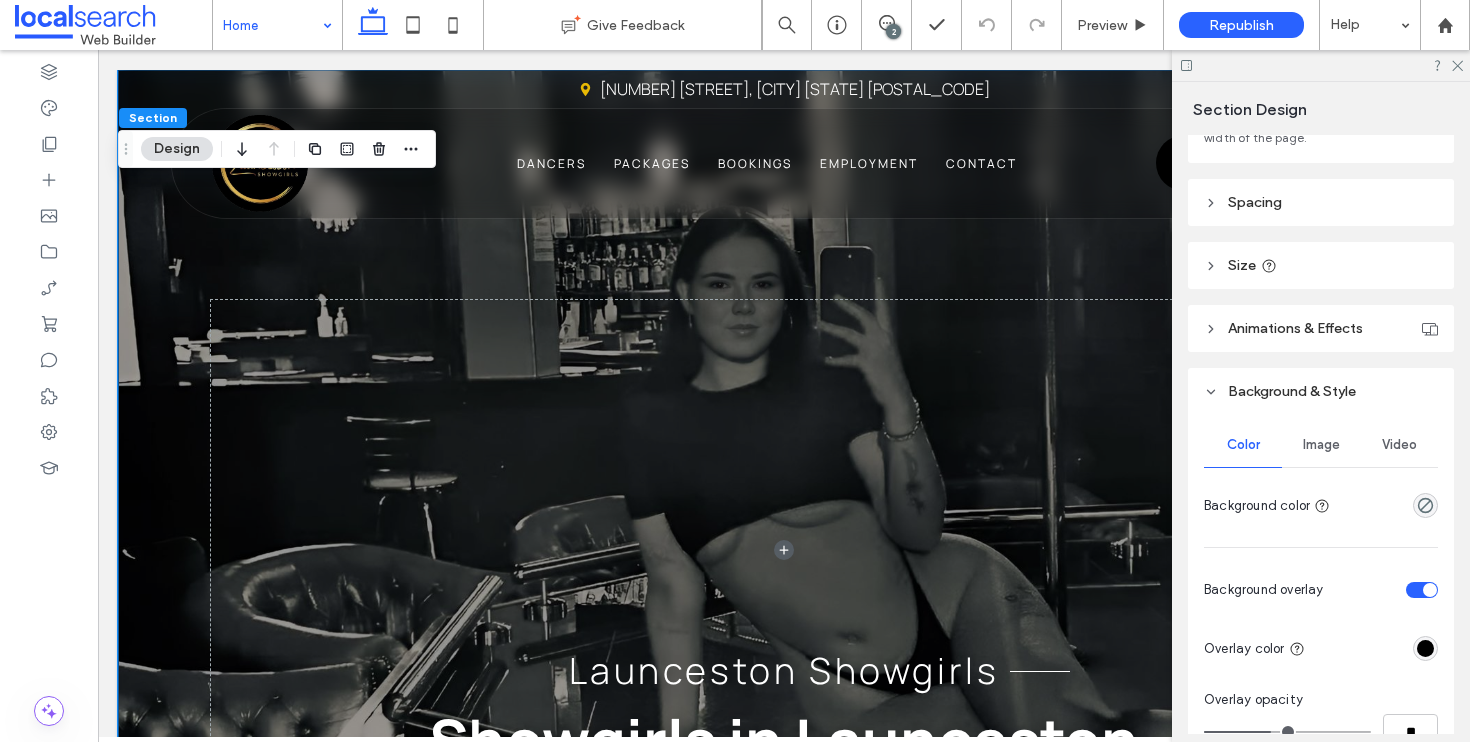 click on "Image" at bounding box center (1321, 445) 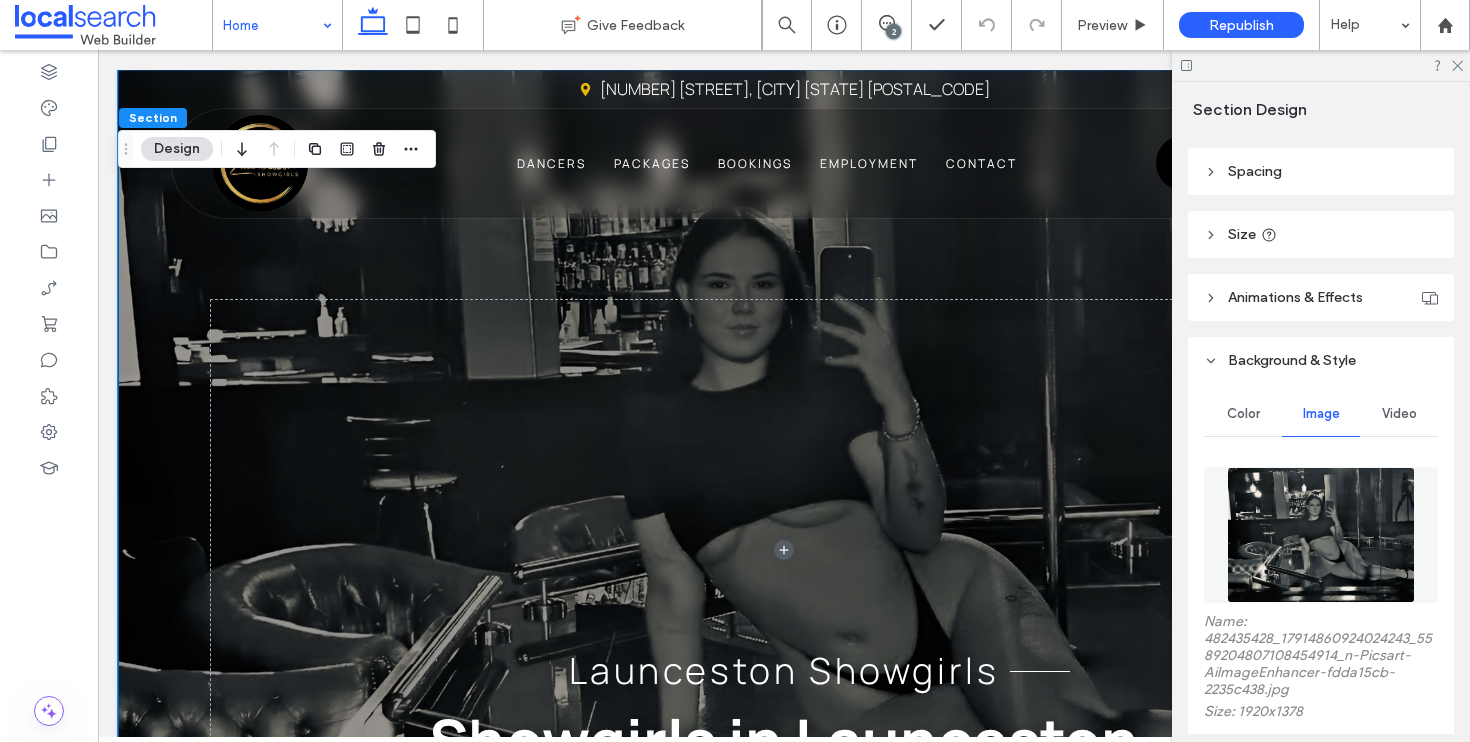 scroll, scrollTop: 205, scrollLeft: 0, axis: vertical 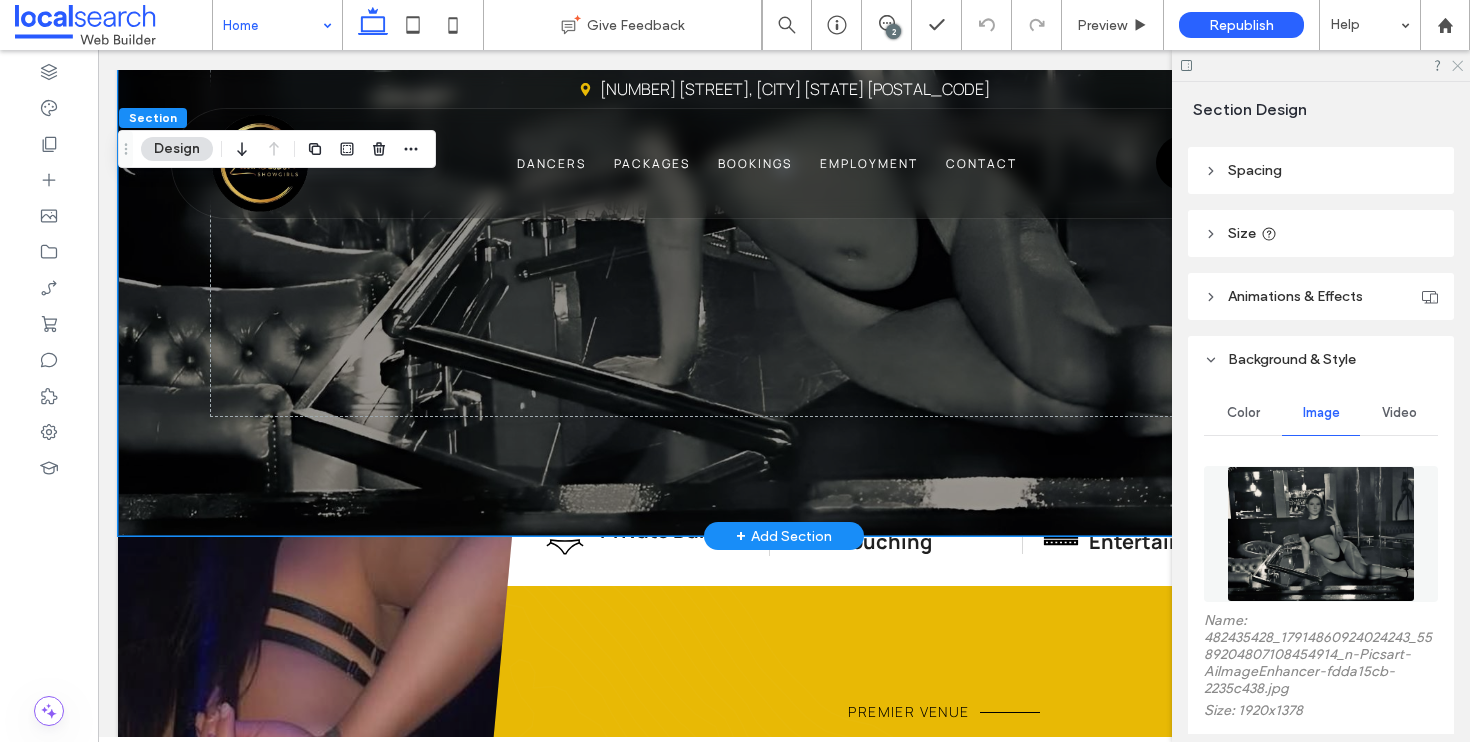 click 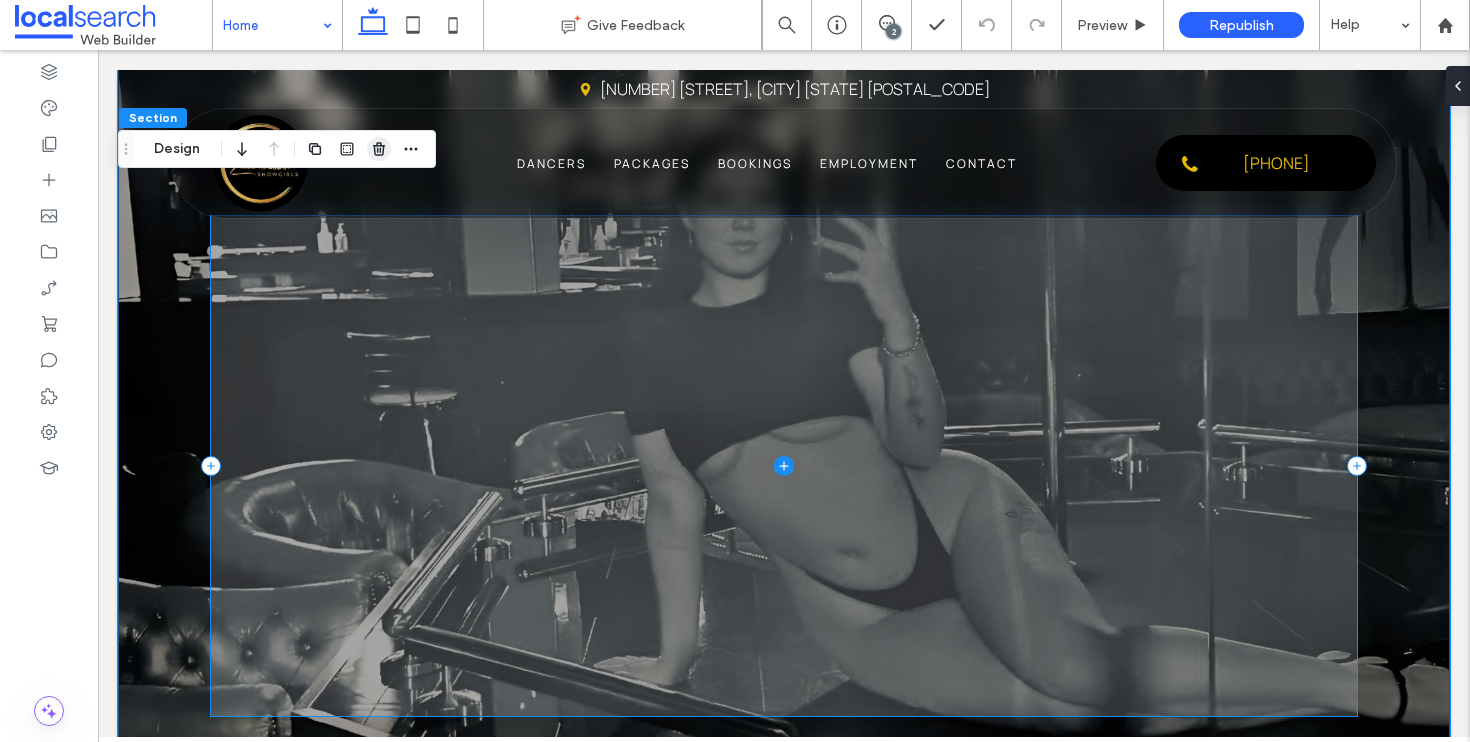 scroll, scrollTop: 0, scrollLeft: 0, axis: both 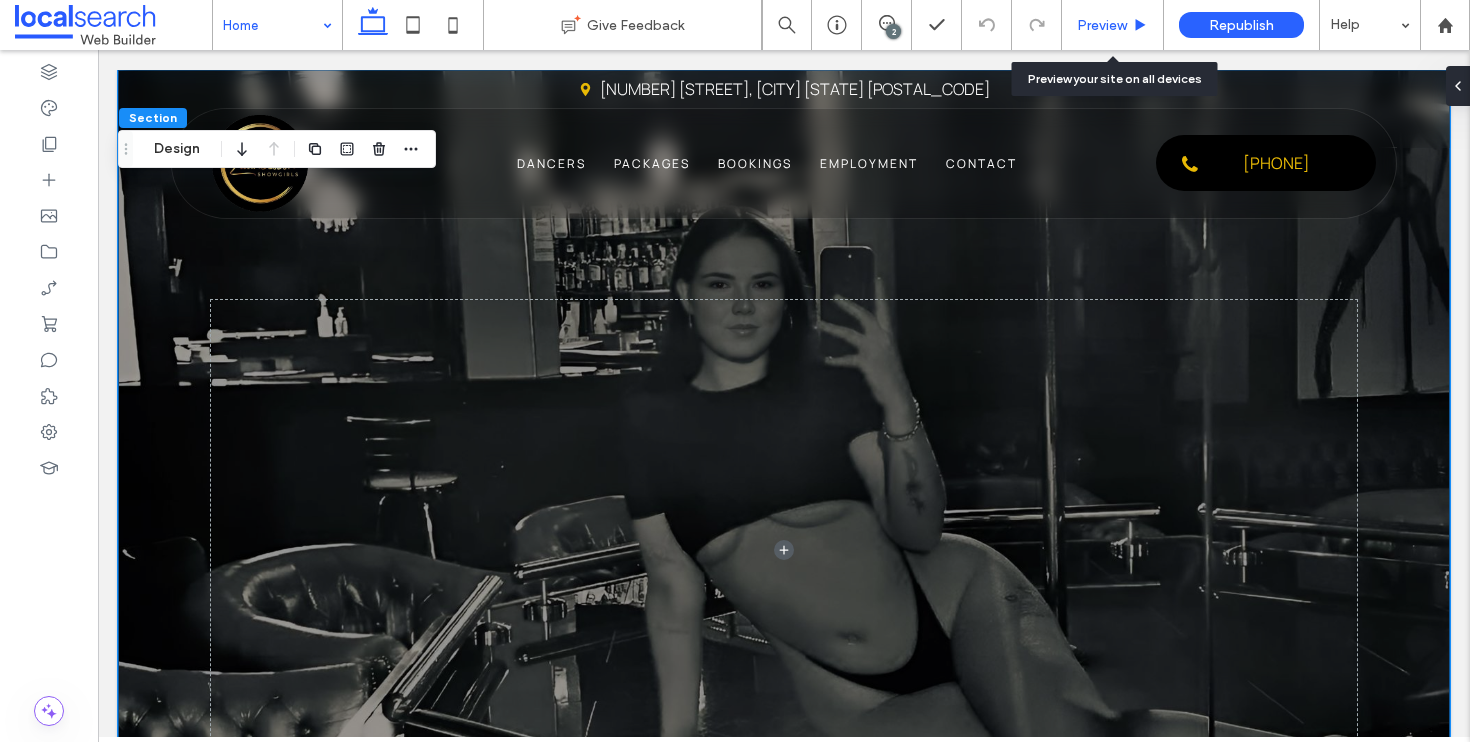 click on "Preview" at bounding box center [1102, 25] 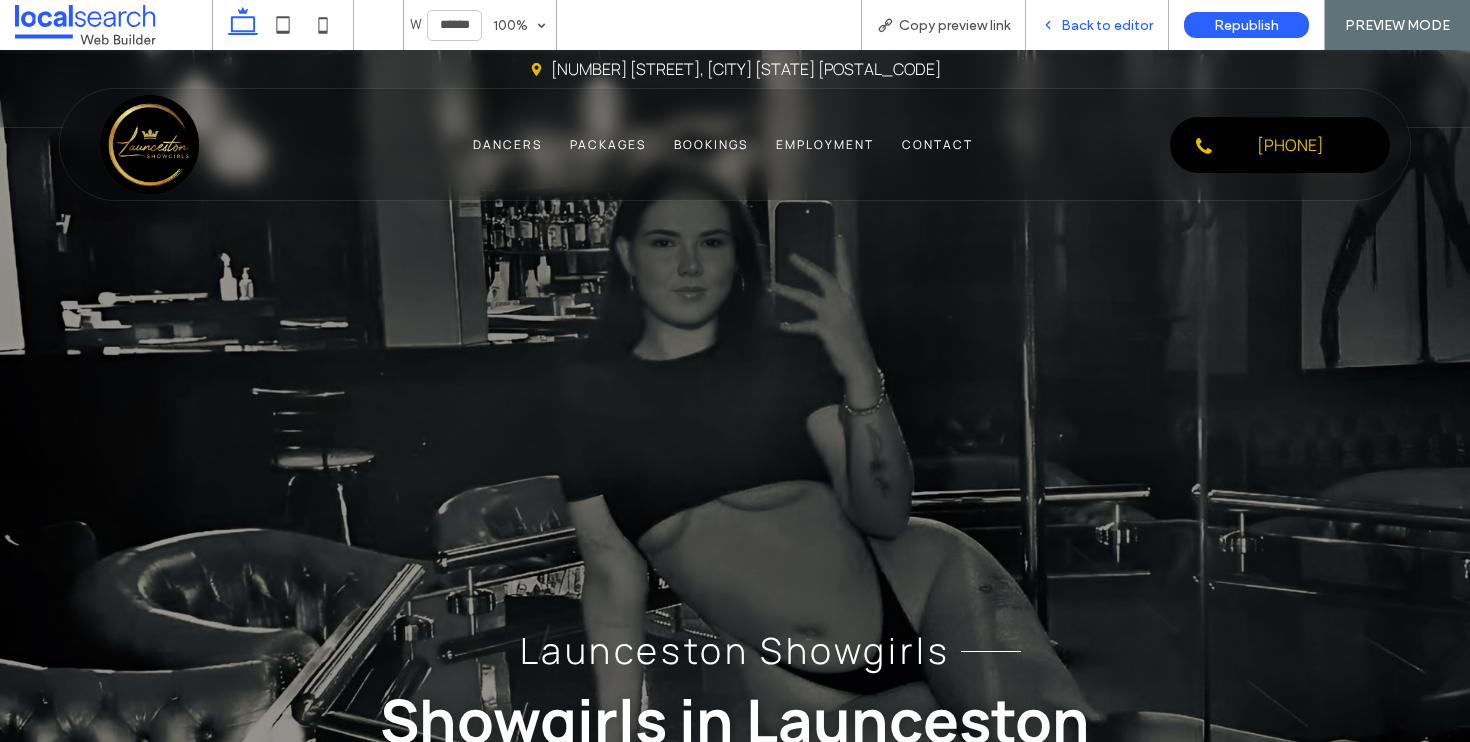 click on "Back to editor" at bounding box center (1107, 25) 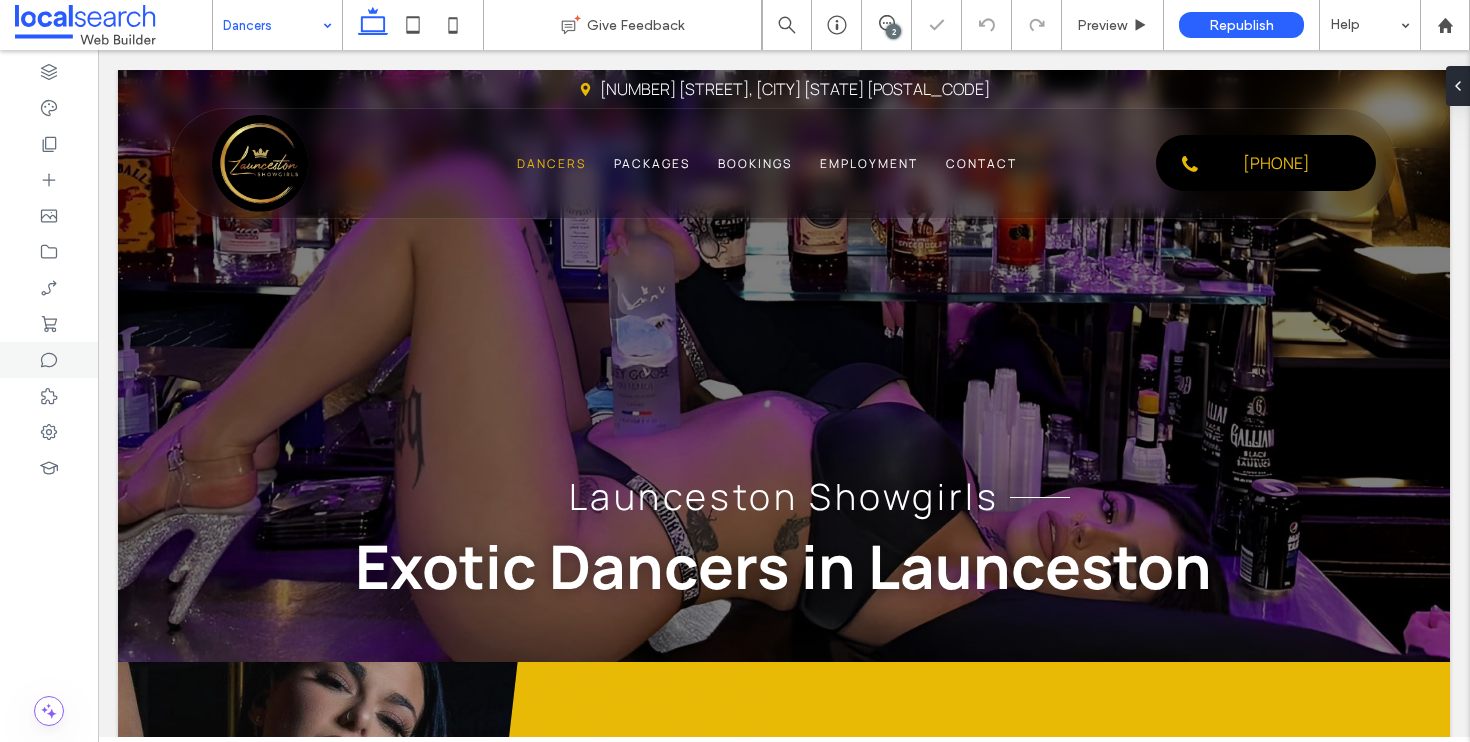 scroll, scrollTop: 0, scrollLeft: 0, axis: both 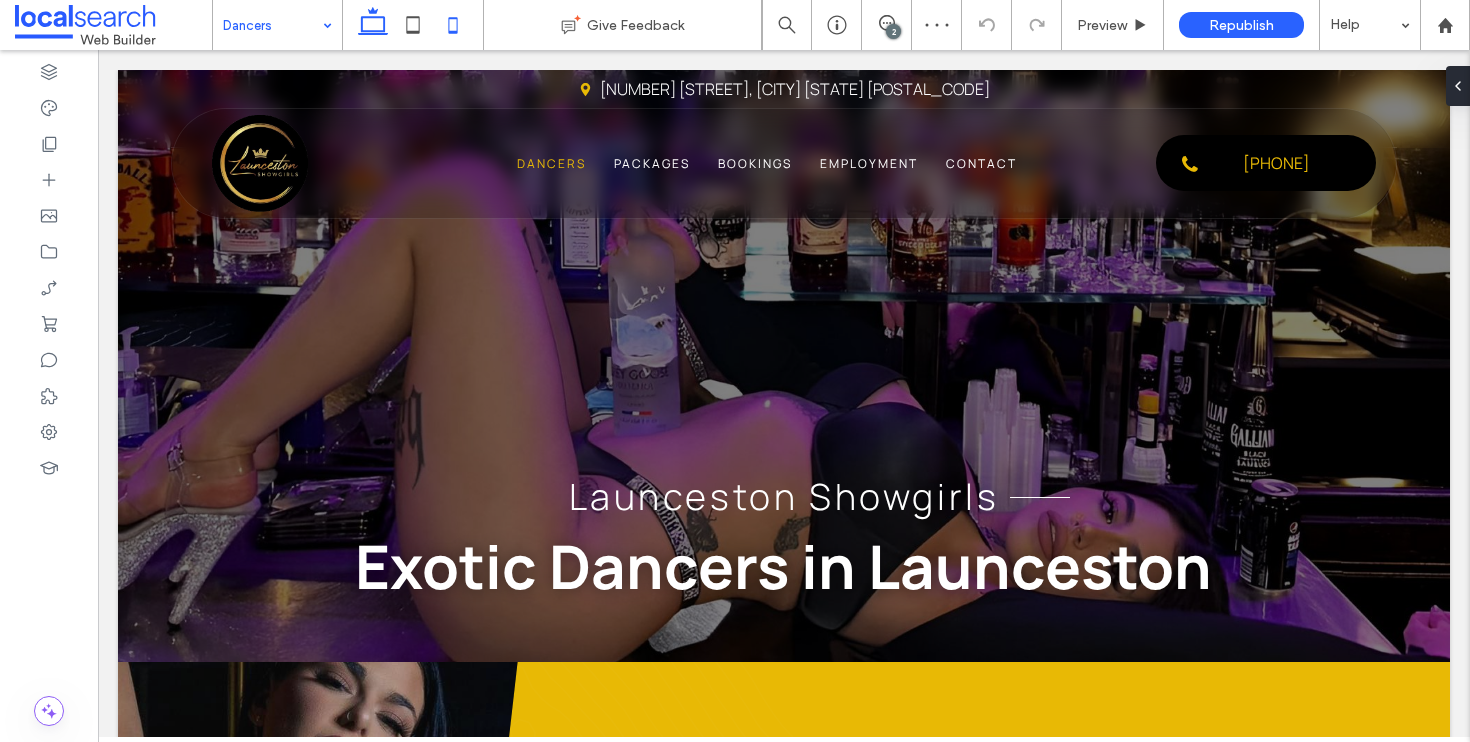click 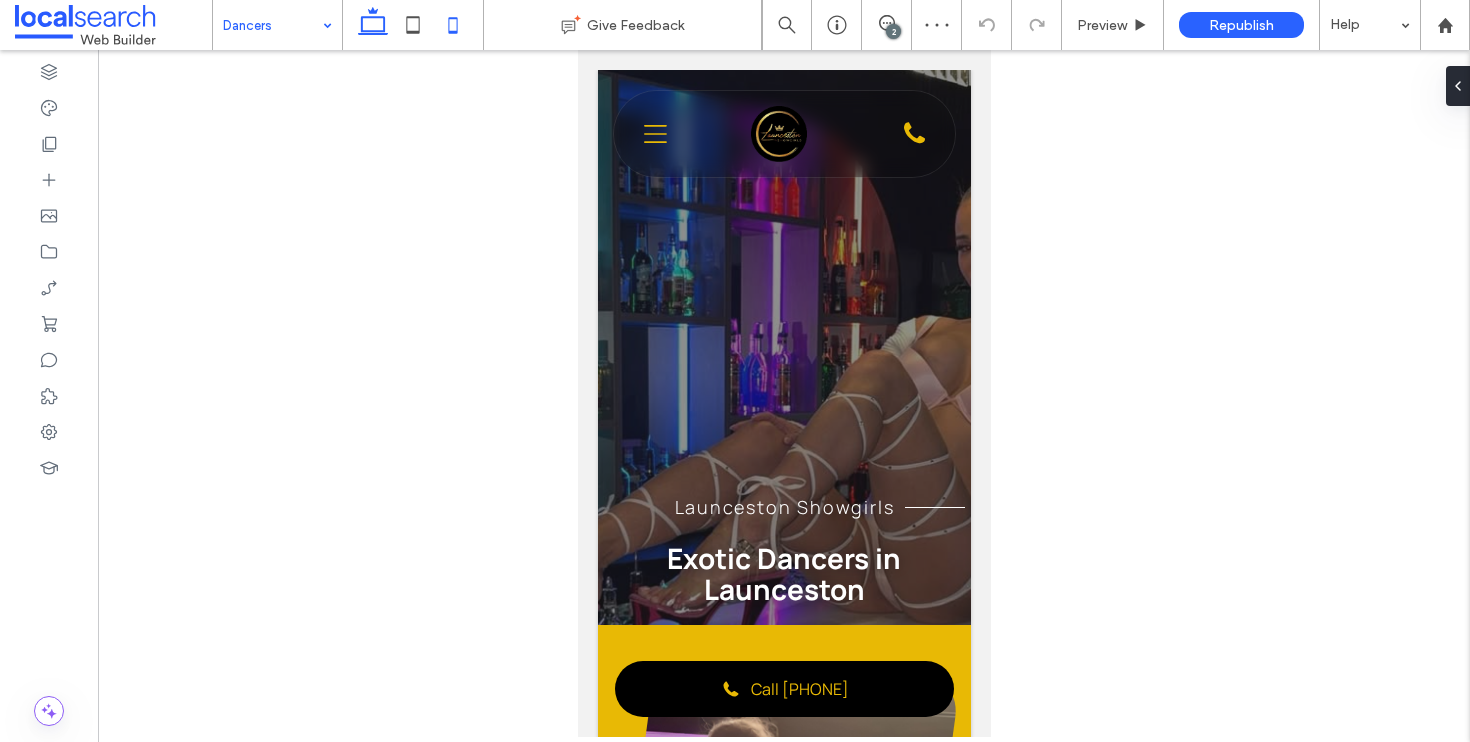 click 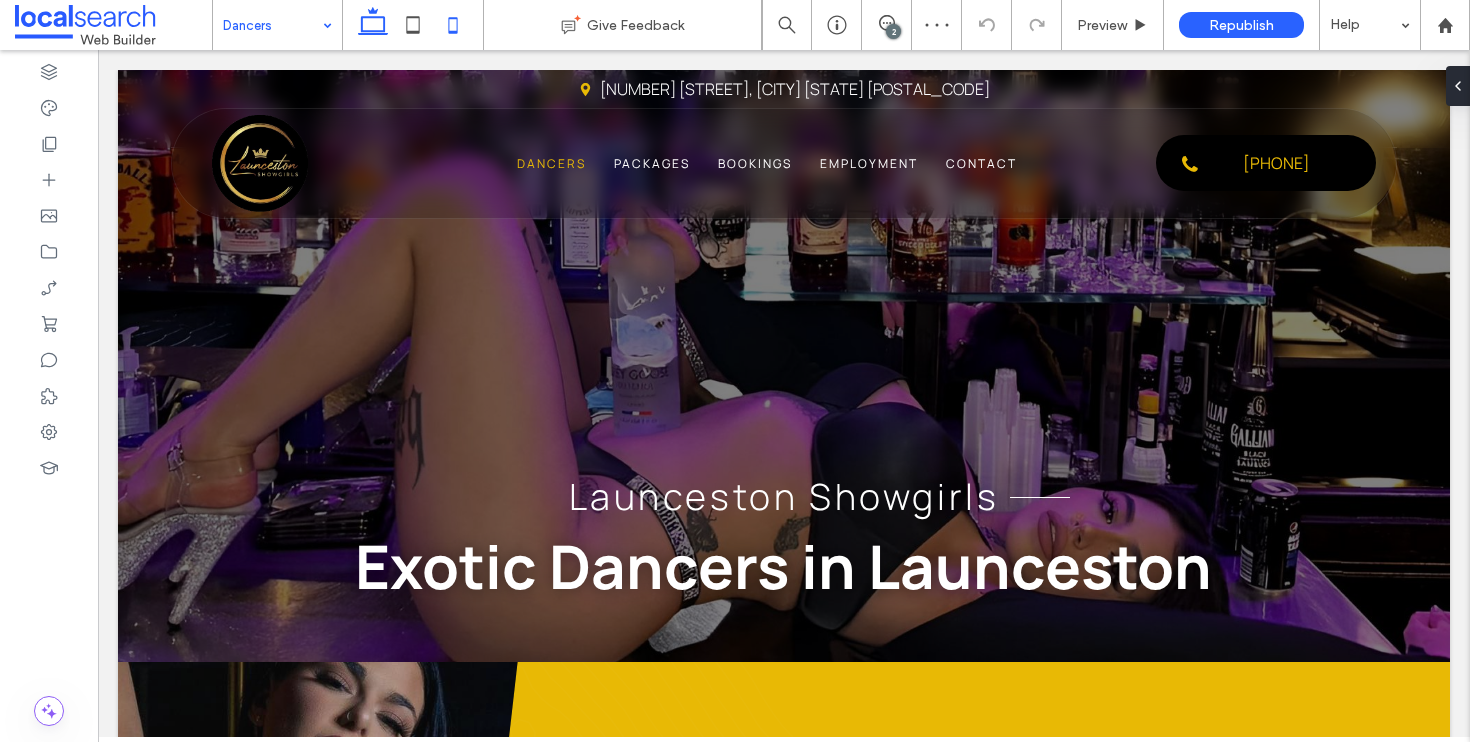 click 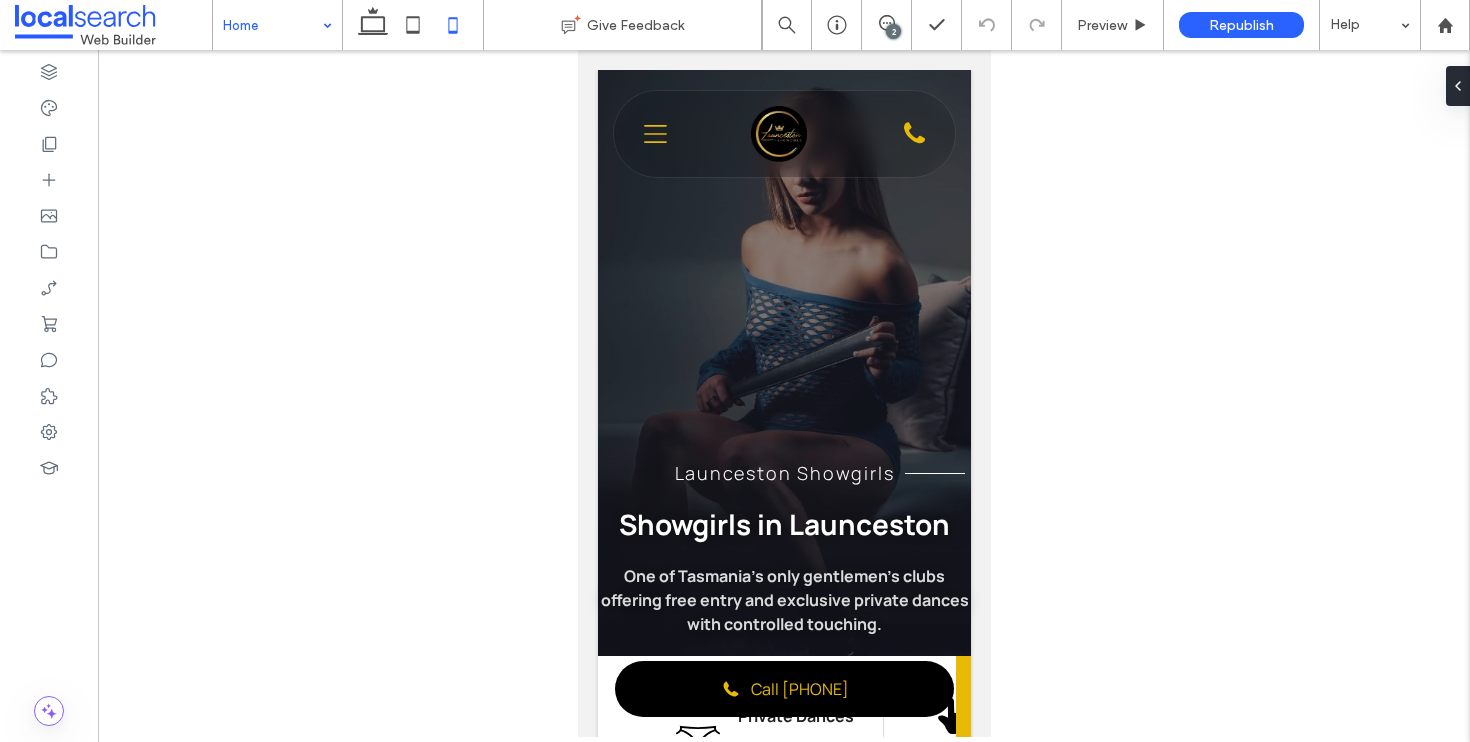 scroll, scrollTop: 0, scrollLeft: 0, axis: both 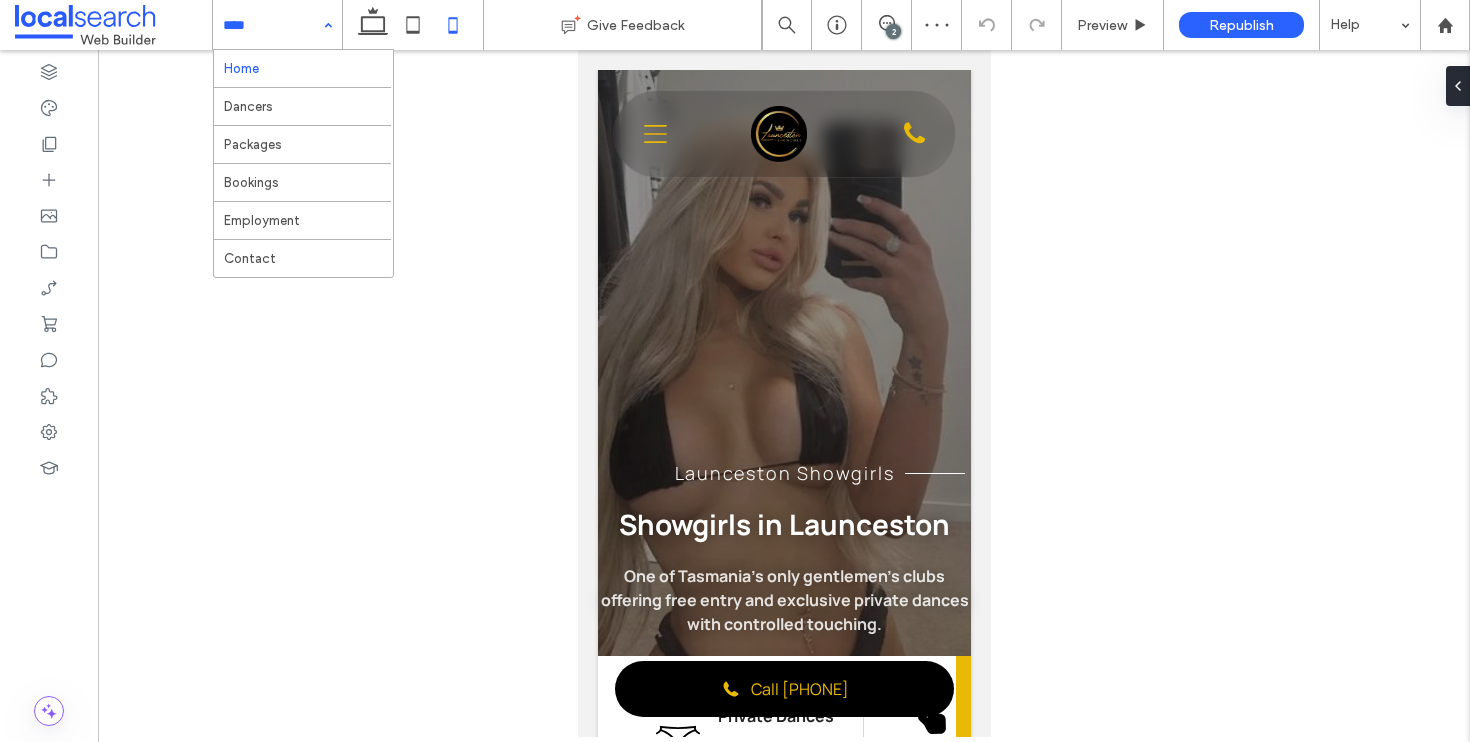 click at bounding box center (272, 25) 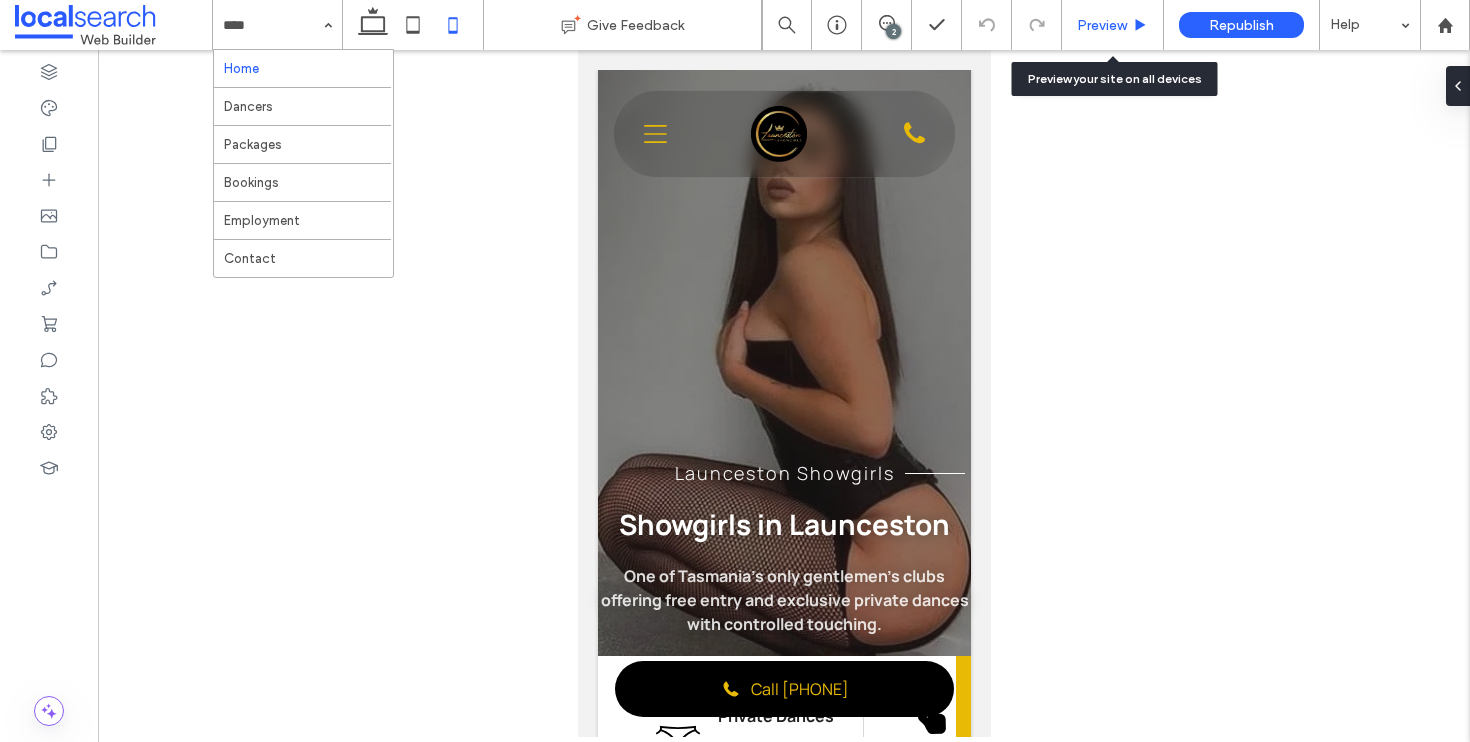 click on "Preview" at bounding box center [1102, 25] 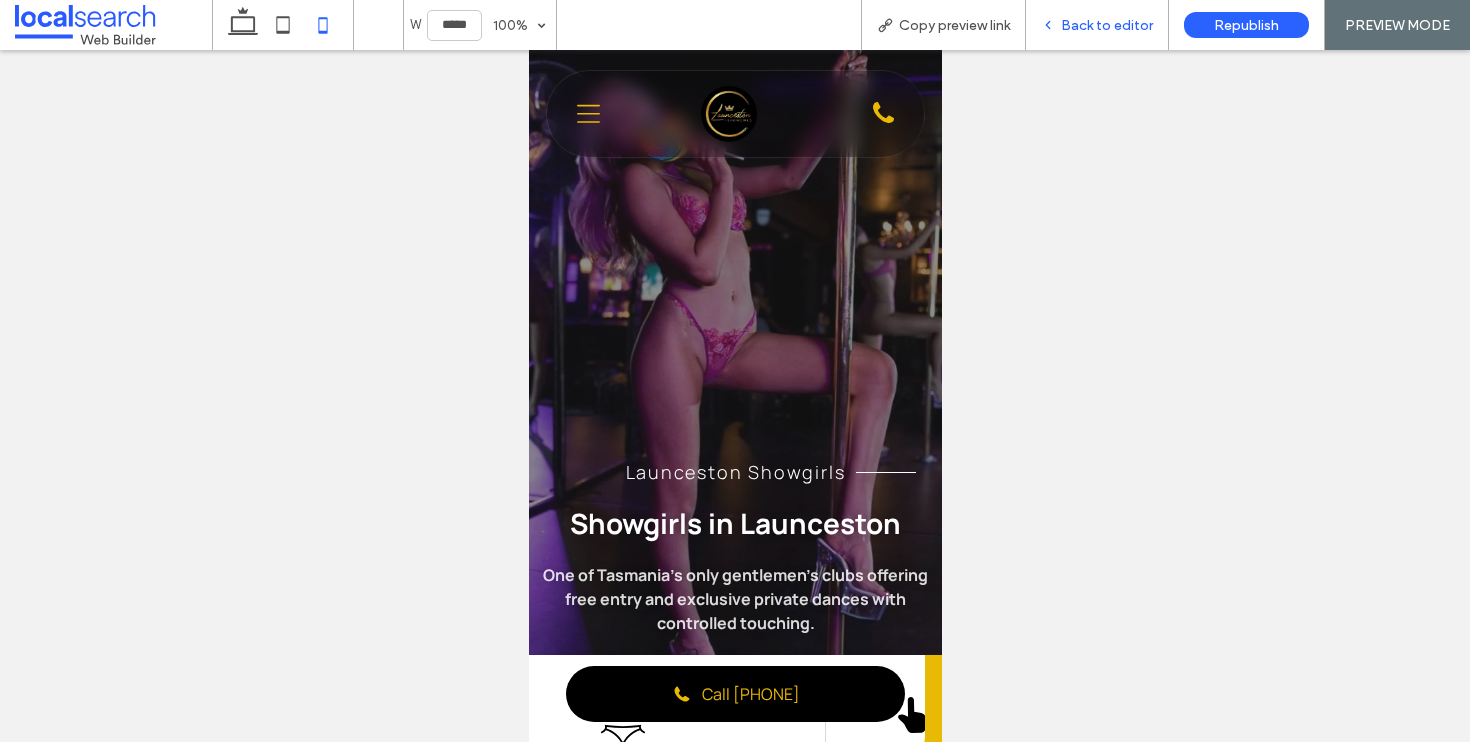 click on "Back to editor" at bounding box center (1107, 25) 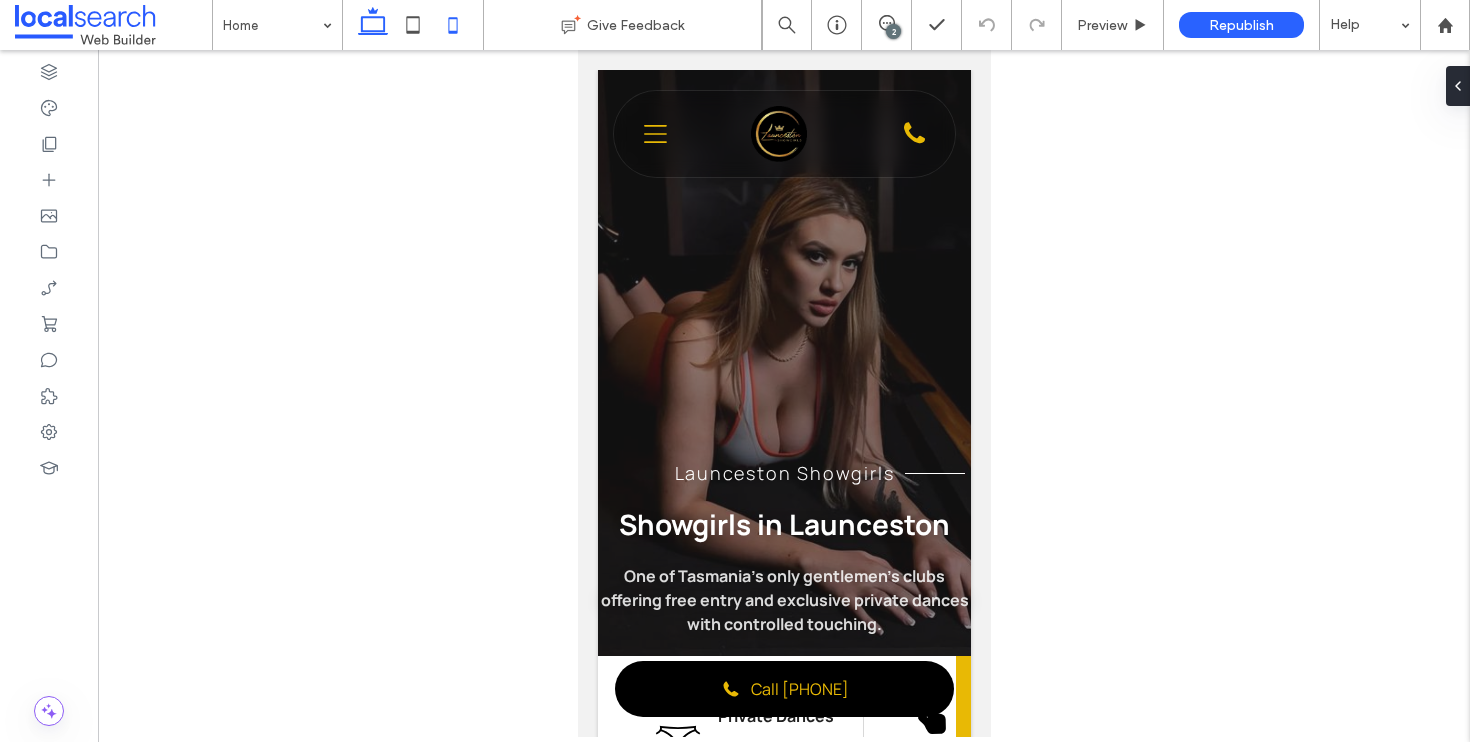 click 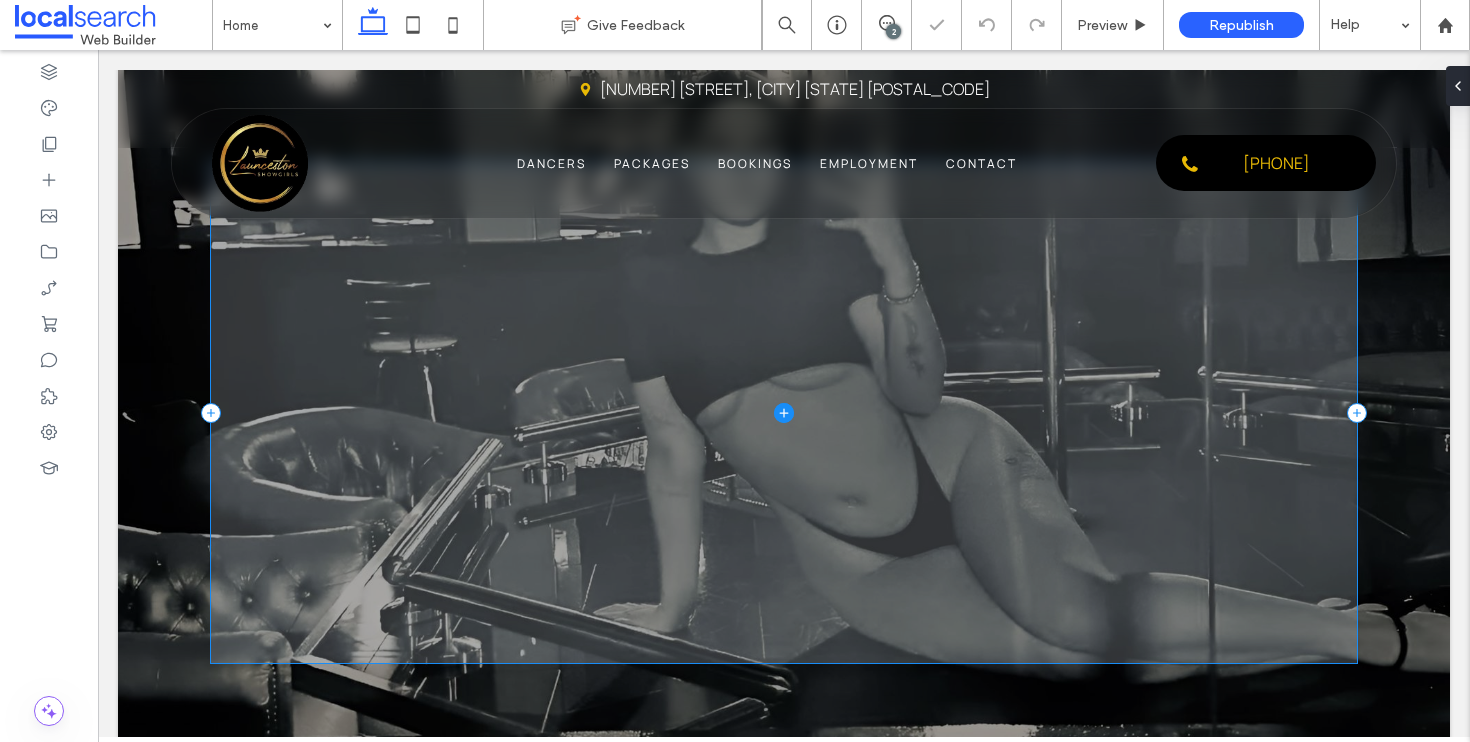 scroll, scrollTop: 204, scrollLeft: 0, axis: vertical 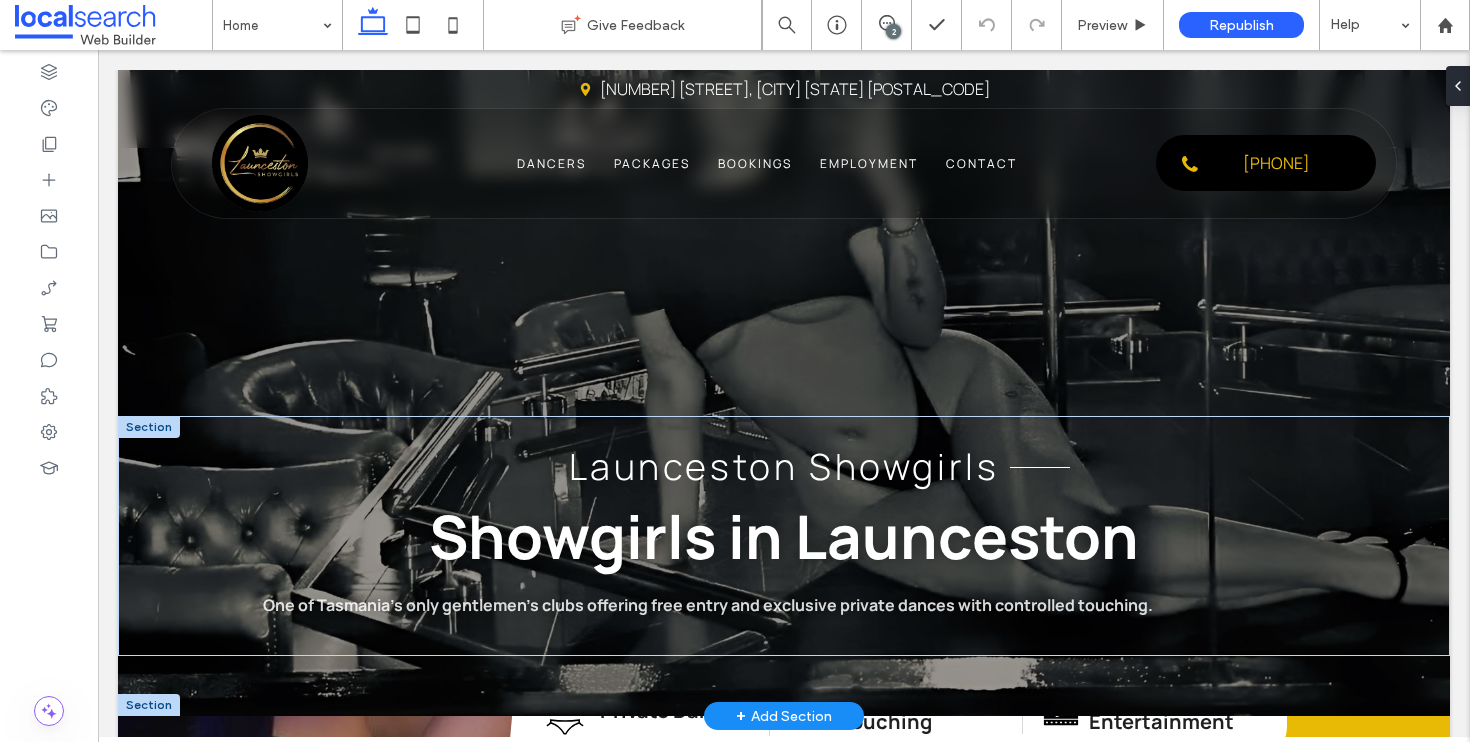 click on "One of Tasmania’s only gentlemen’s clubs offering free entry and exclusive private dances with controlled touching." at bounding box center (708, 605) 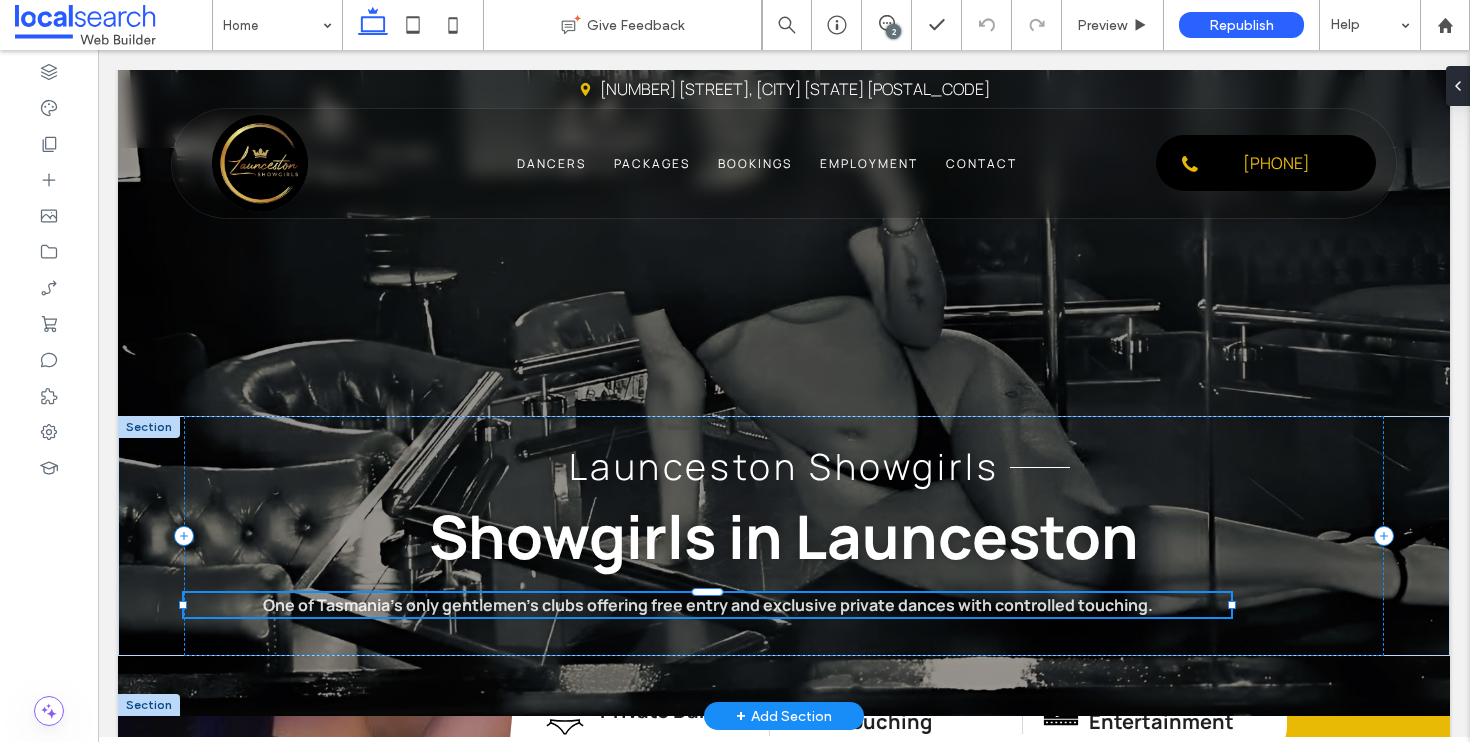 click on "One of Tasmania’s only gentlemen’s clubs offering free entry and exclusive private dances with controlled touching." at bounding box center (708, 605) 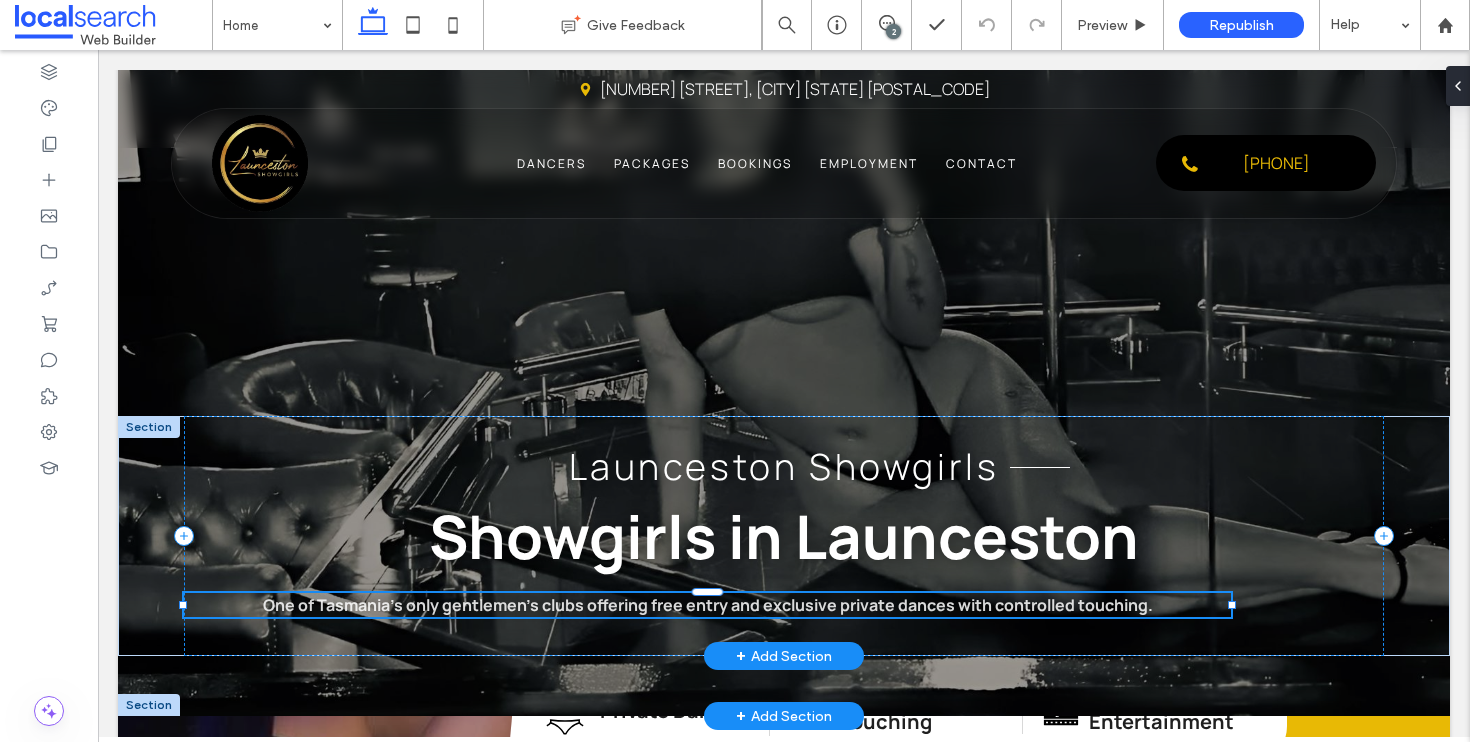 type on "*******" 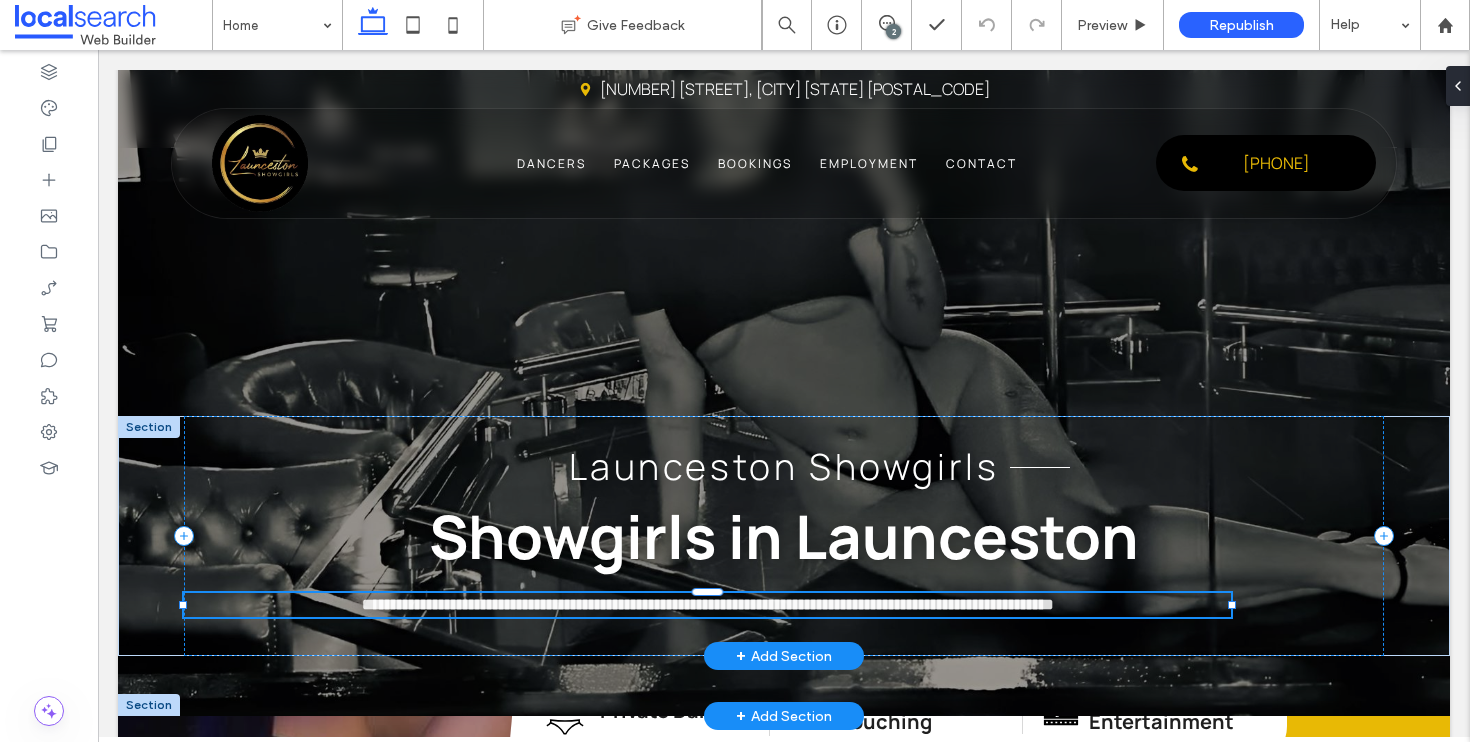 click on "**********" at bounding box center [708, 604] 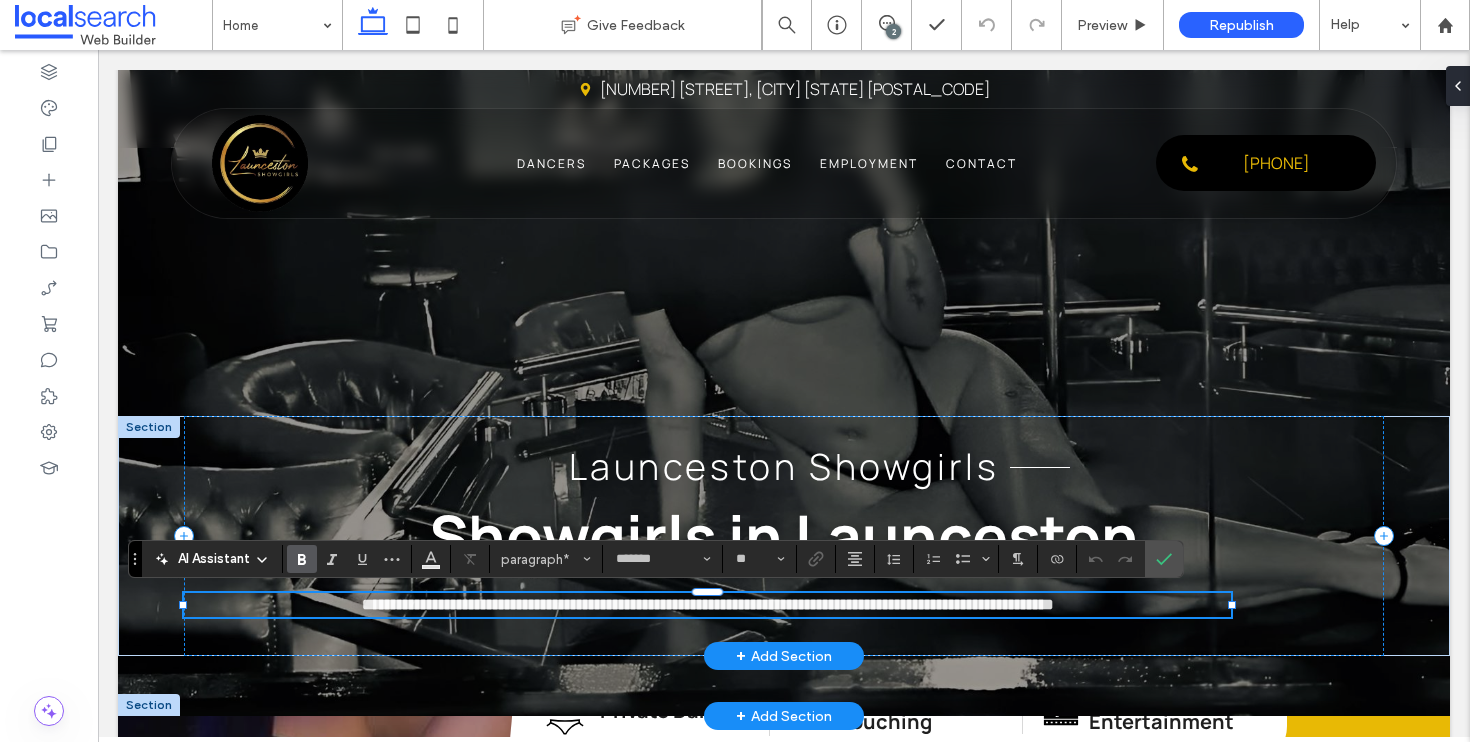click on "**********" at bounding box center [708, 604] 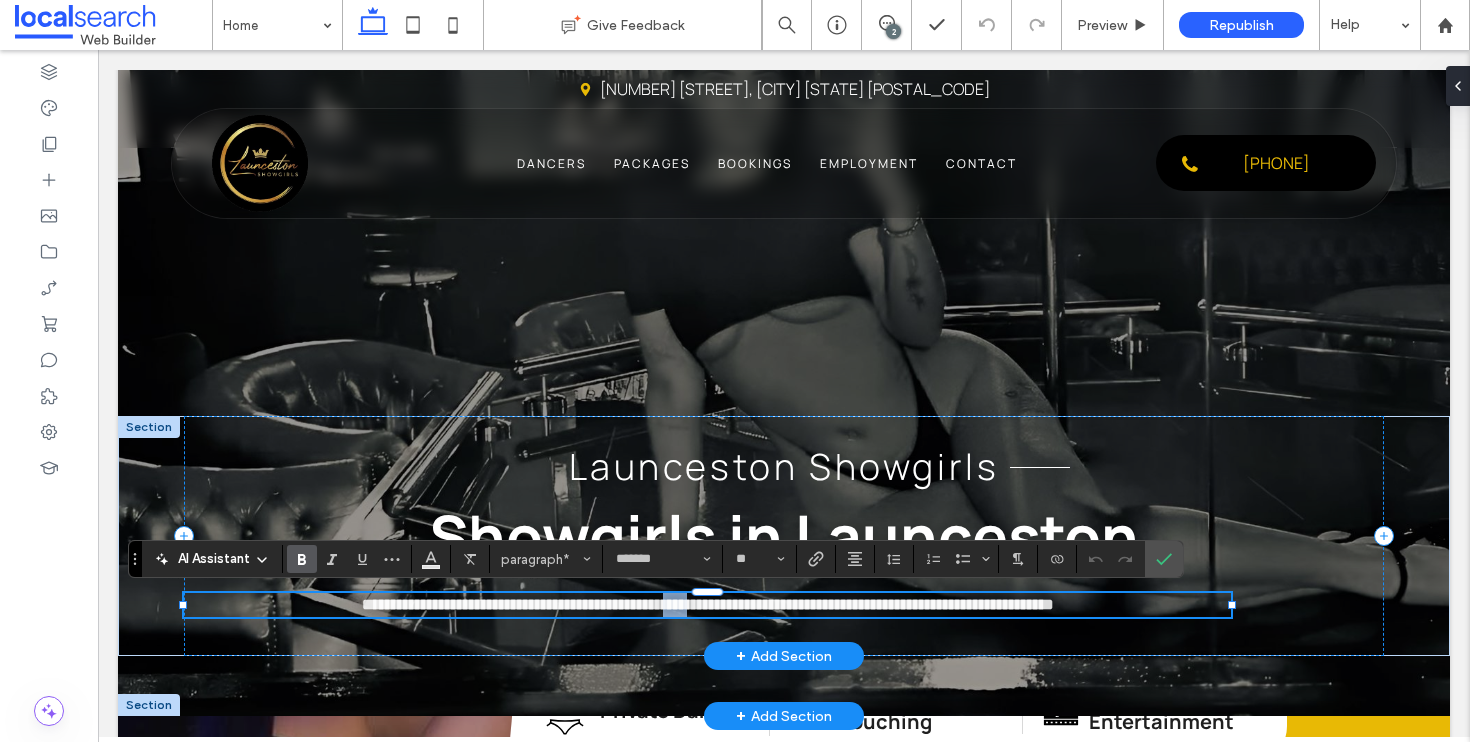 click on "**********" at bounding box center [708, 604] 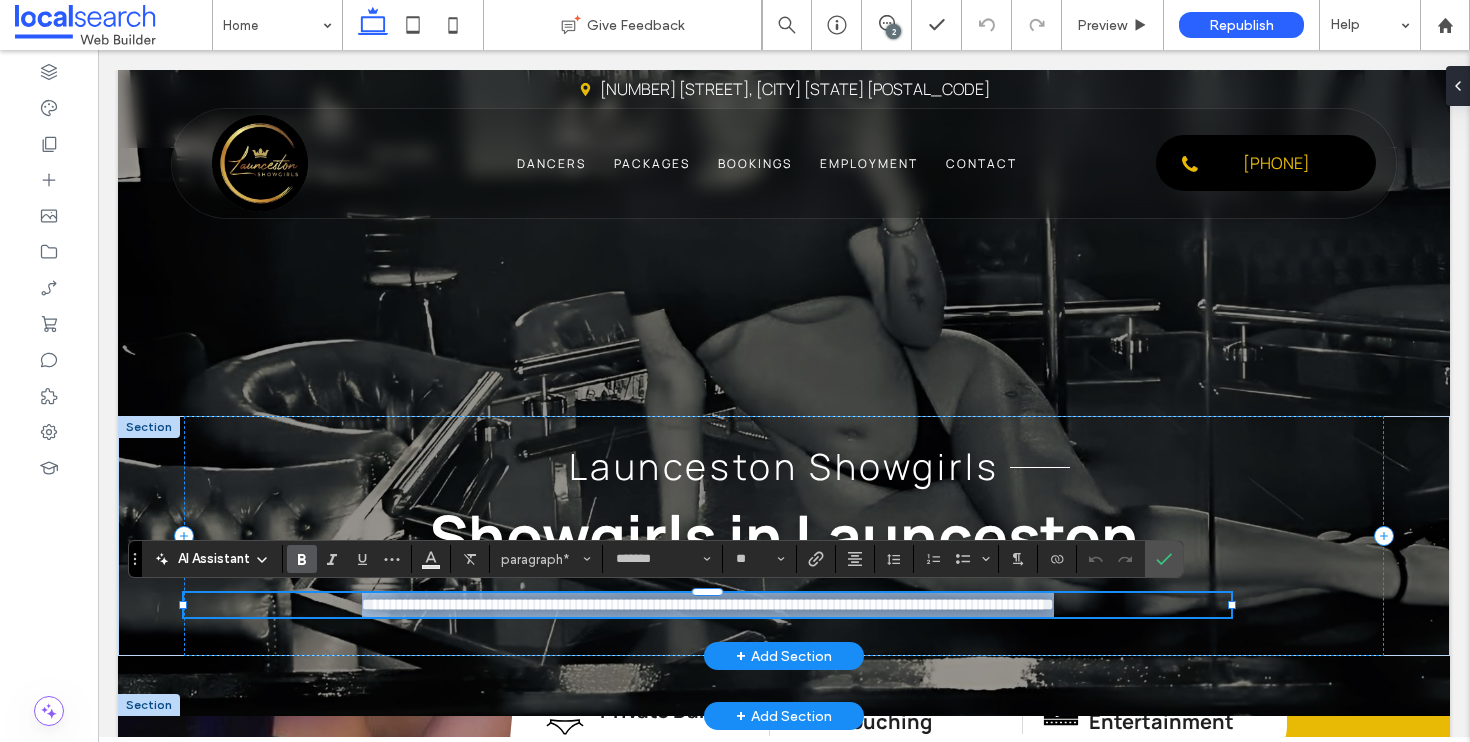 click on "**********" at bounding box center [708, 604] 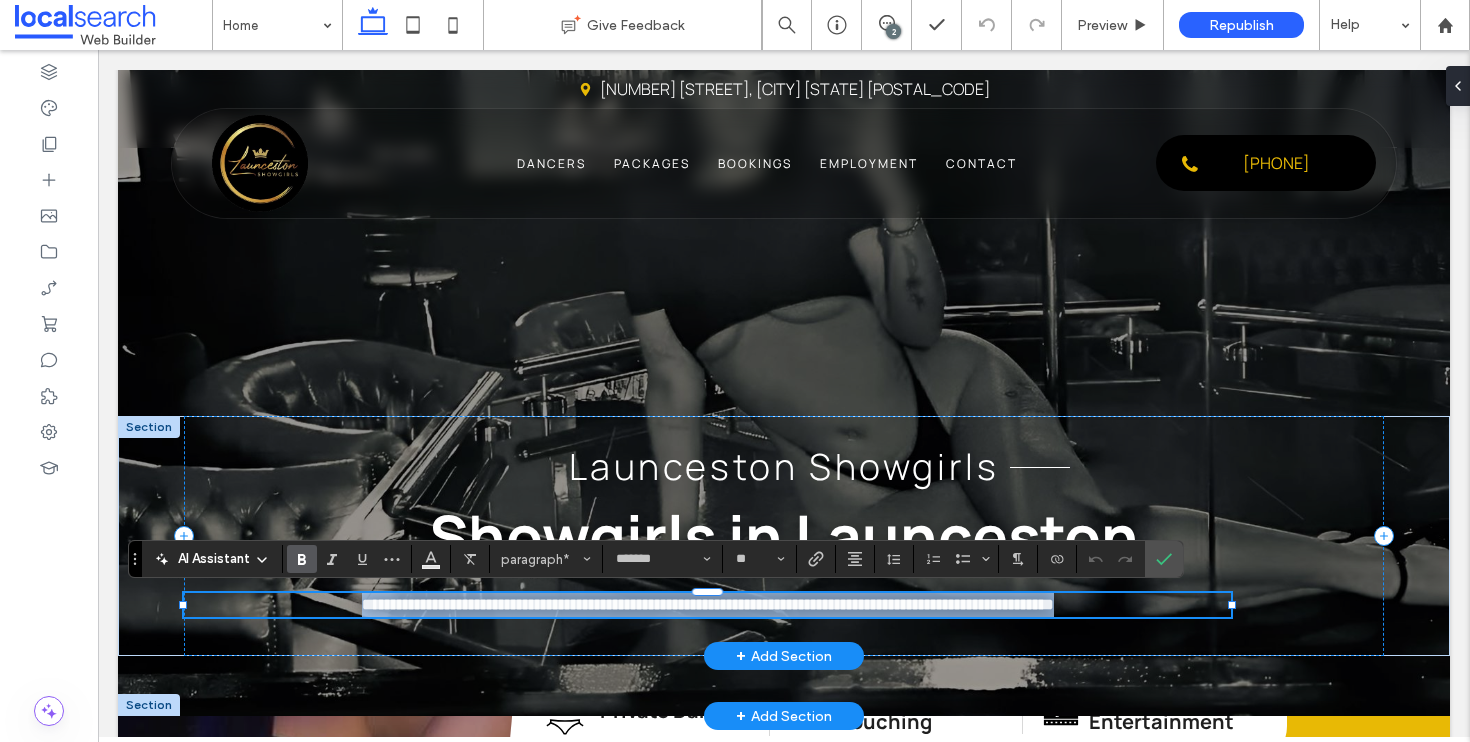 copy on "**********" 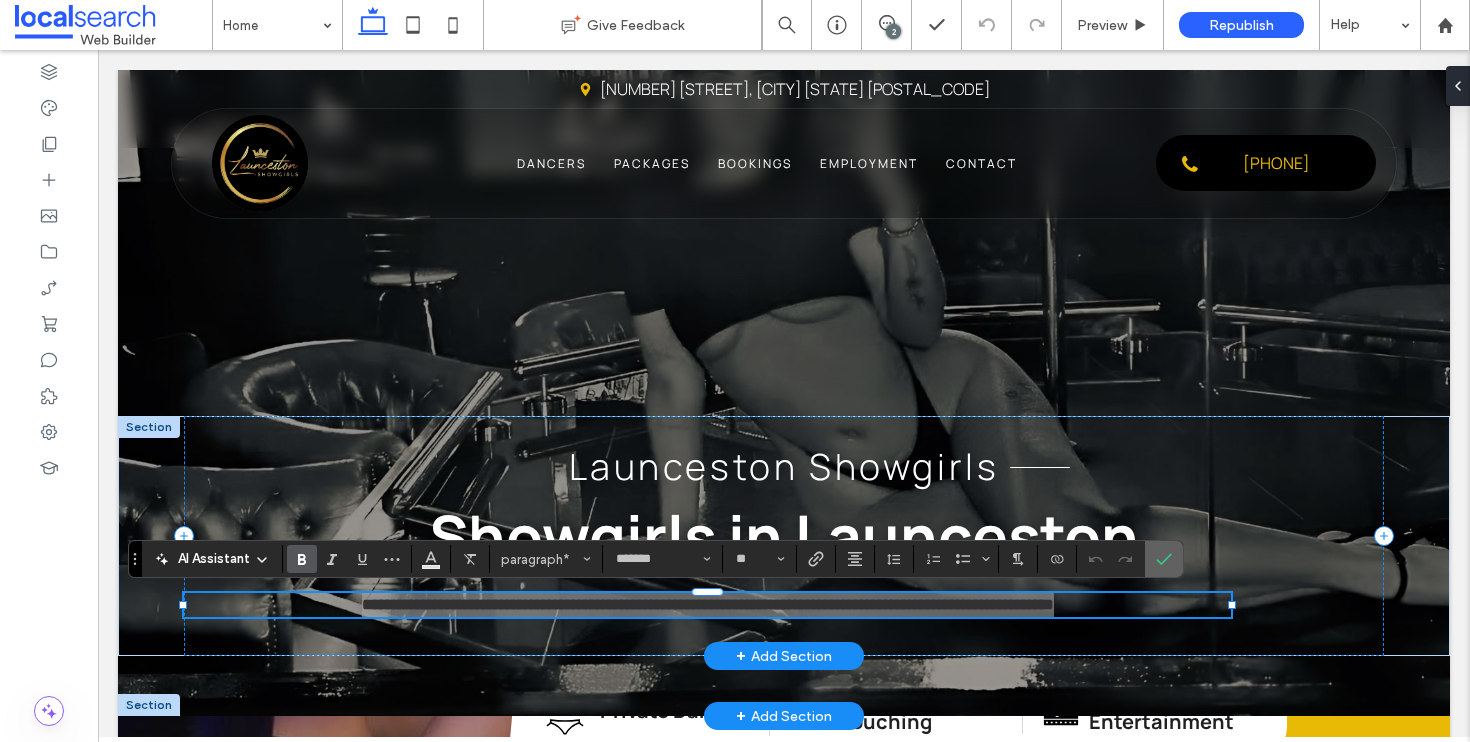 click 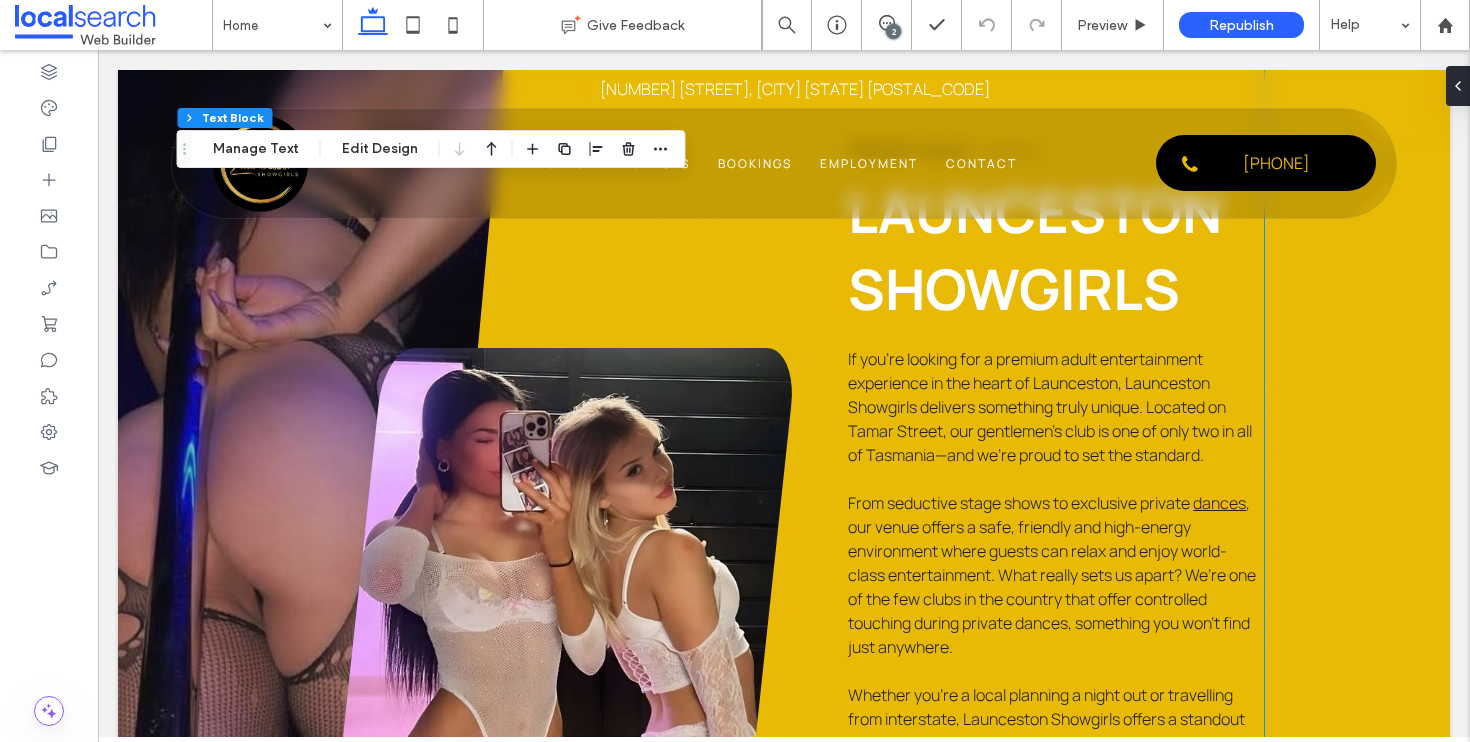 scroll, scrollTop: 918, scrollLeft: 0, axis: vertical 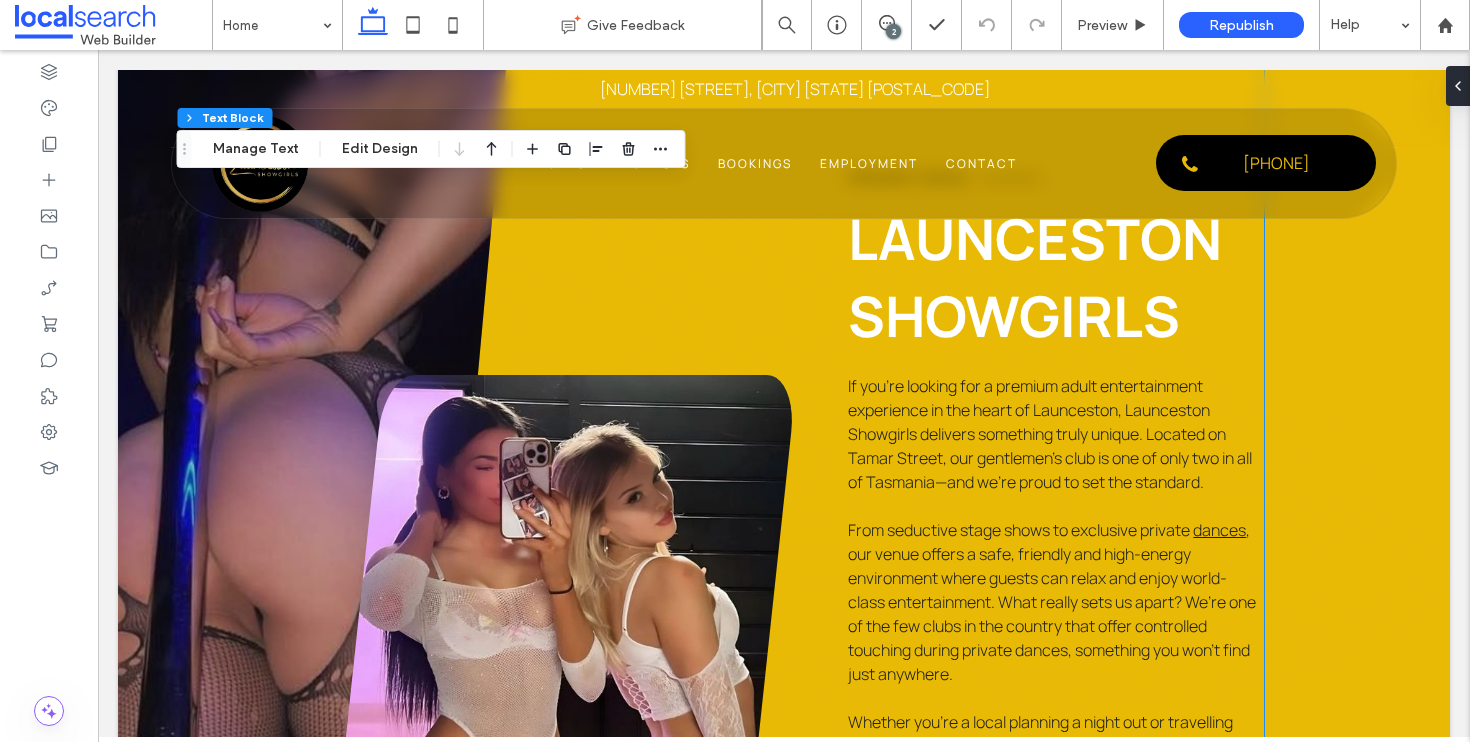 click on "LAUNCESTON SHOWGIRLS" at bounding box center (1055, 277) 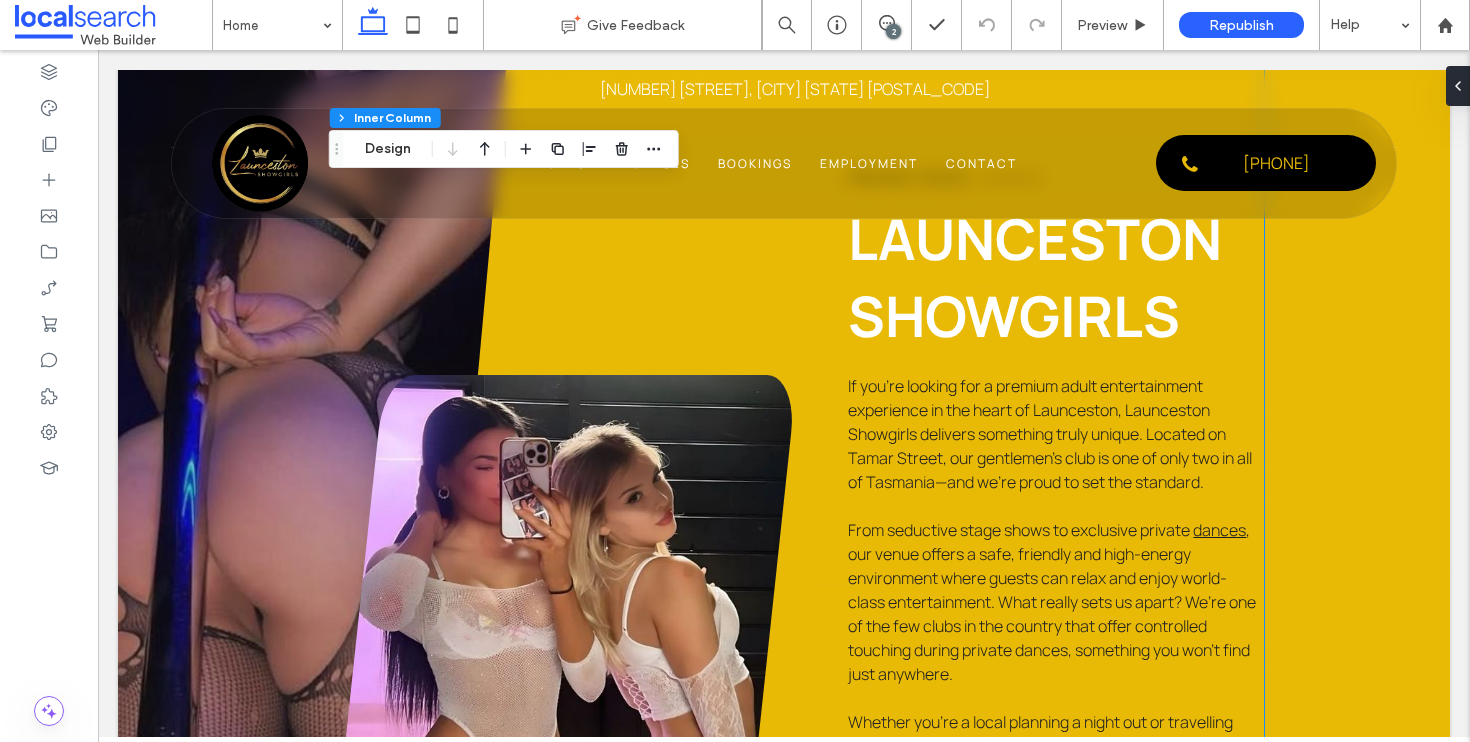 click on "LAUNCESTON SHOWGIRLS" at bounding box center (1055, 277) 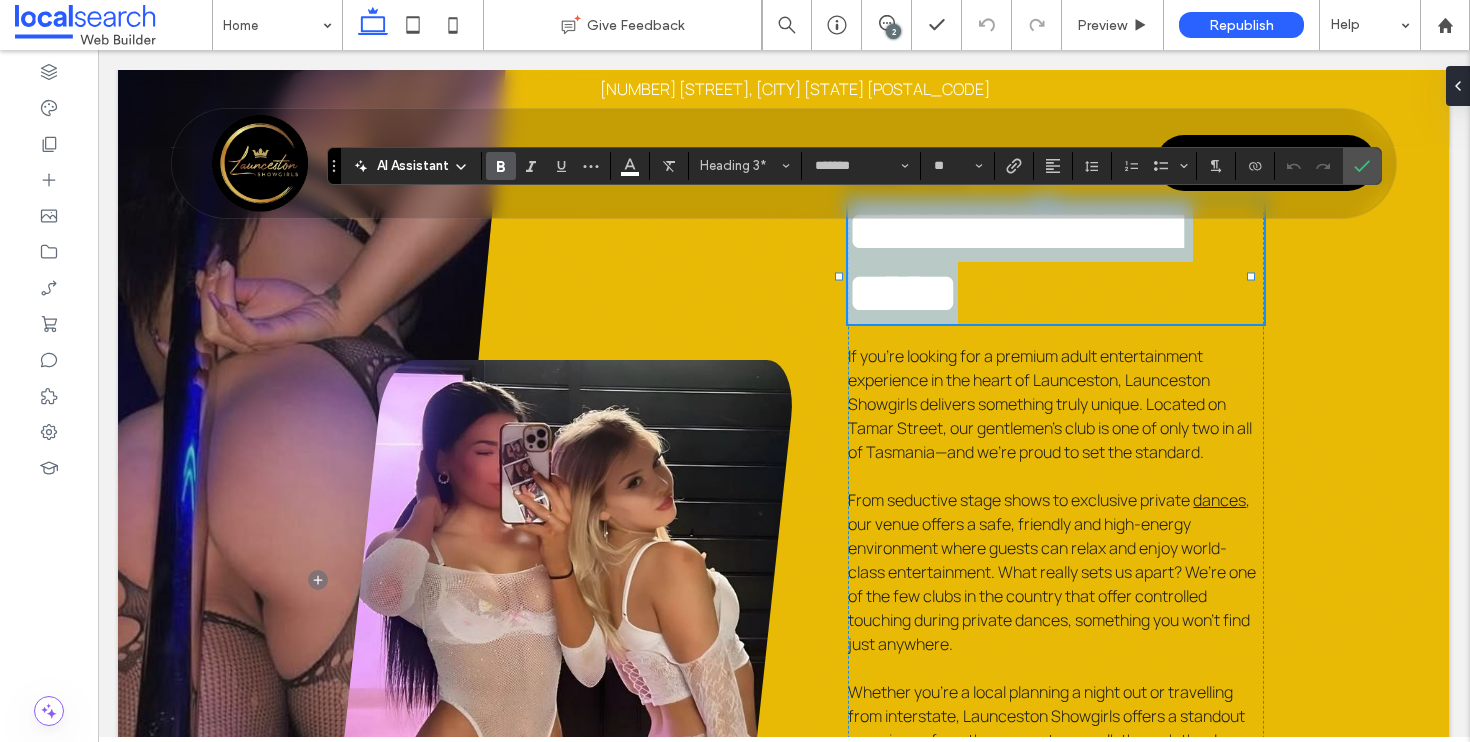 click on "**********" at bounding box center [1055, 262] 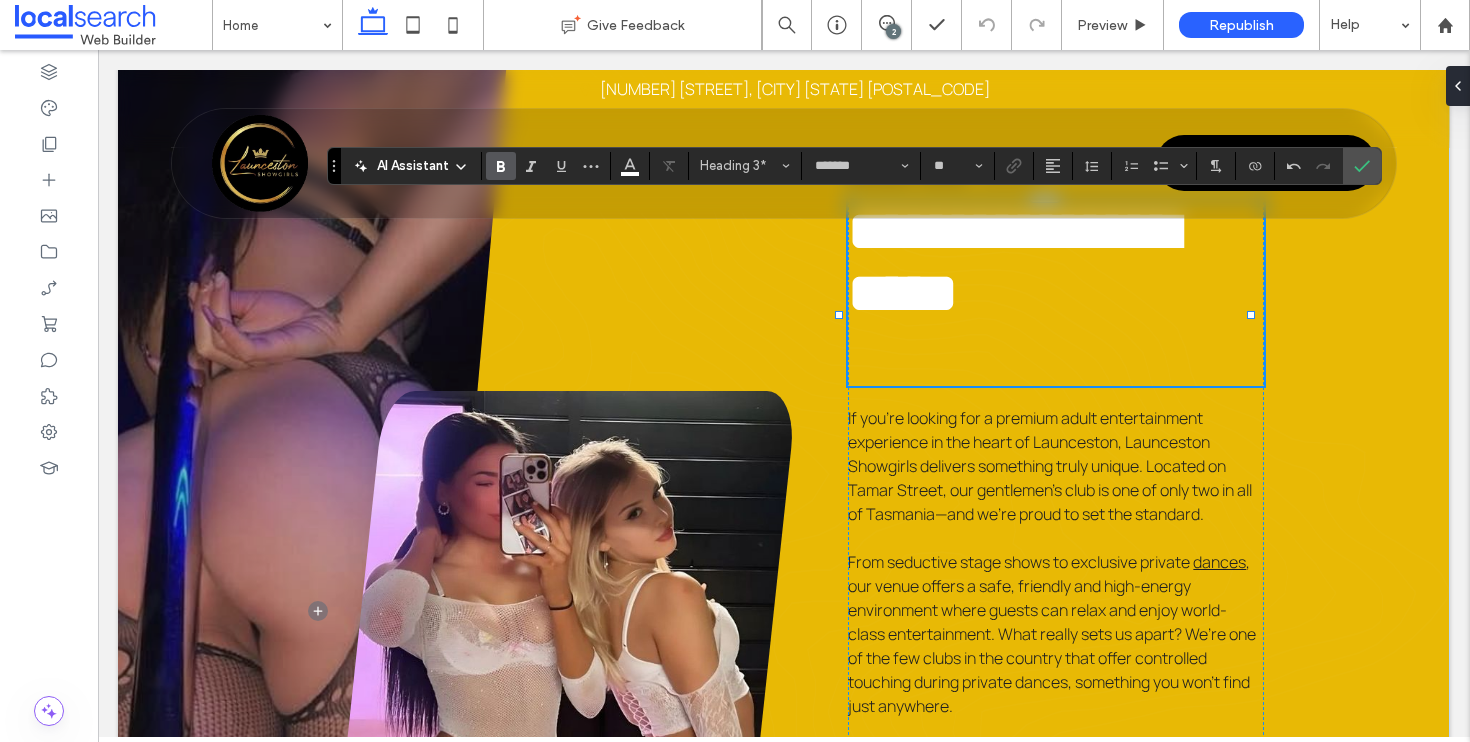 type on "**" 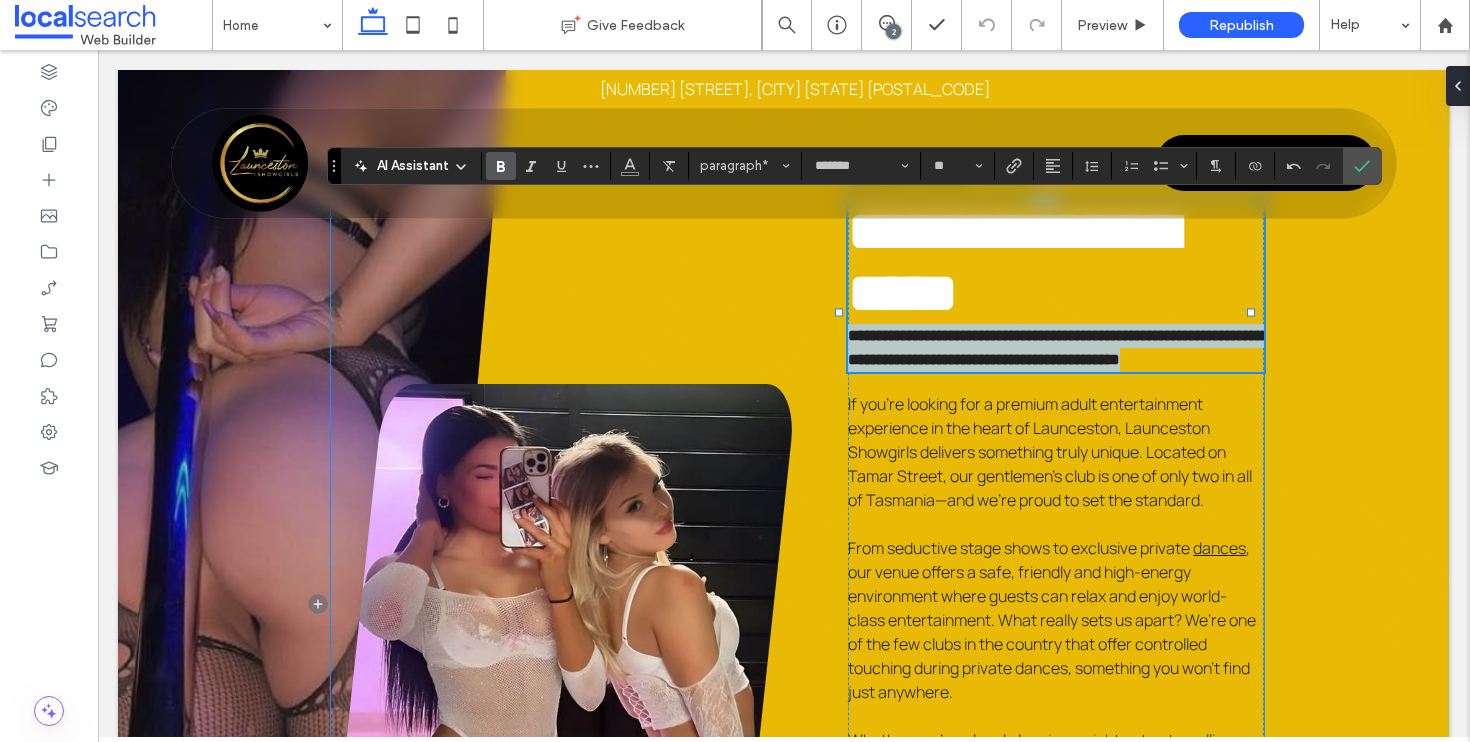 drag, startPoint x: 1011, startPoint y: 413, endPoint x: 816, endPoint y: 363, distance: 201.30823 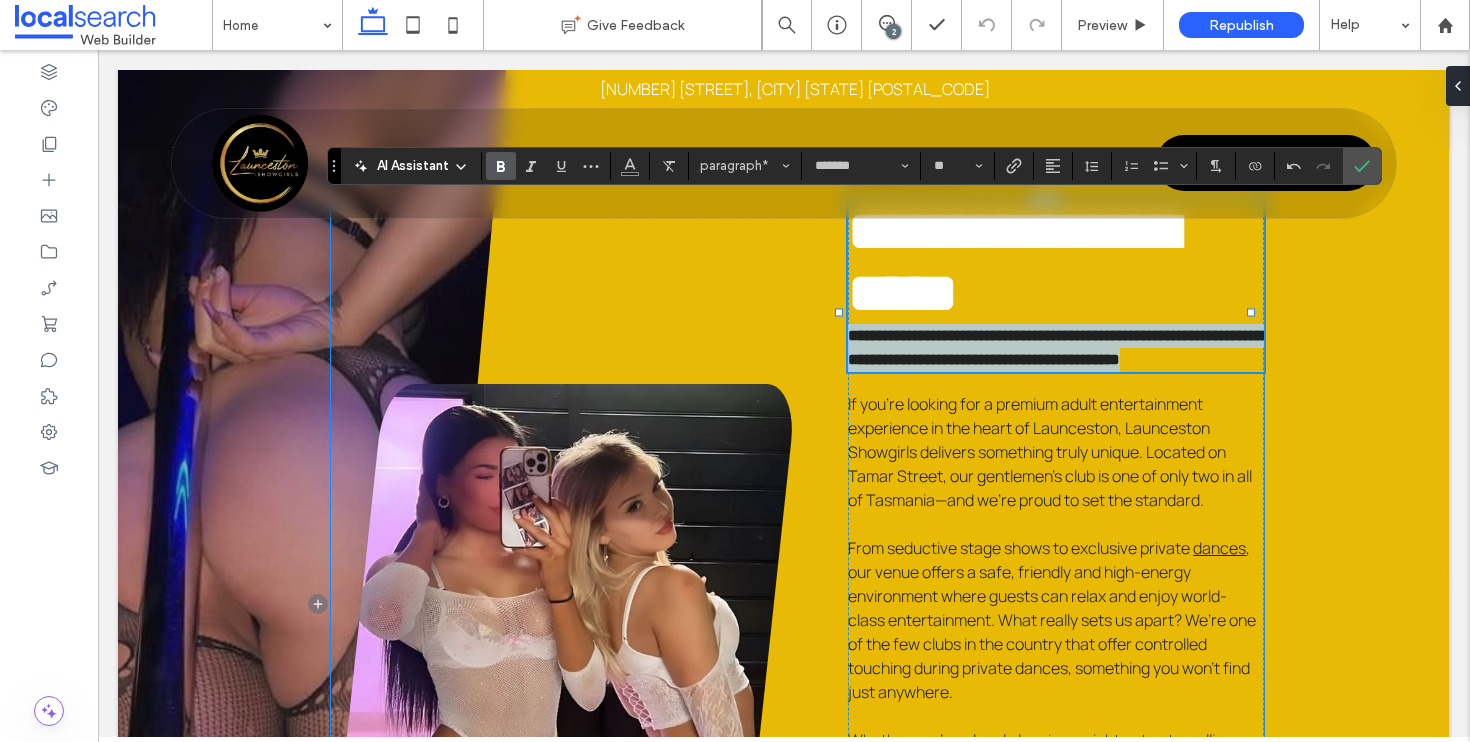 click on "**********" at bounding box center [797, 659] 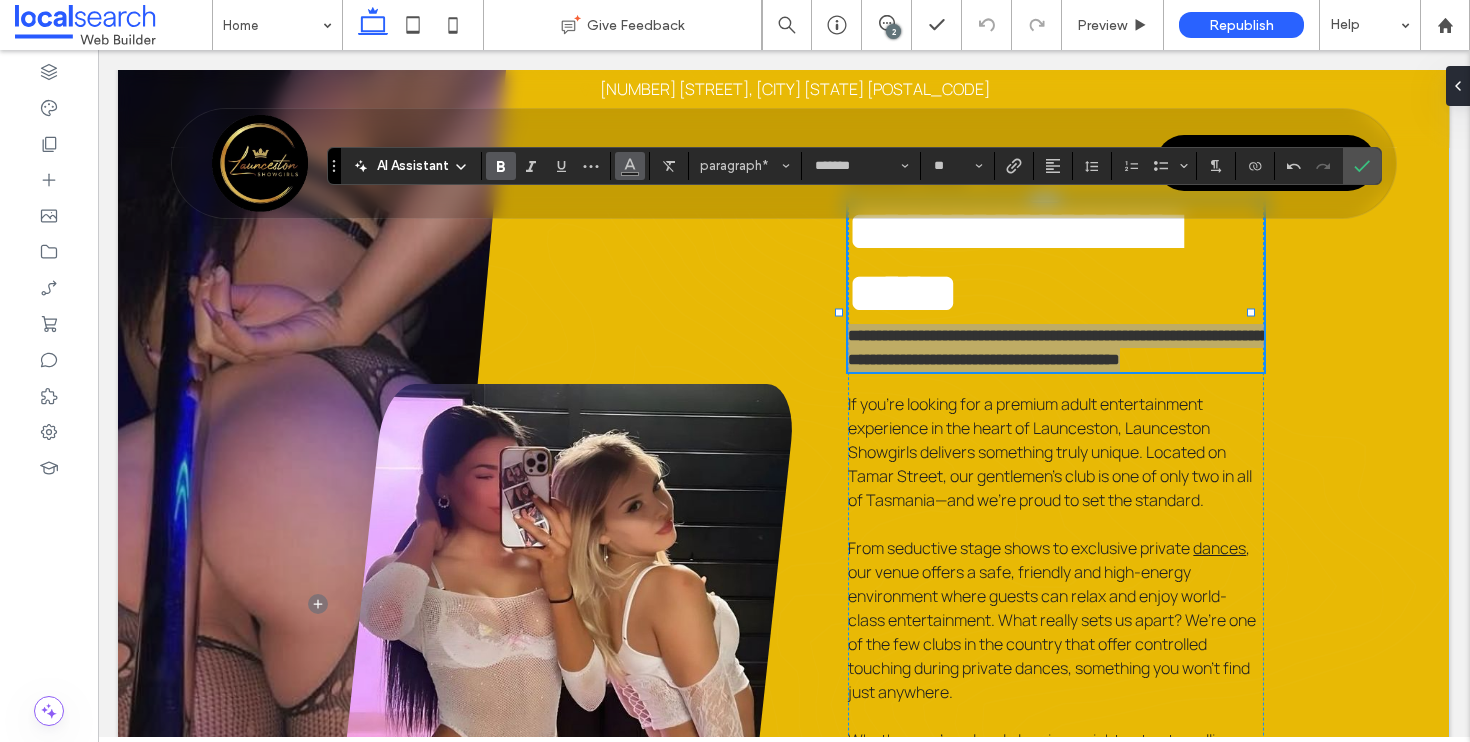 click at bounding box center [630, 166] 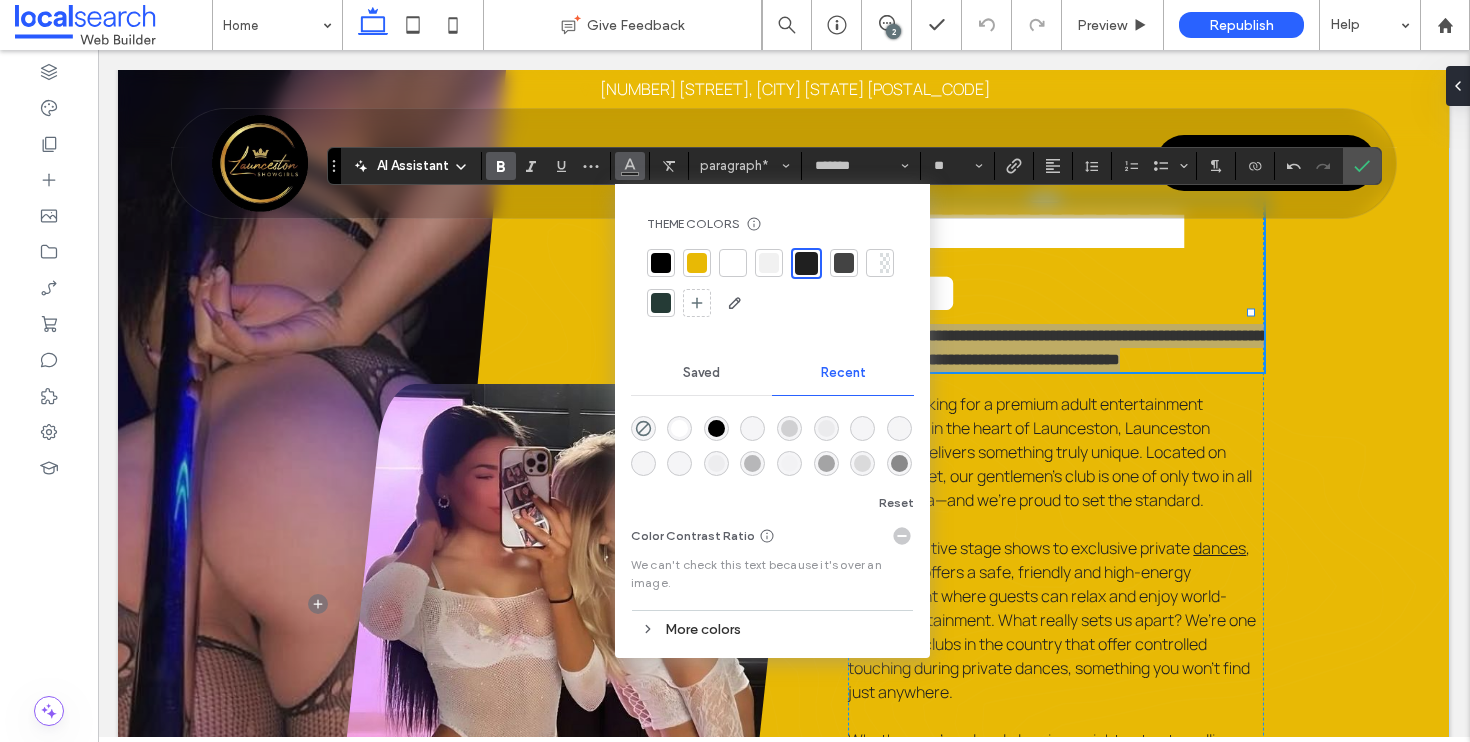 click at bounding box center [733, 263] 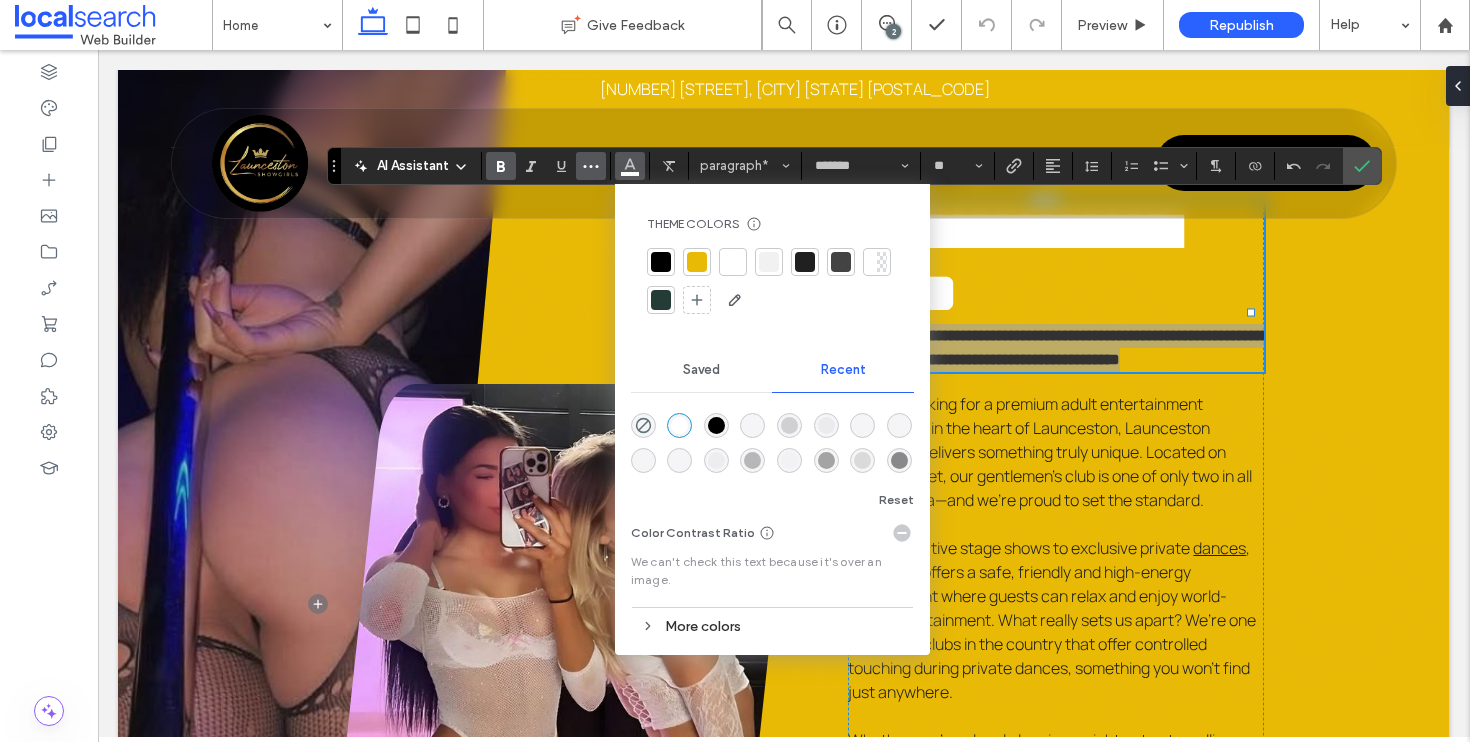 click 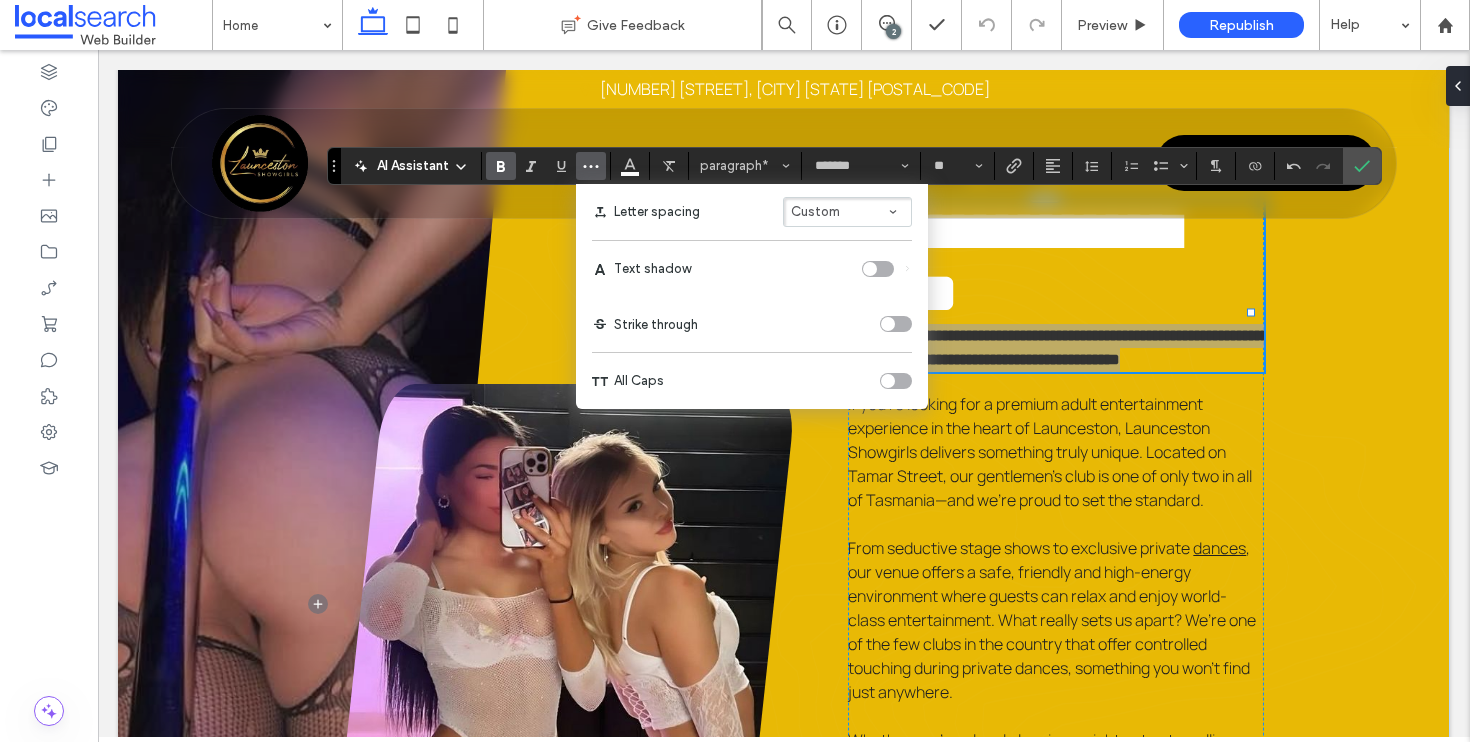 click at bounding box center [887, 269] 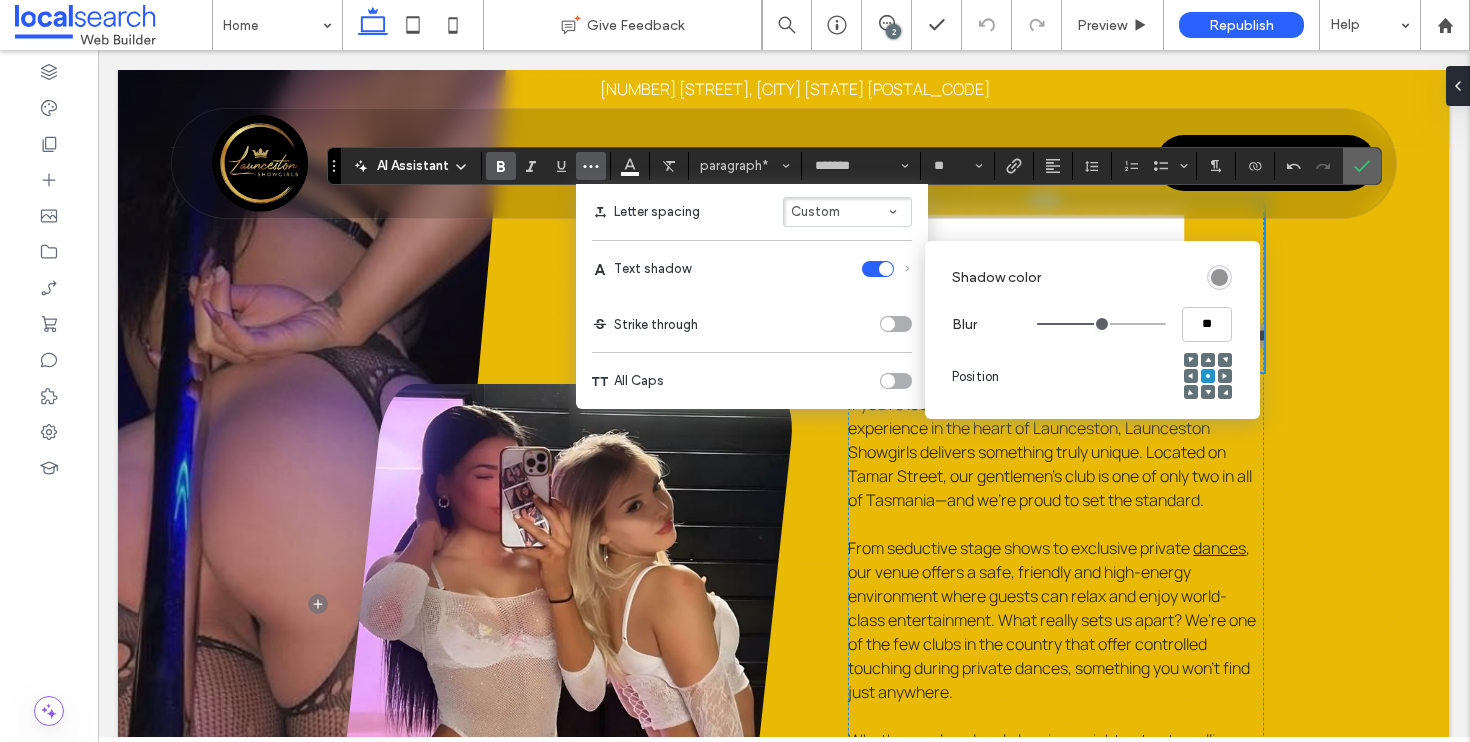 click 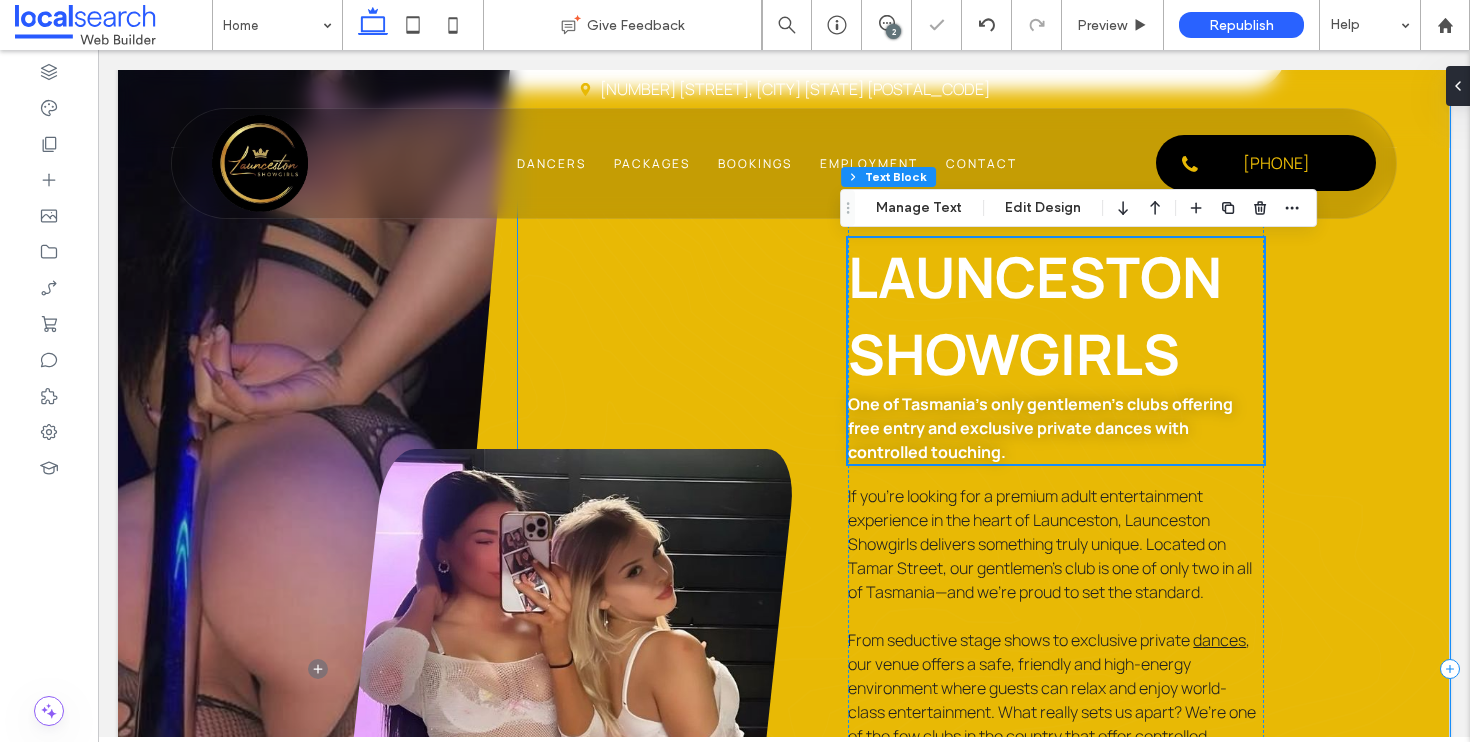 scroll, scrollTop: 877, scrollLeft: 0, axis: vertical 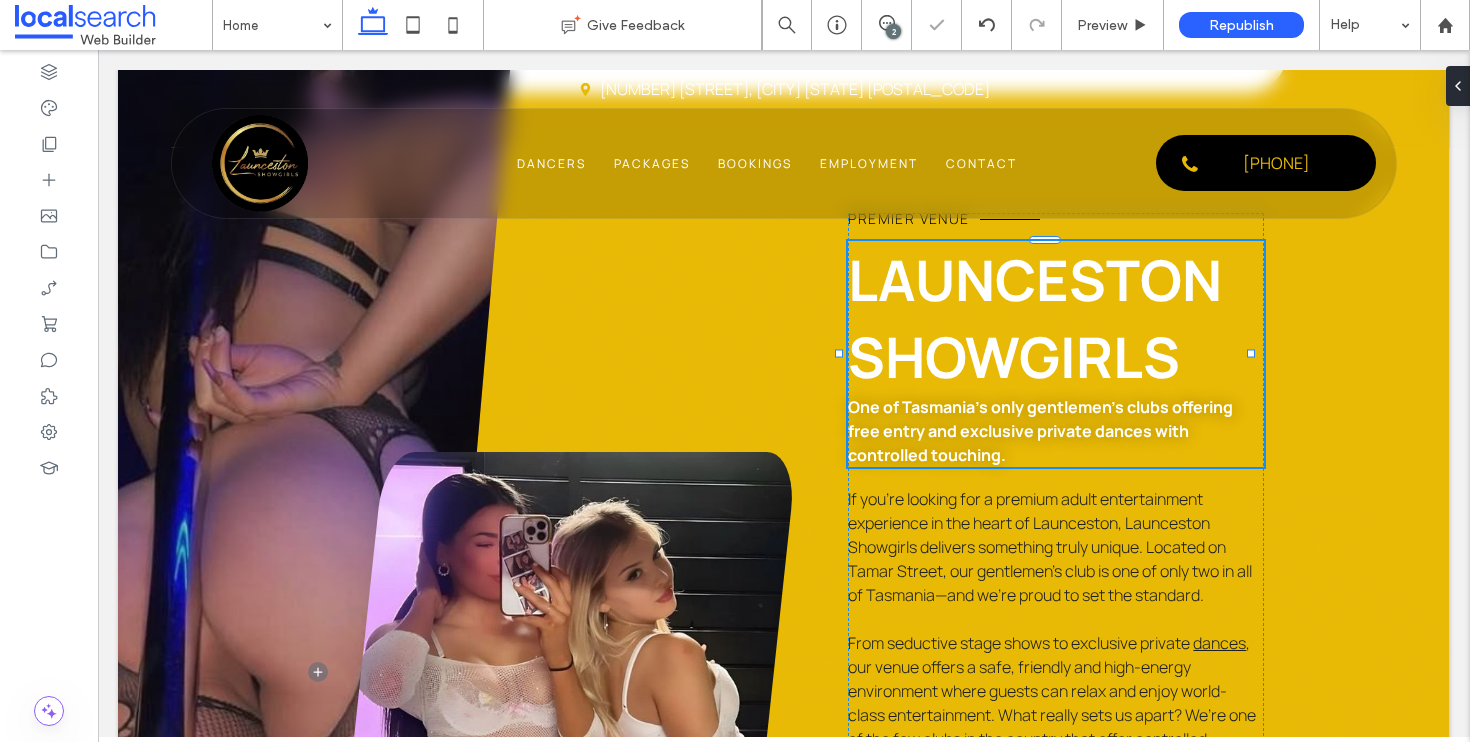 click on "LAUNCESTON SHOWGIRLS" at bounding box center [1035, 318] 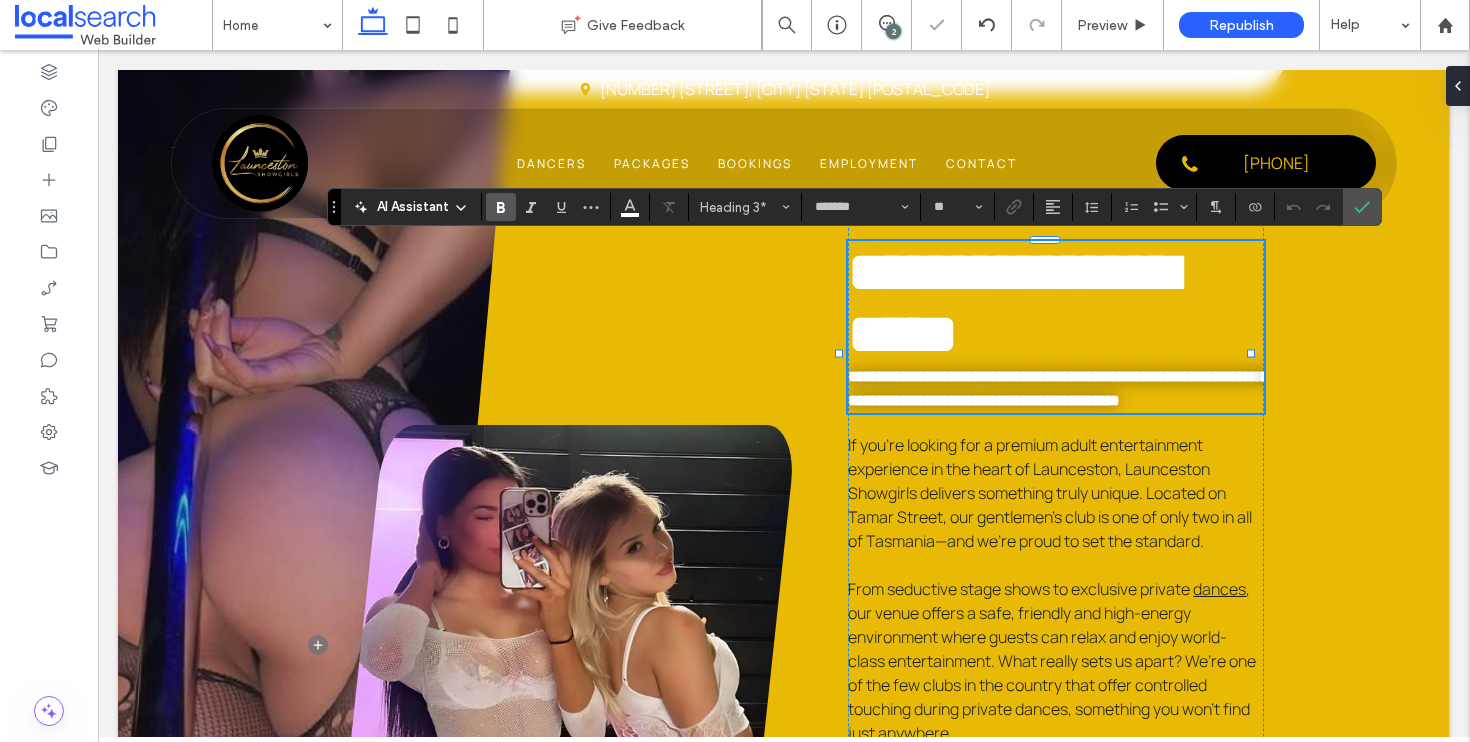 click on "**********" at bounding box center (1013, 303) 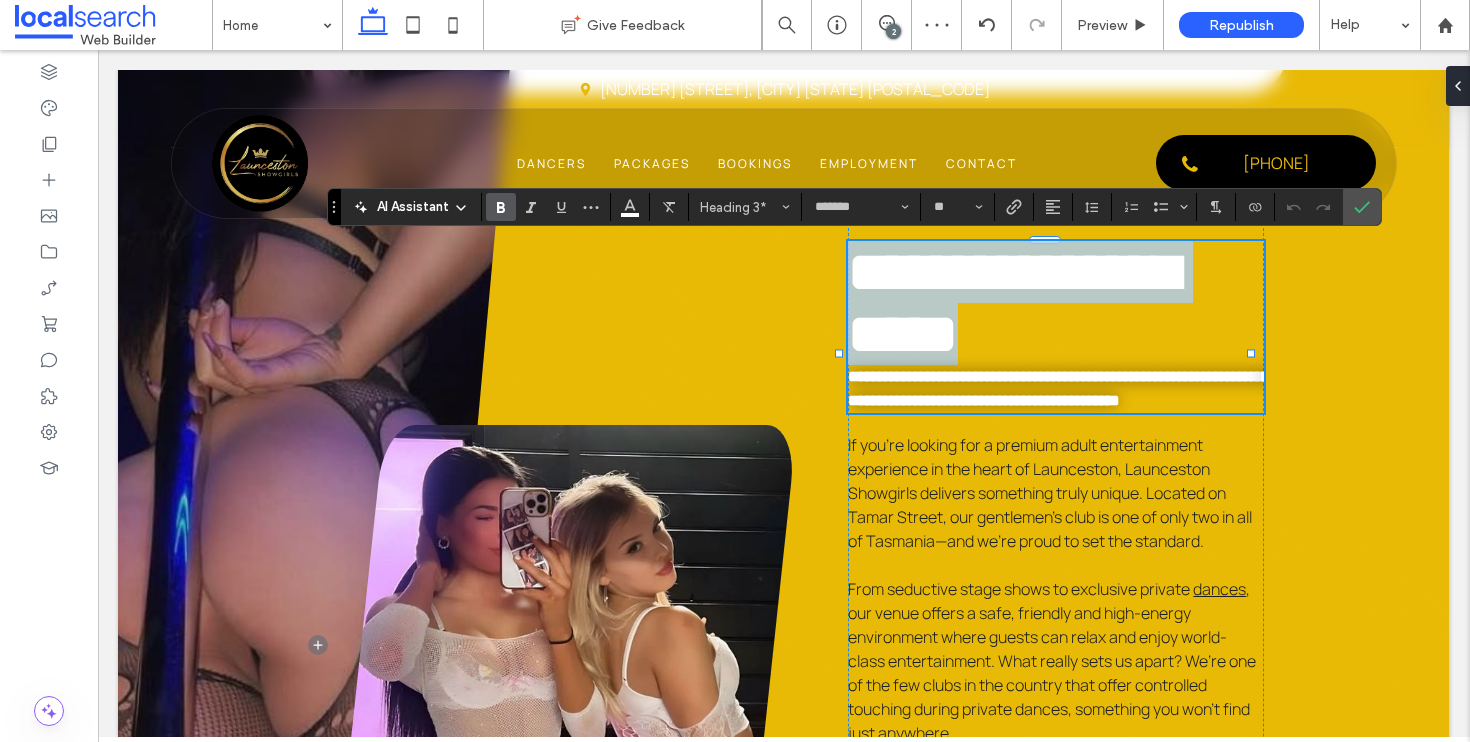 drag, startPoint x: 1173, startPoint y: 362, endPoint x: 840, endPoint y: 289, distance: 340.90762 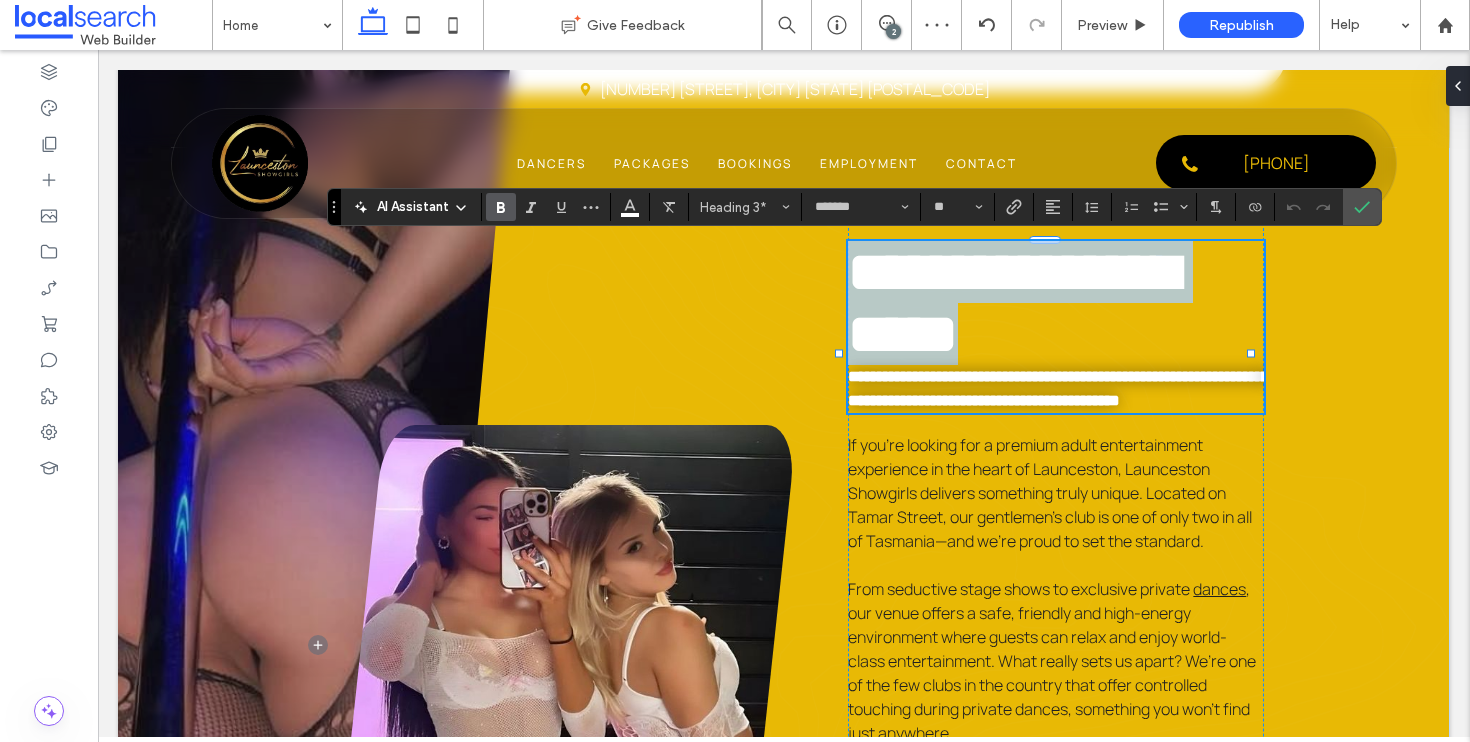 click on "**********" at bounding box center (1055, 303) 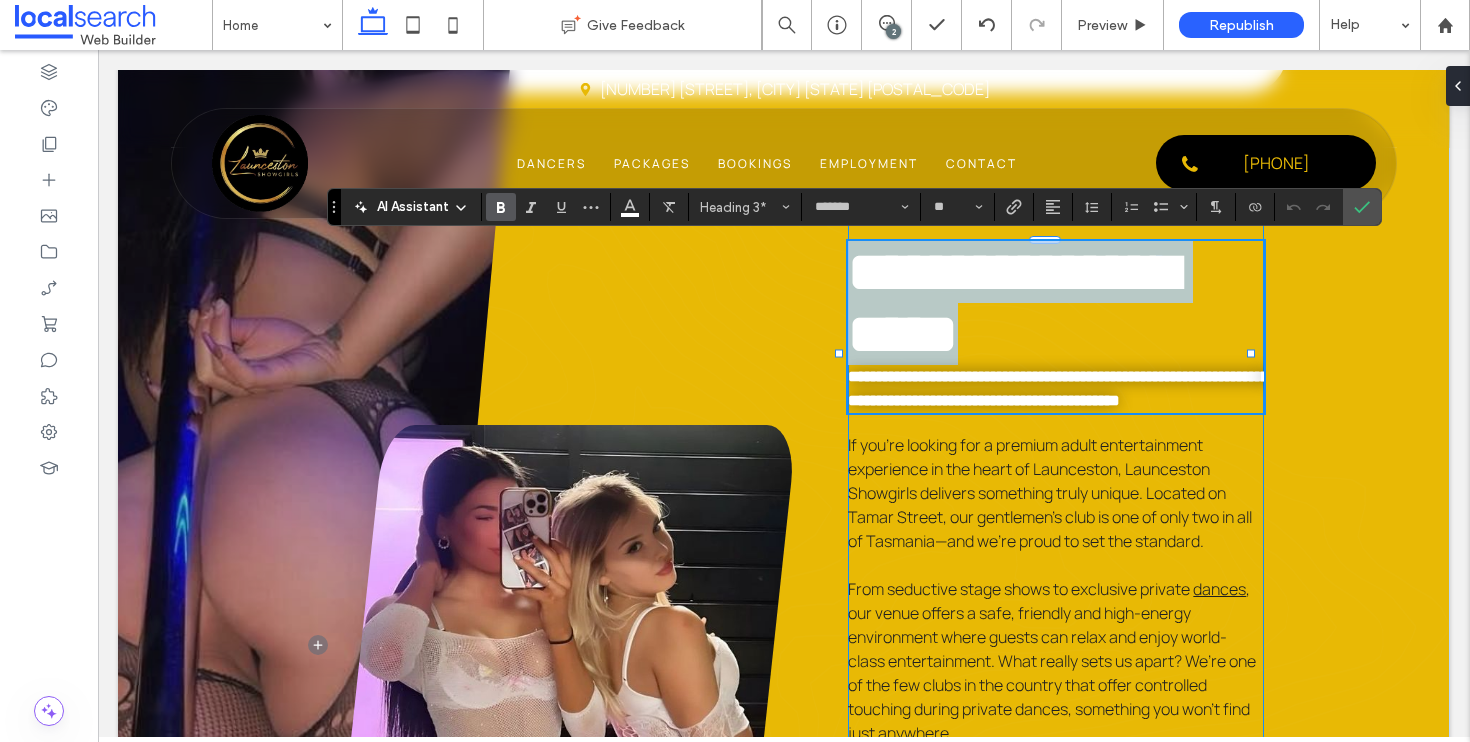 type on "**" 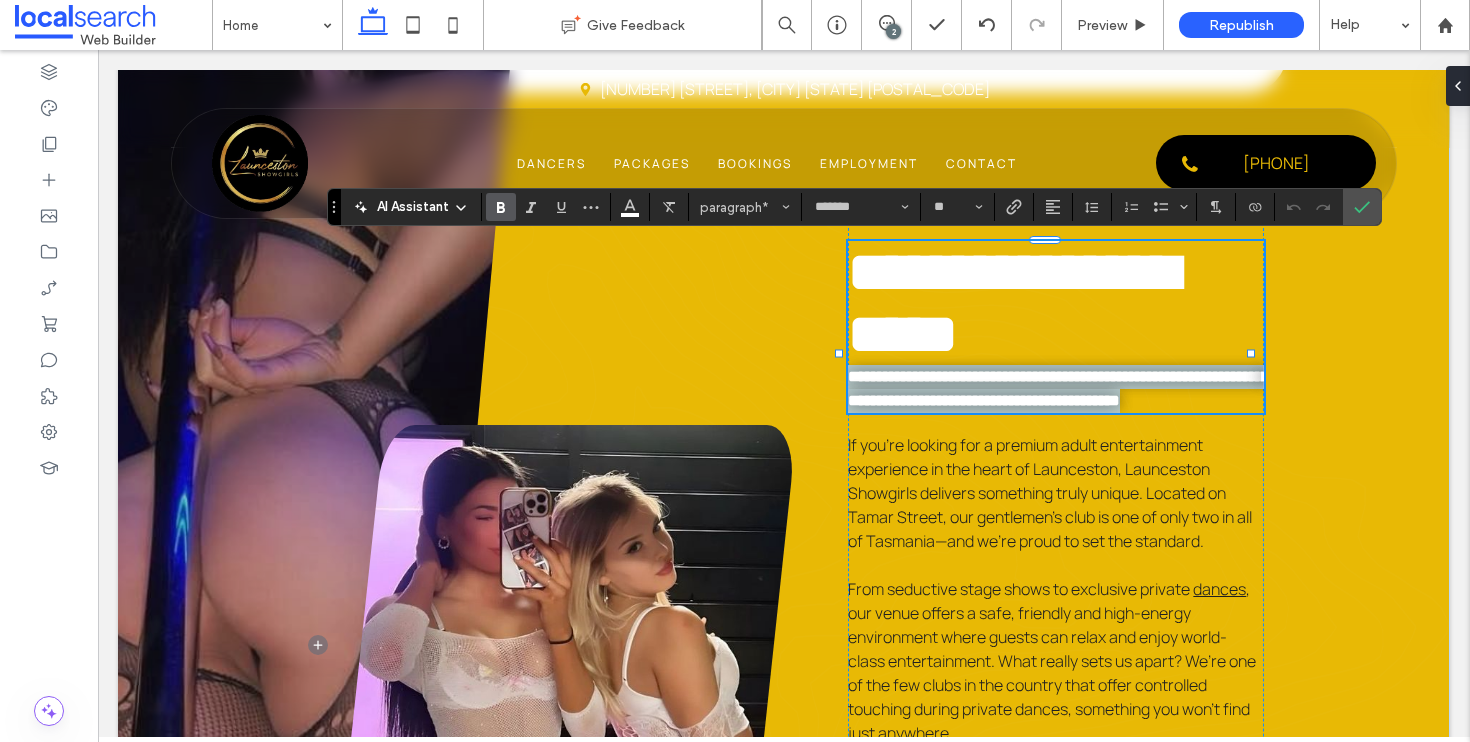 drag, startPoint x: 1008, startPoint y: 455, endPoint x: 840, endPoint y: 406, distance: 175 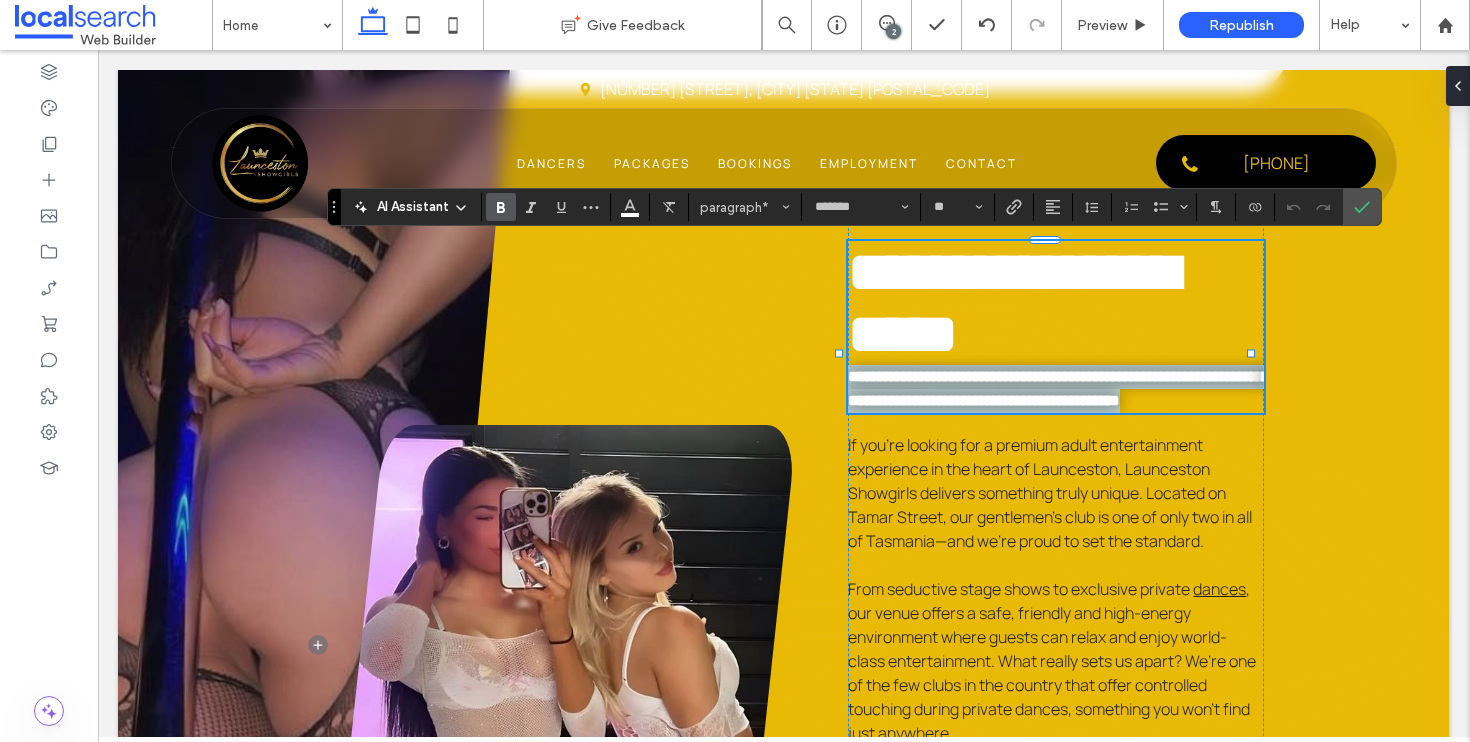 click on "**********" at bounding box center (1055, 389) 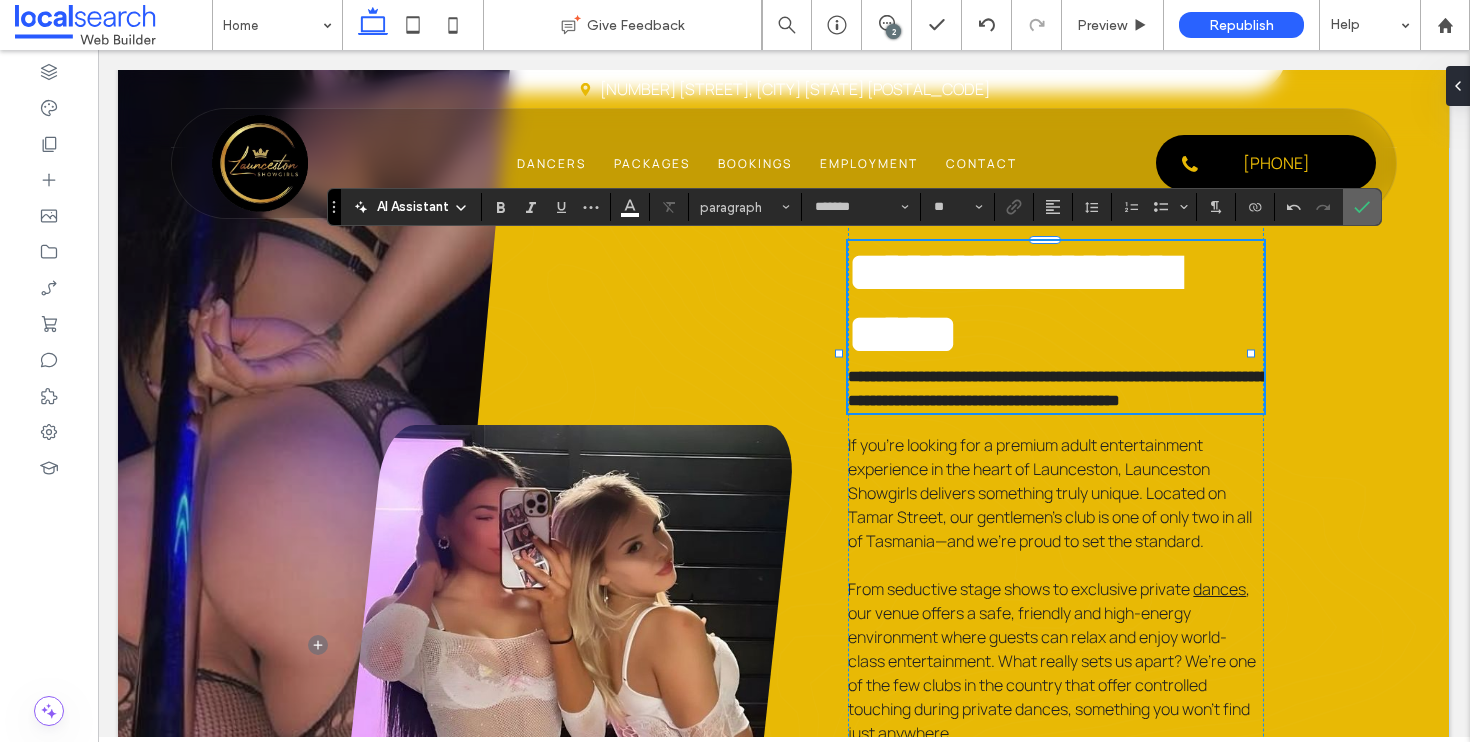 click at bounding box center (1362, 207) 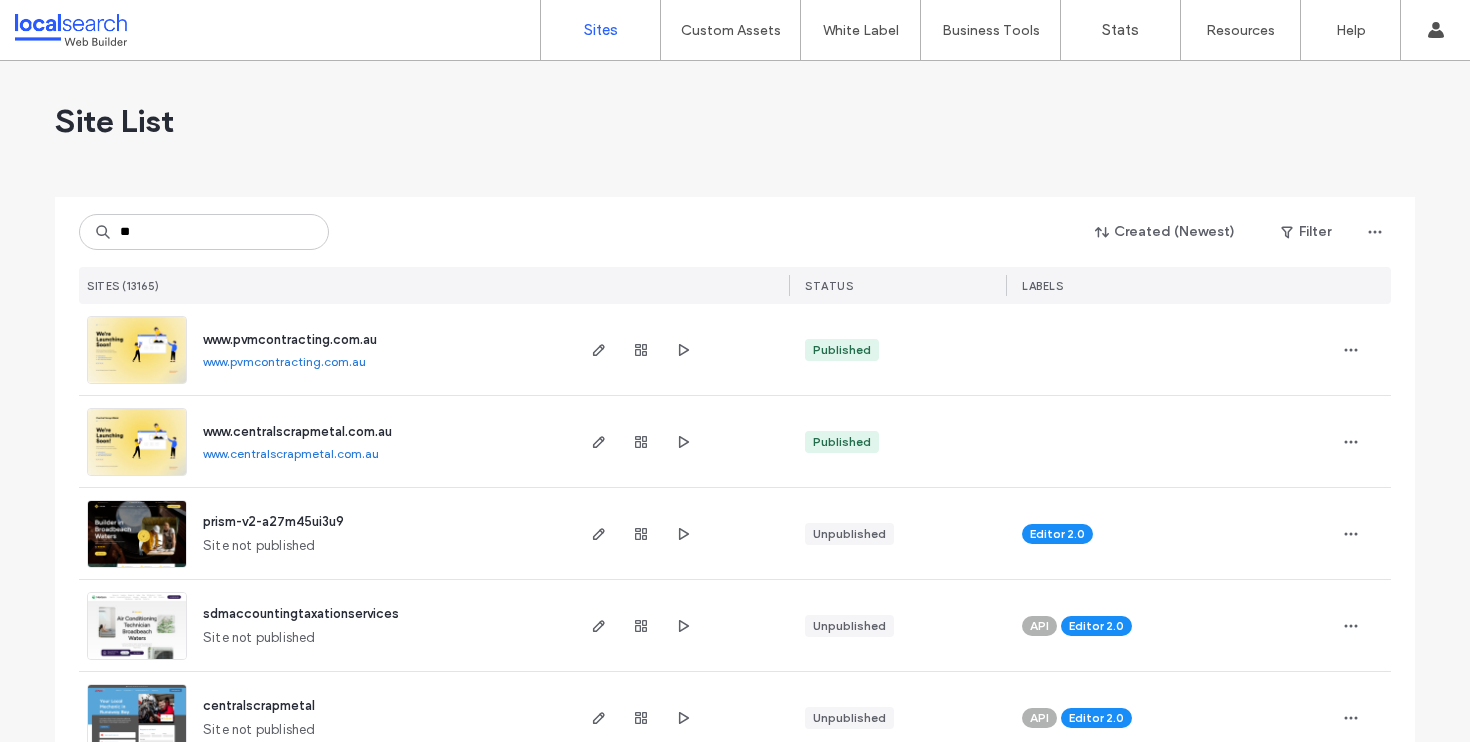 scroll, scrollTop: 0, scrollLeft: 0, axis: both 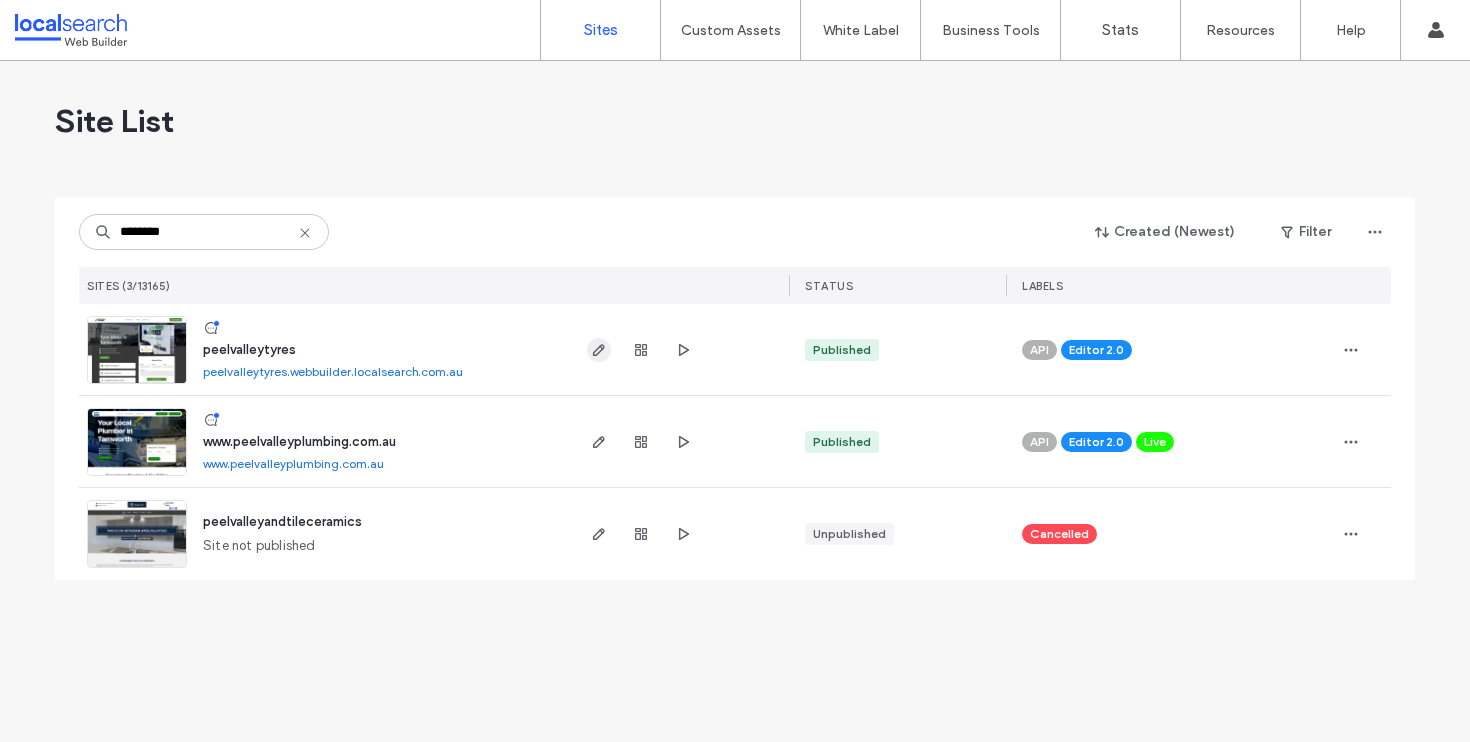 type on "********" 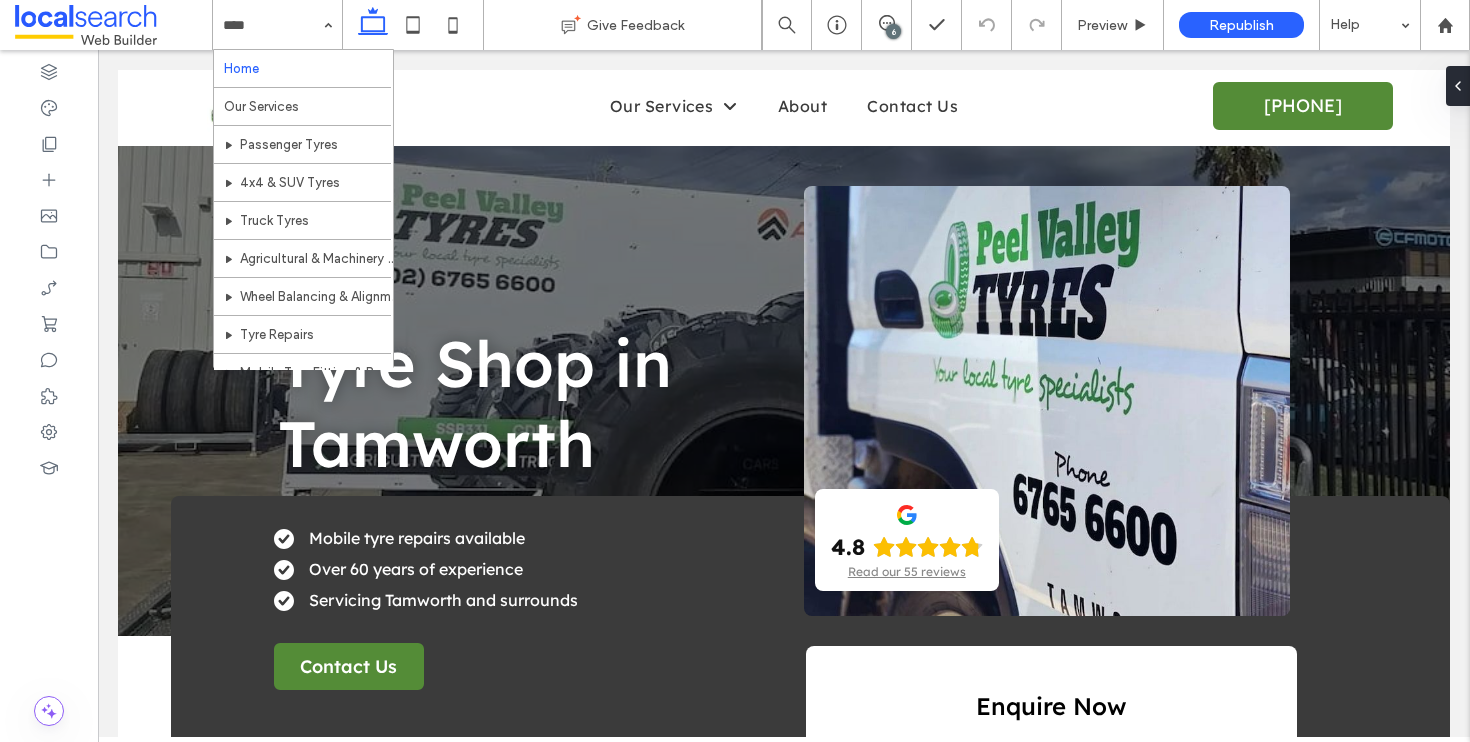 scroll, scrollTop: 0, scrollLeft: 0, axis: both 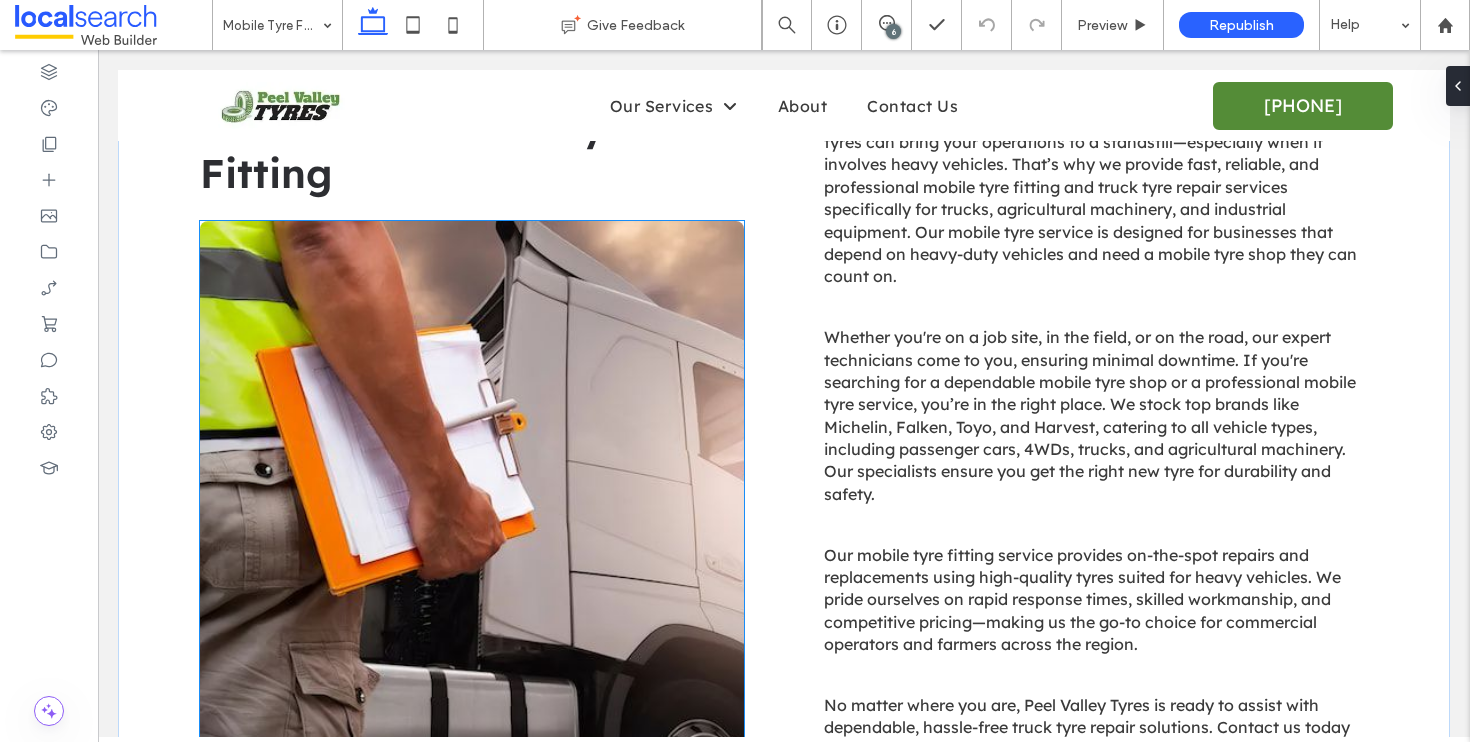click at bounding box center [472, 582] 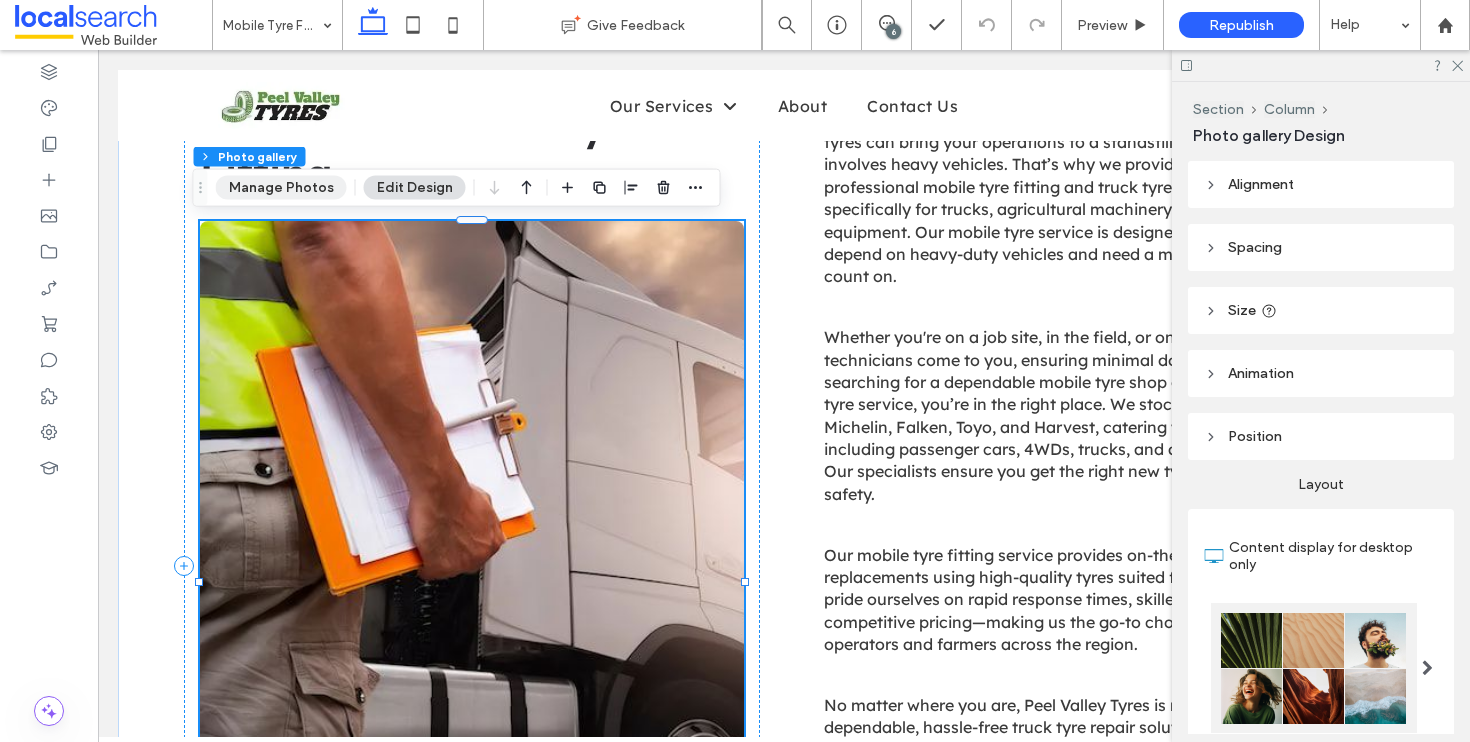 click on "Manage Photos" at bounding box center (281, 188) 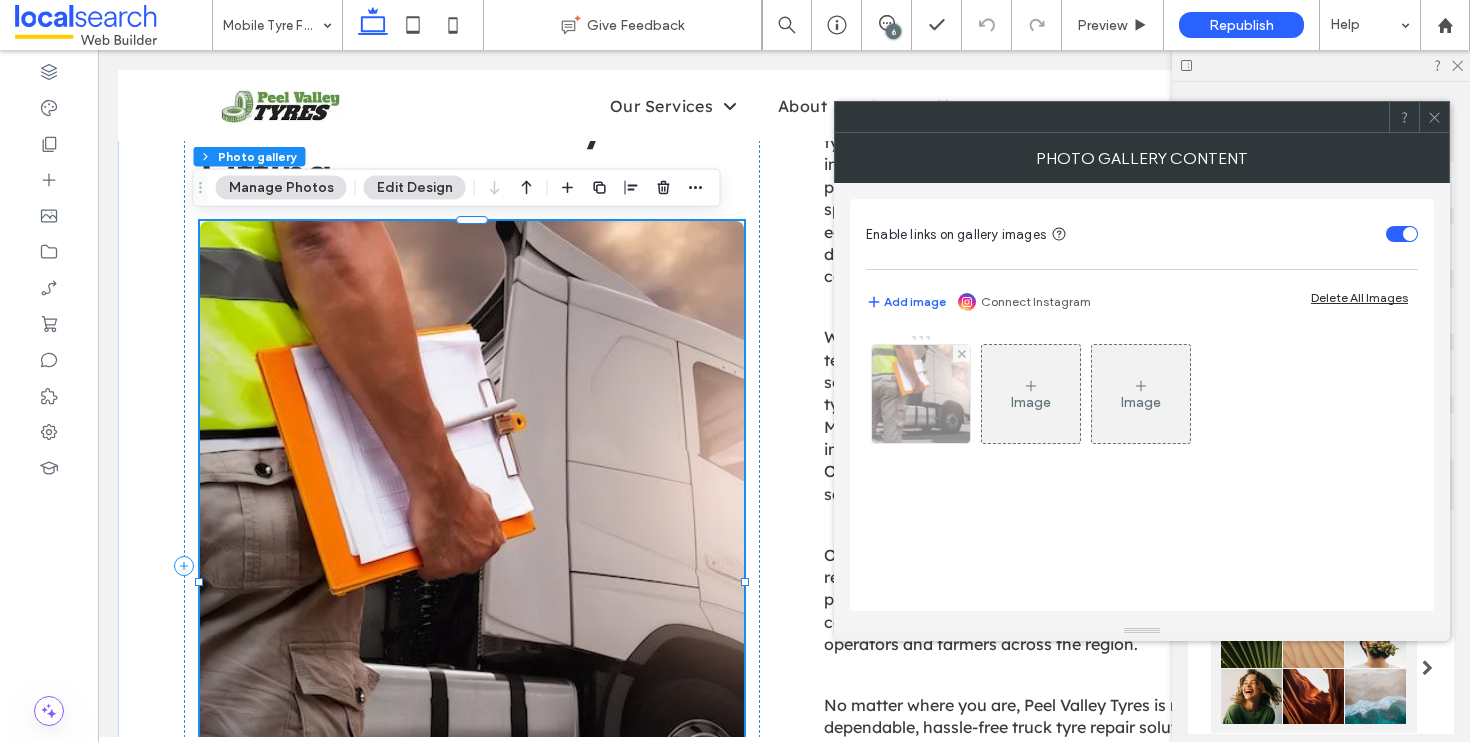 click at bounding box center [921, 394] 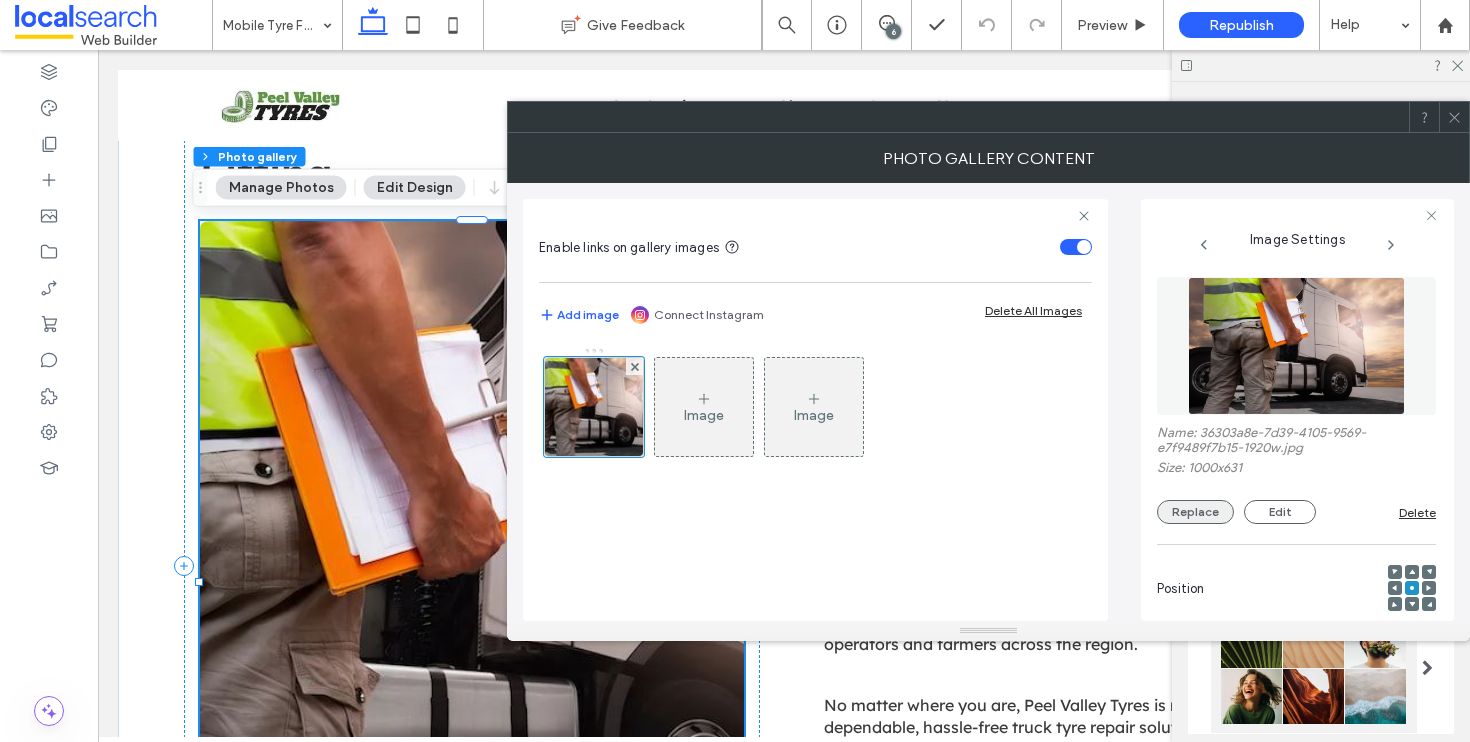 click on "Replace" at bounding box center [1195, 512] 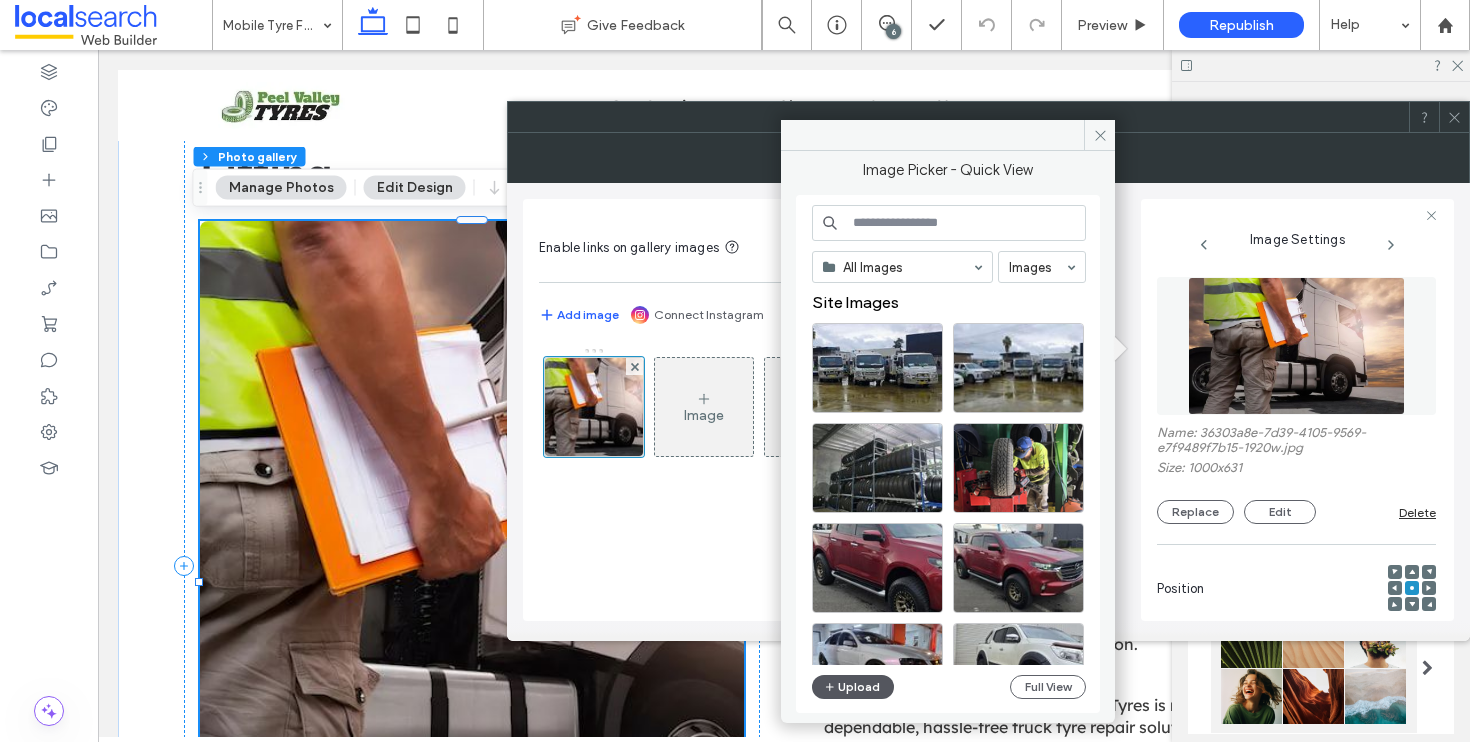 click on "Upload" at bounding box center (853, 687) 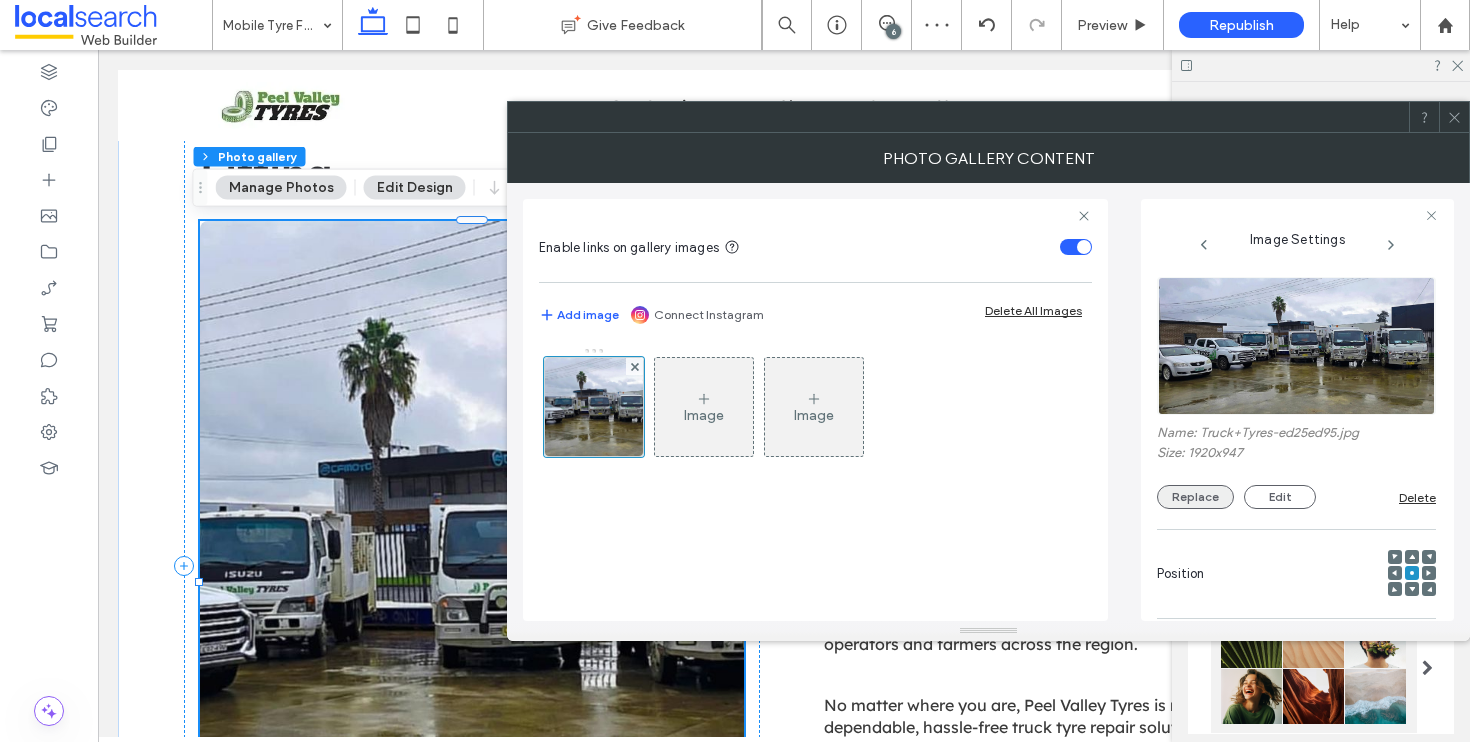 click on "Replace" at bounding box center (1195, 497) 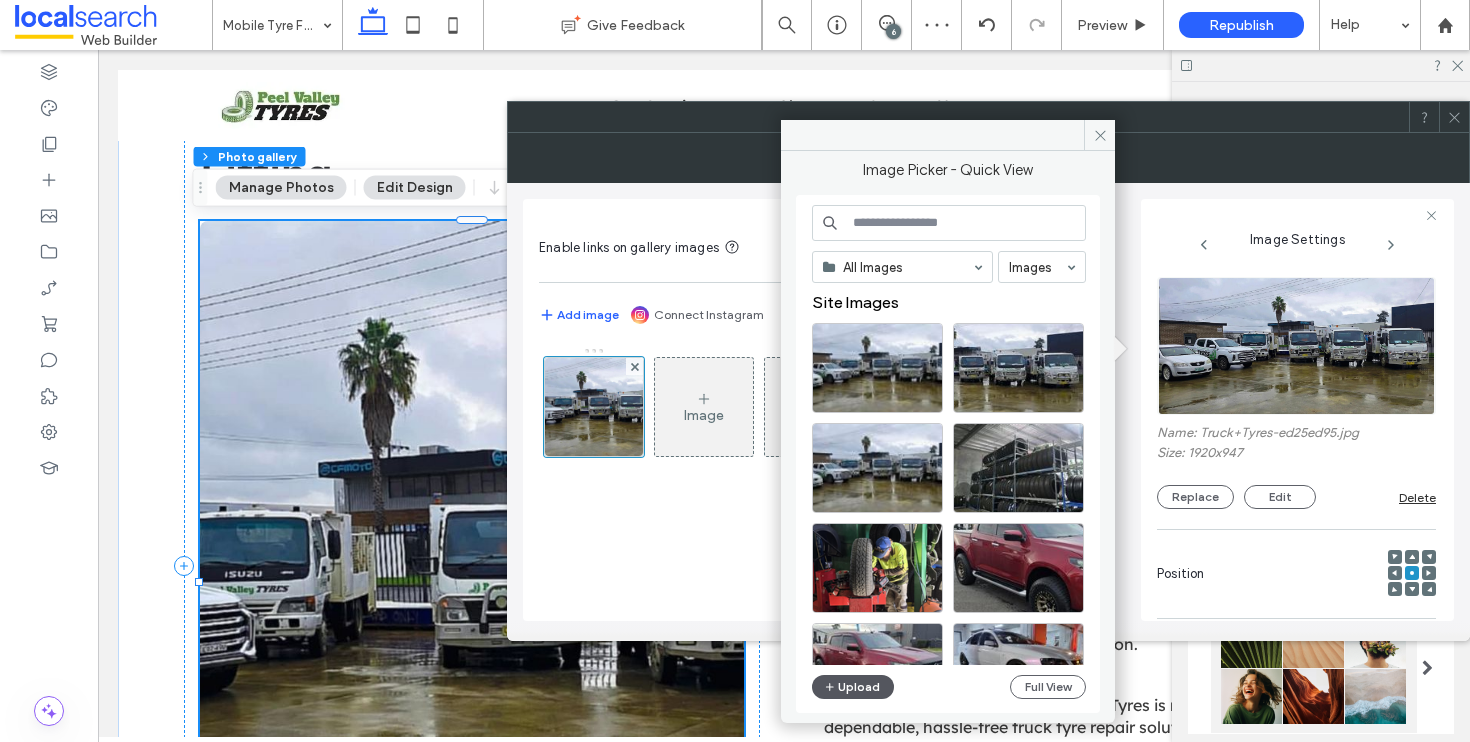 drag, startPoint x: 835, startPoint y: 693, endPoint x: 838, endPoint y: 681, distance: 12.369317 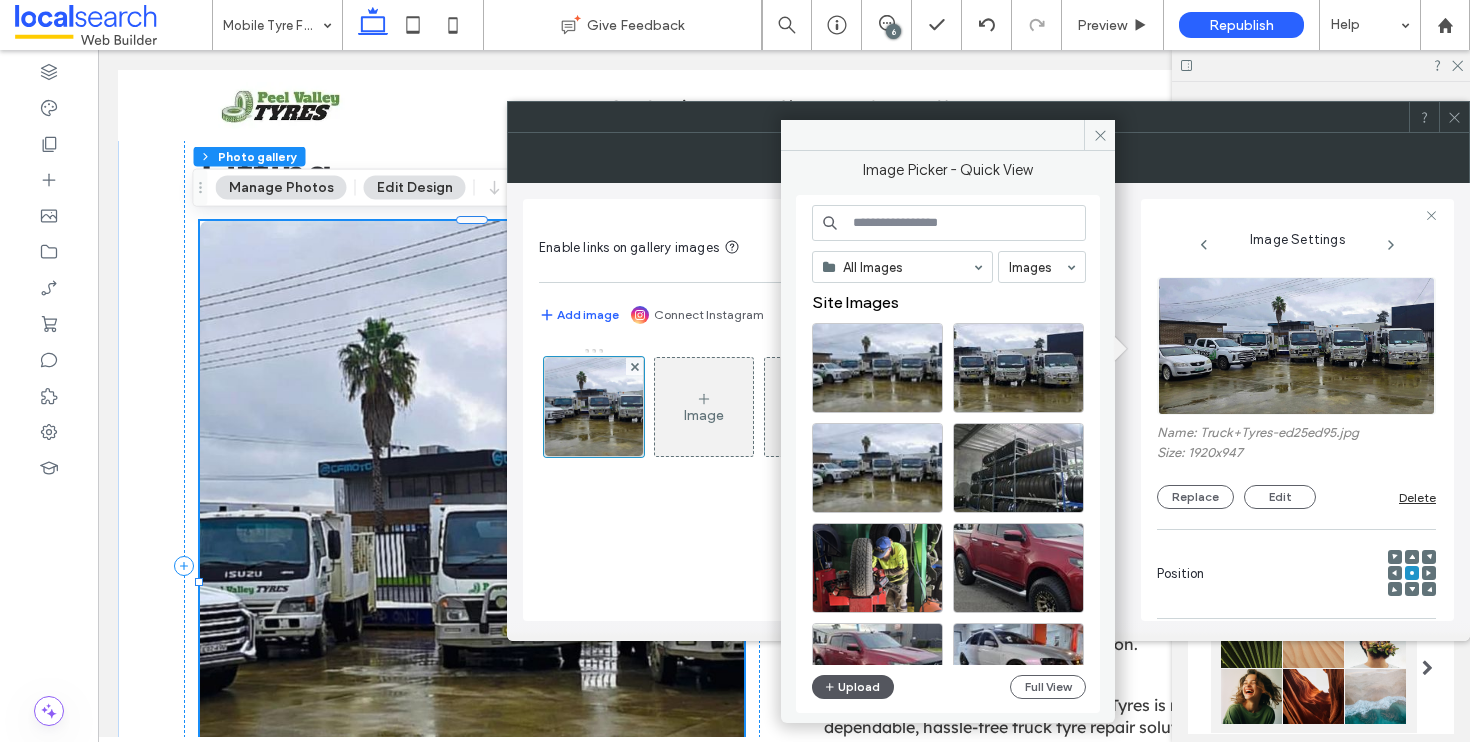 click on "Upload" at bounding box center [853, 687] 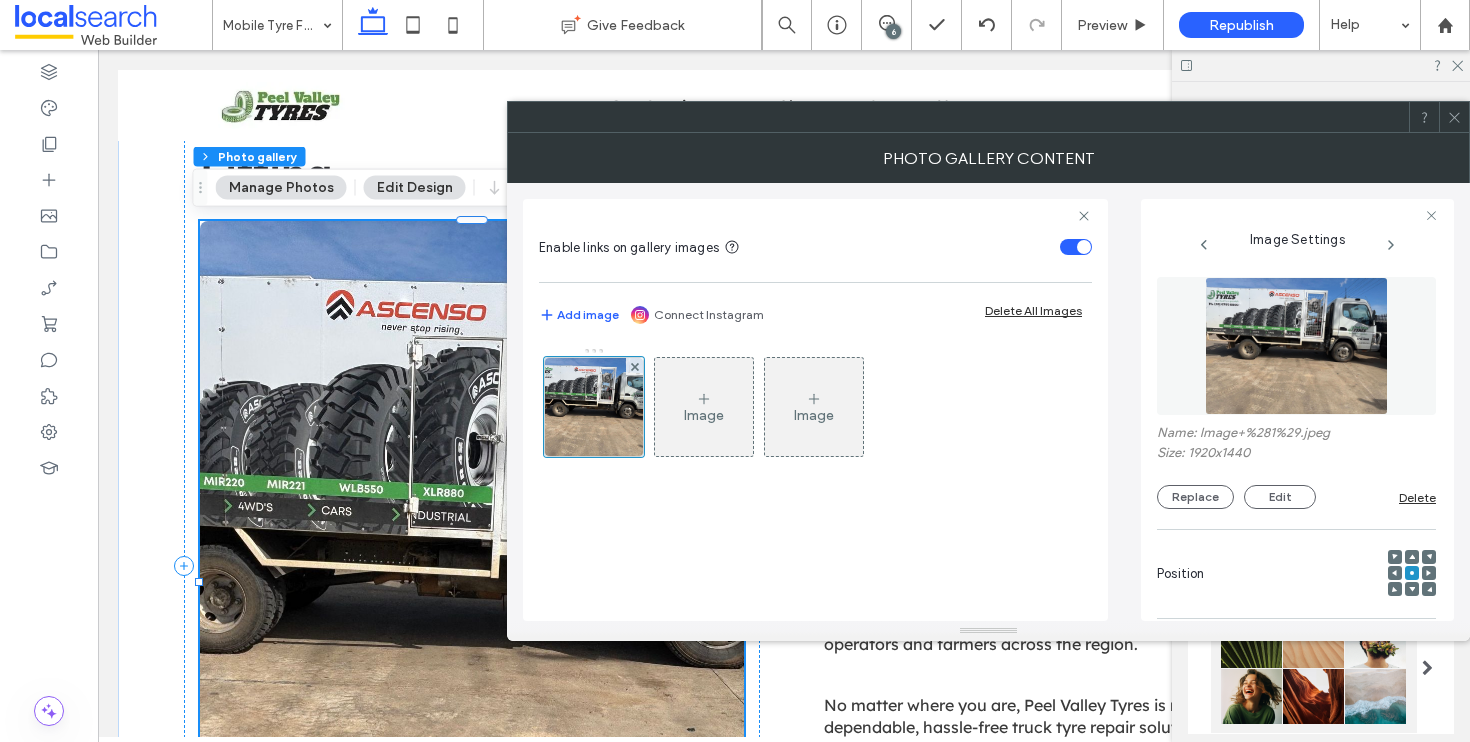 click 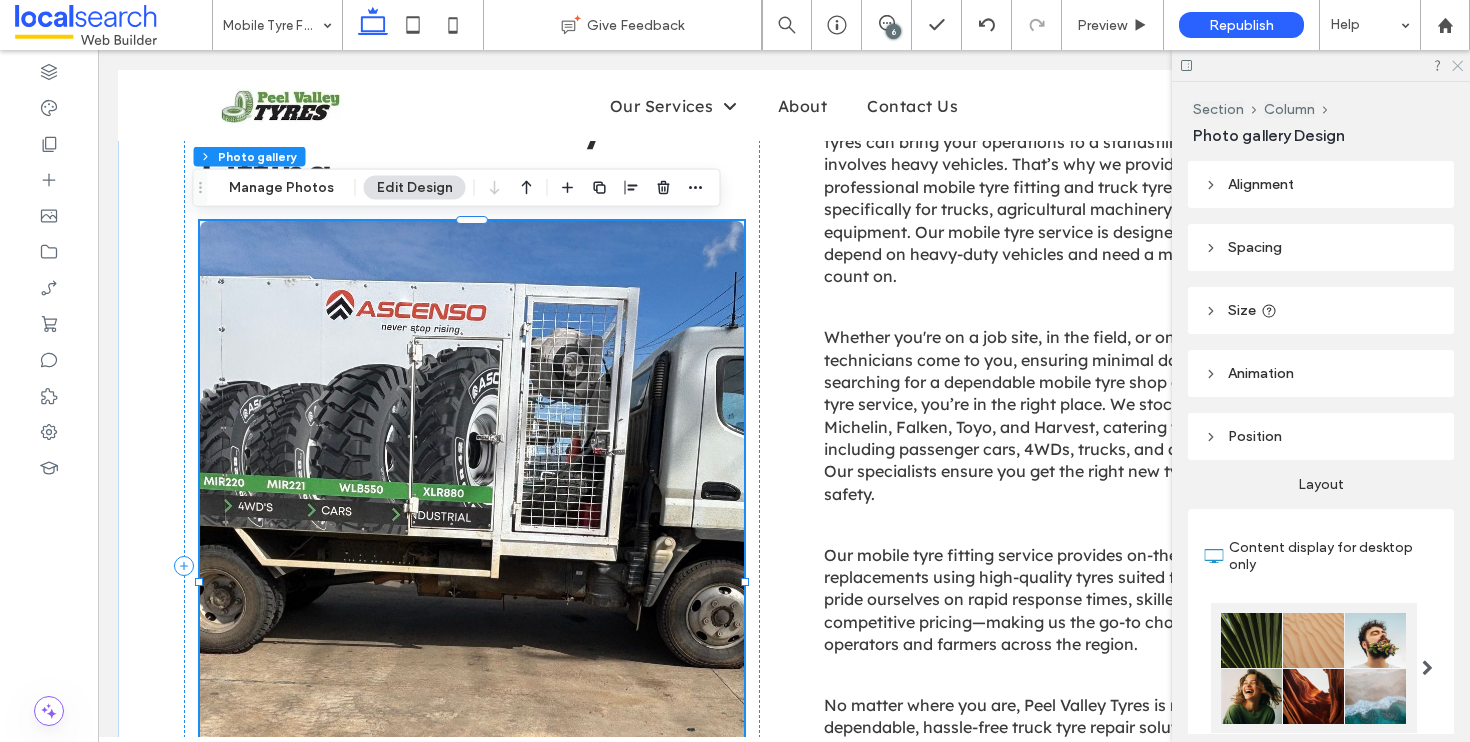 click 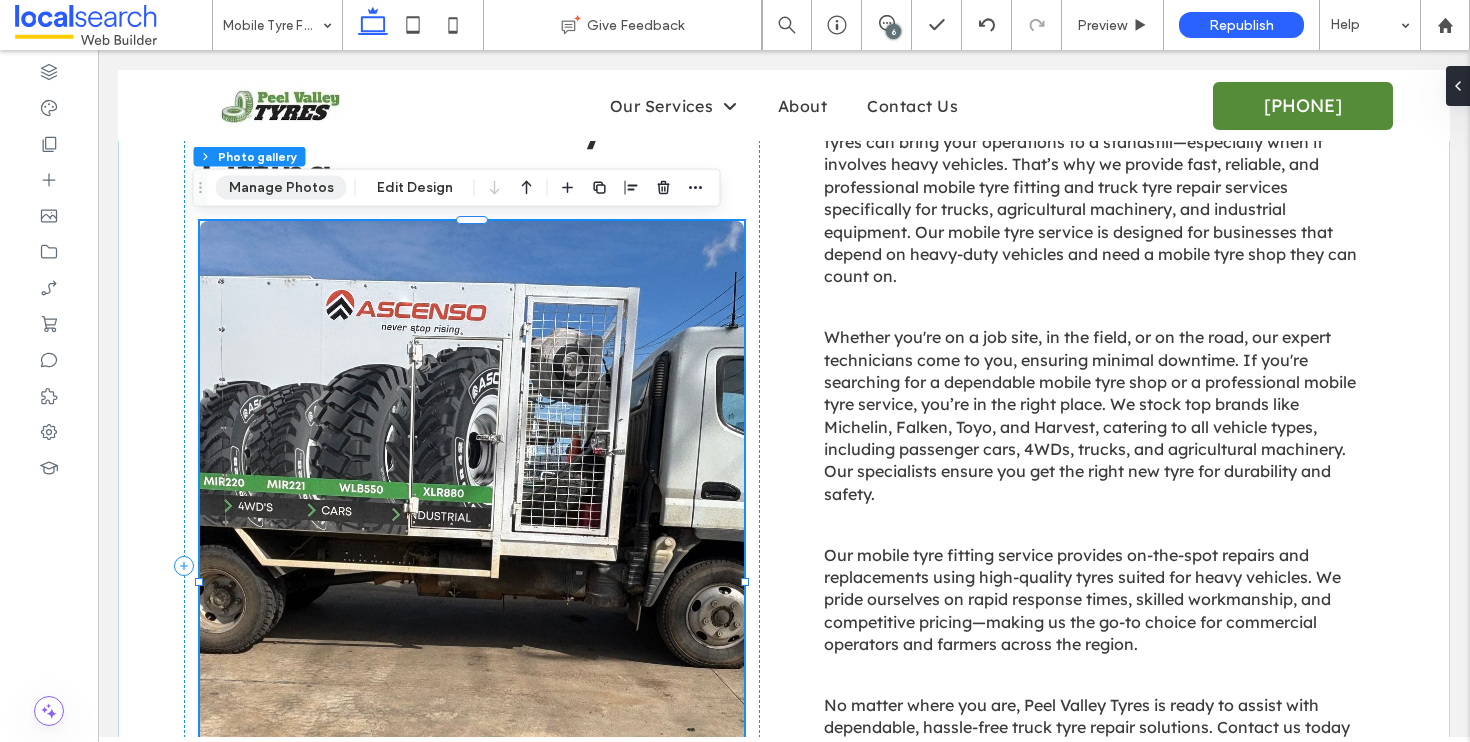 click on "Manage Photos" at bounding box center (281, 188) 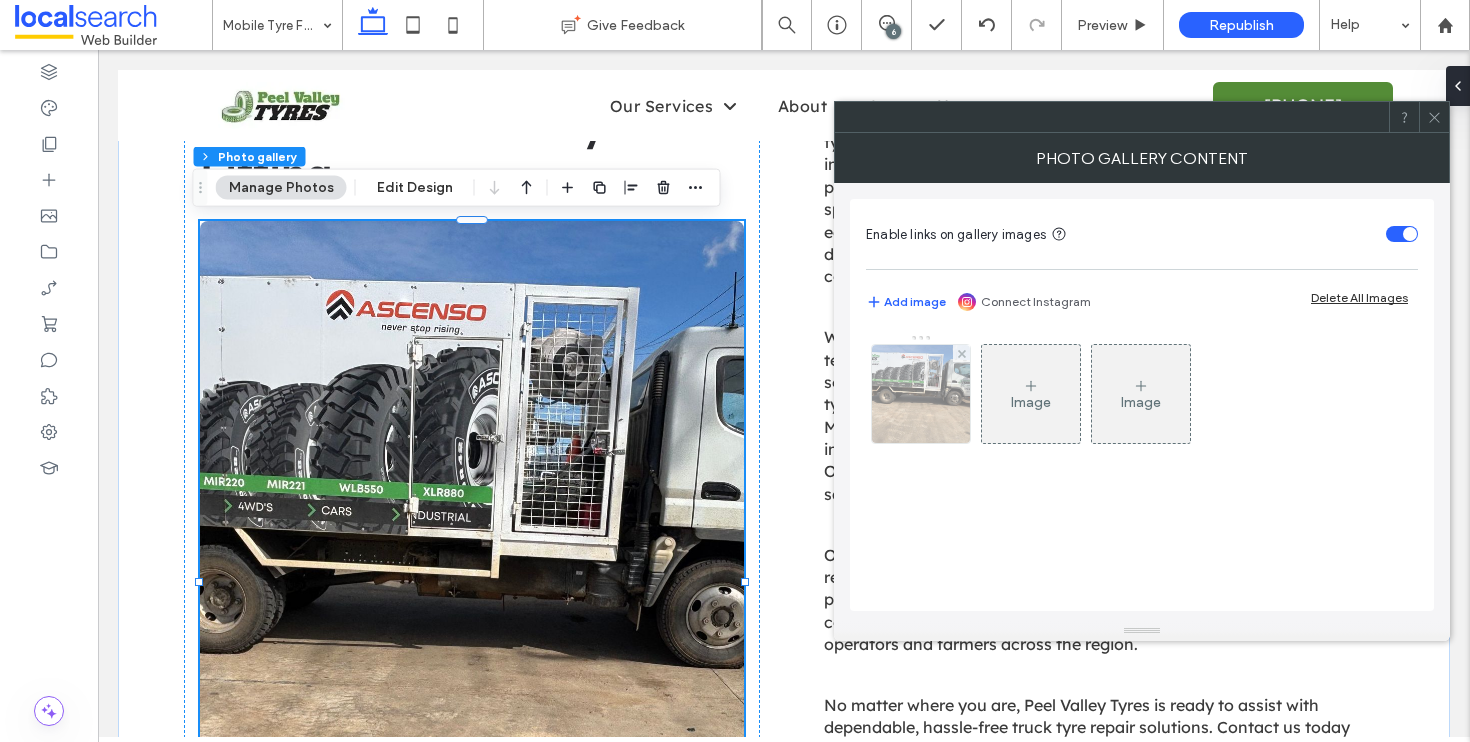 click at bounding box center [921, 394] 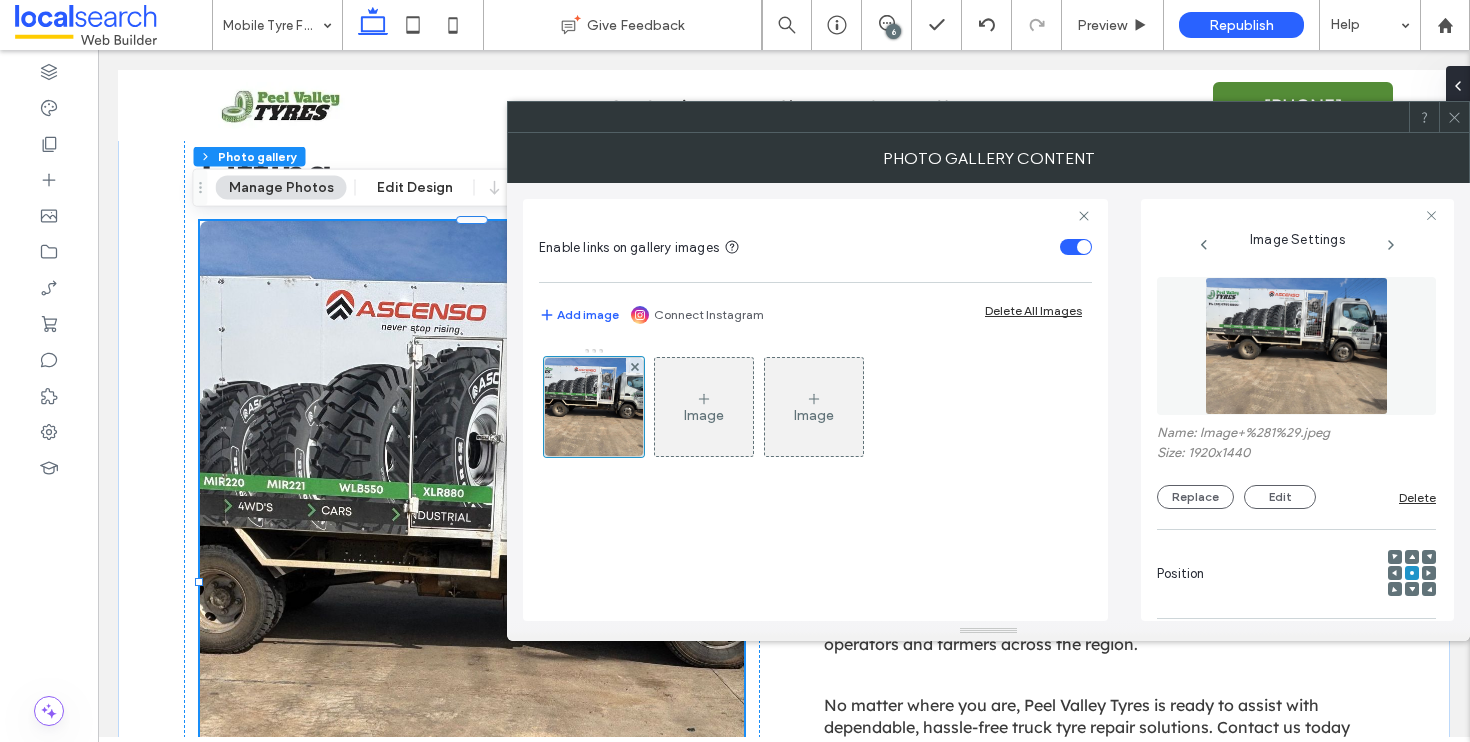 click 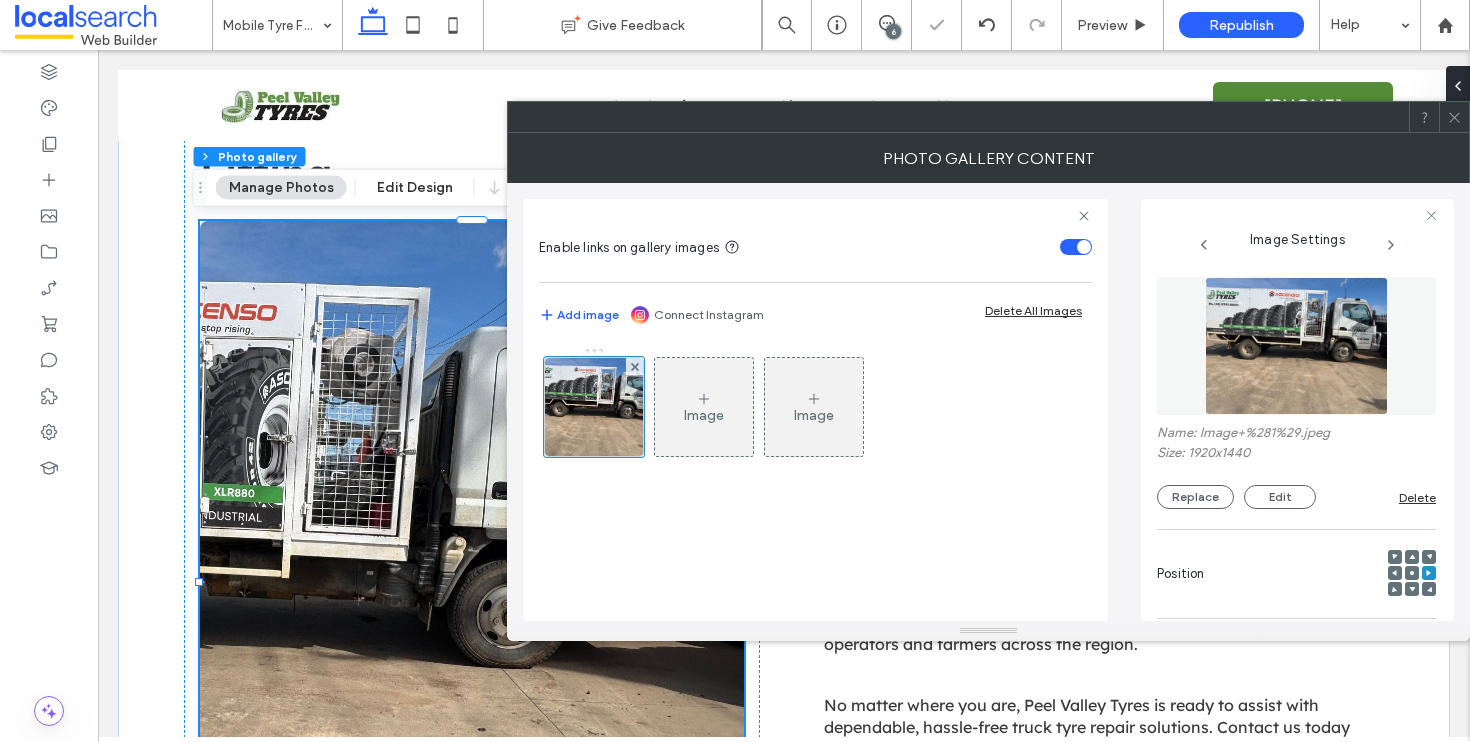 click at bounding box center (1454, 117) 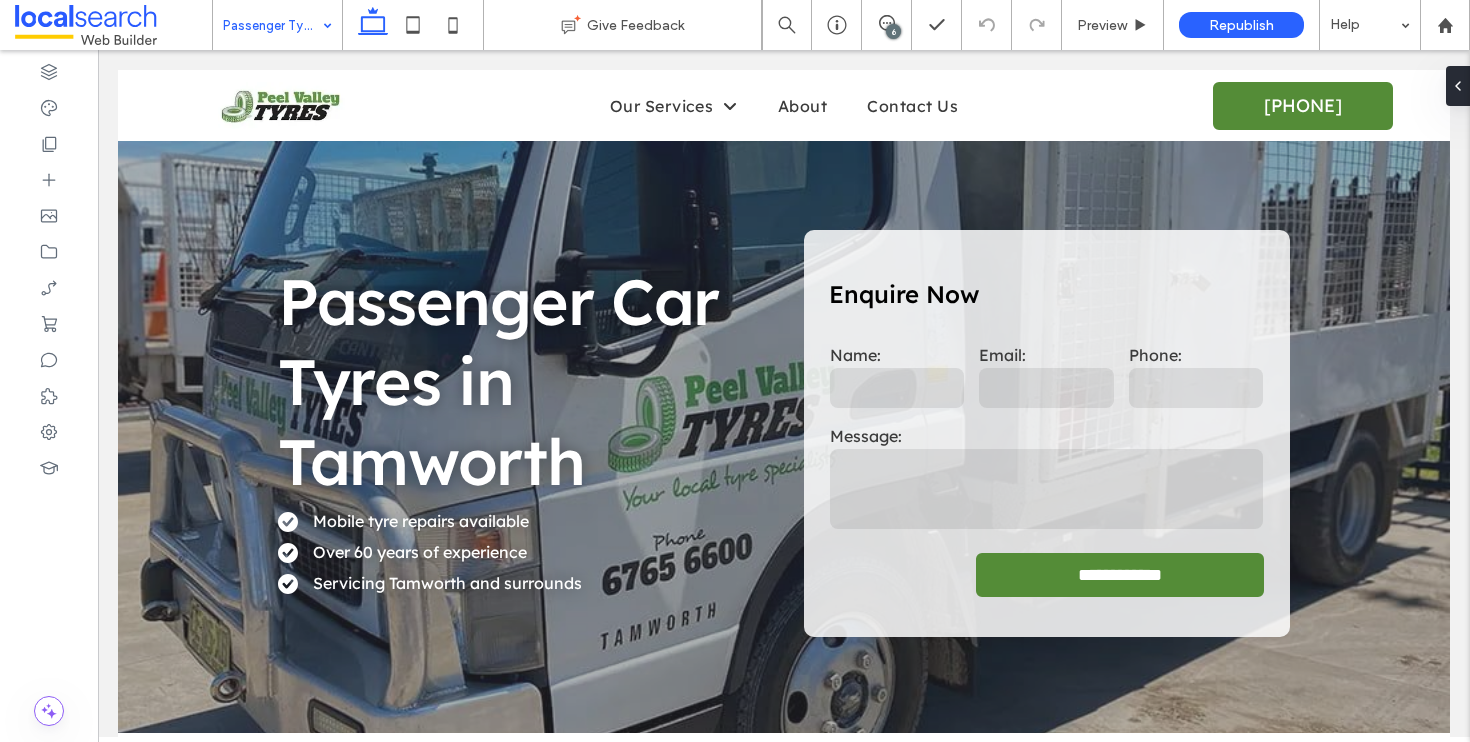 scroll, scrollTop: 748, scrollLeft: 0, axis: vertical 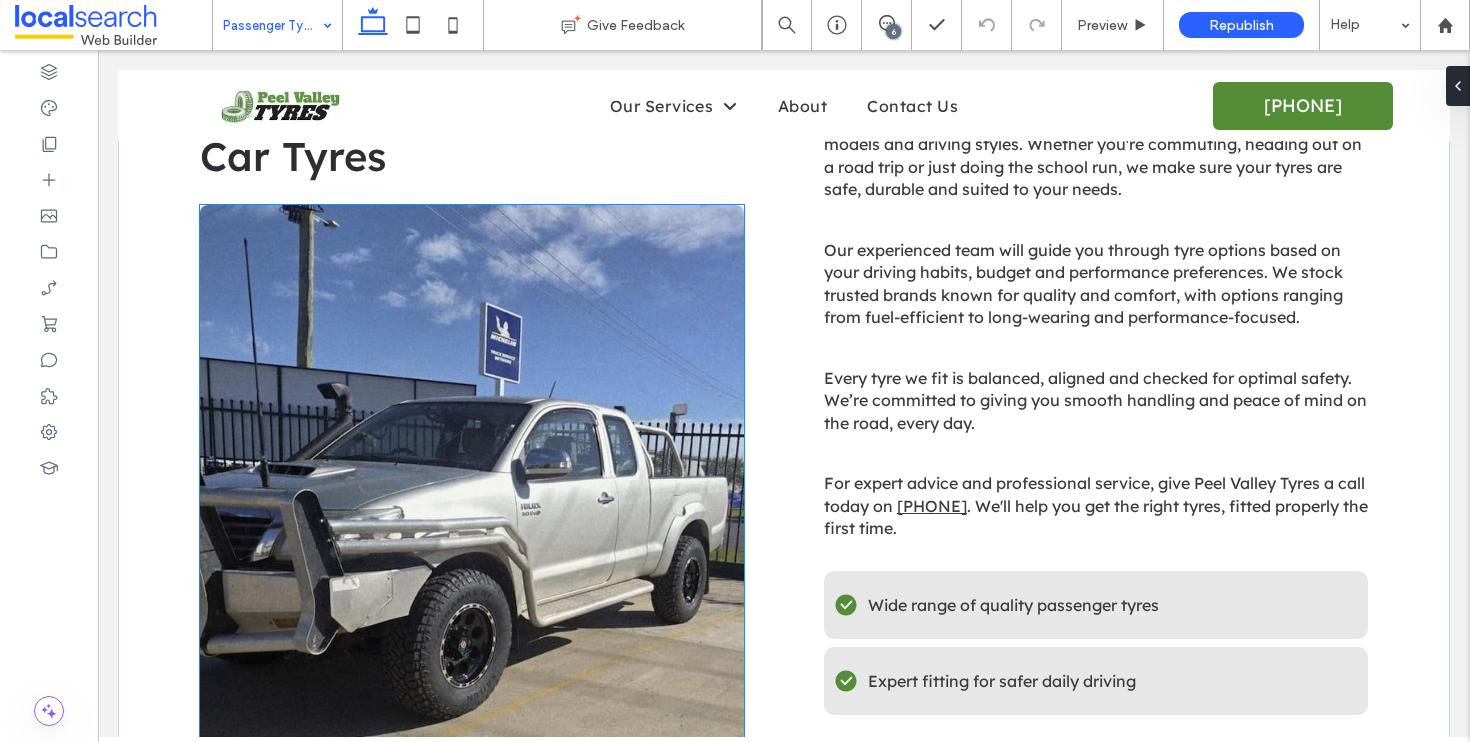 click at bounding box center [472, 498] 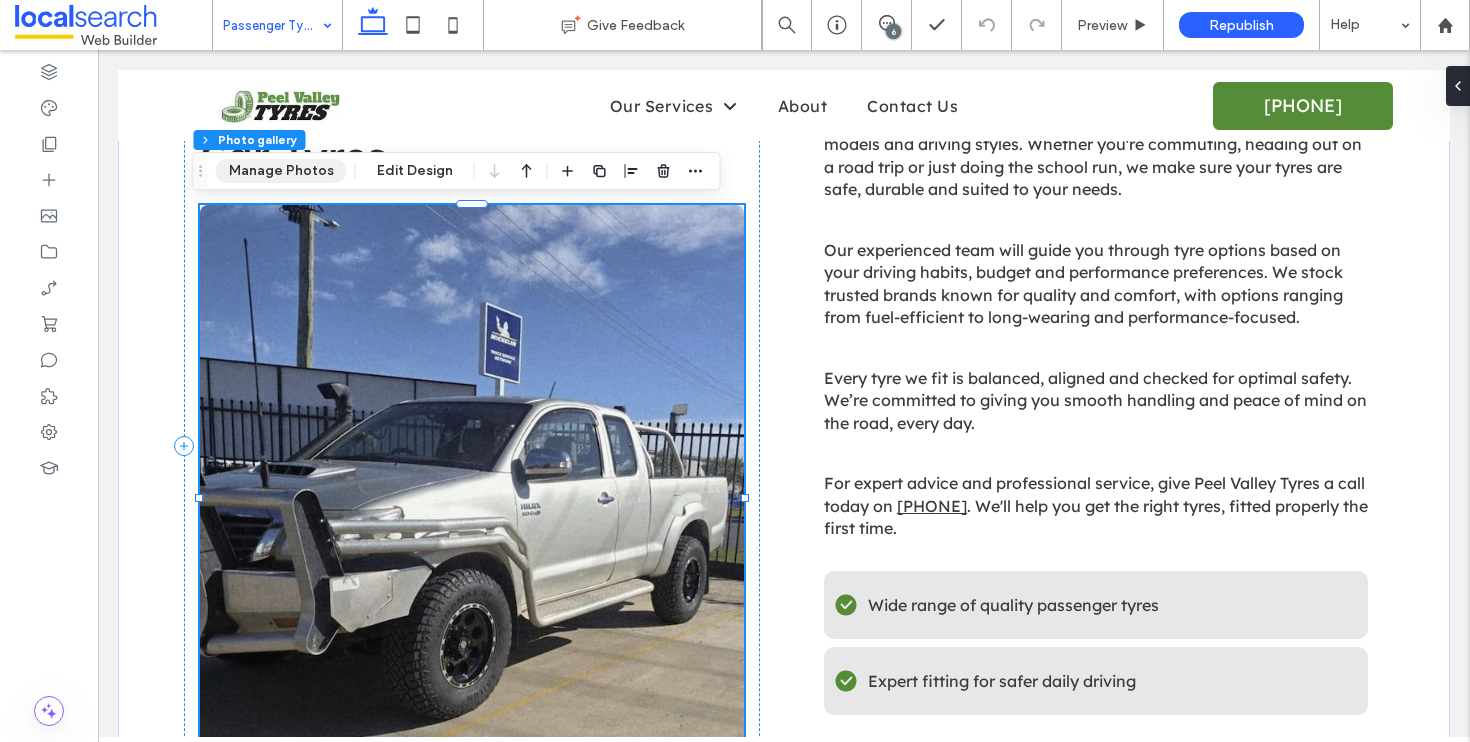 click on "Manage Photos" at bounding box center [281, 171] 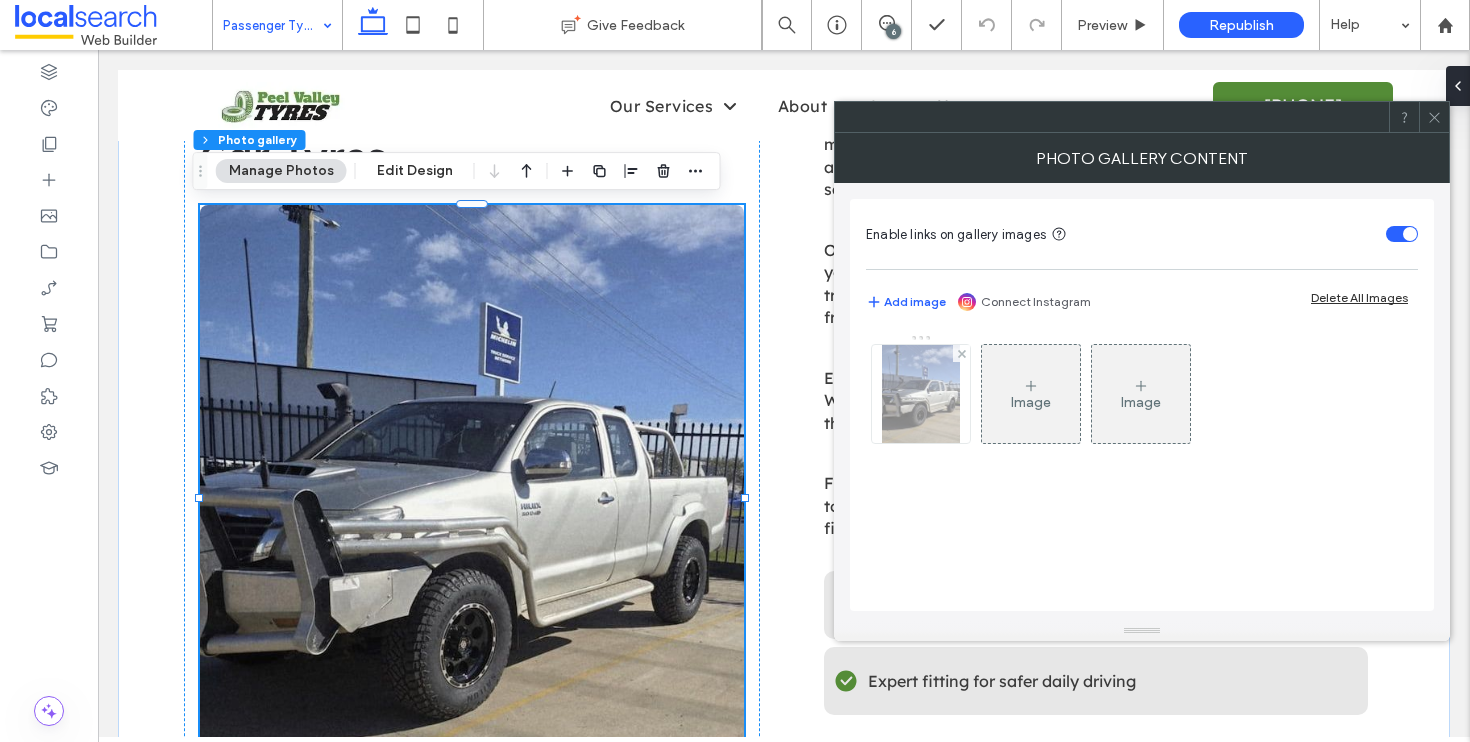 click at bounding box center [921, 394] 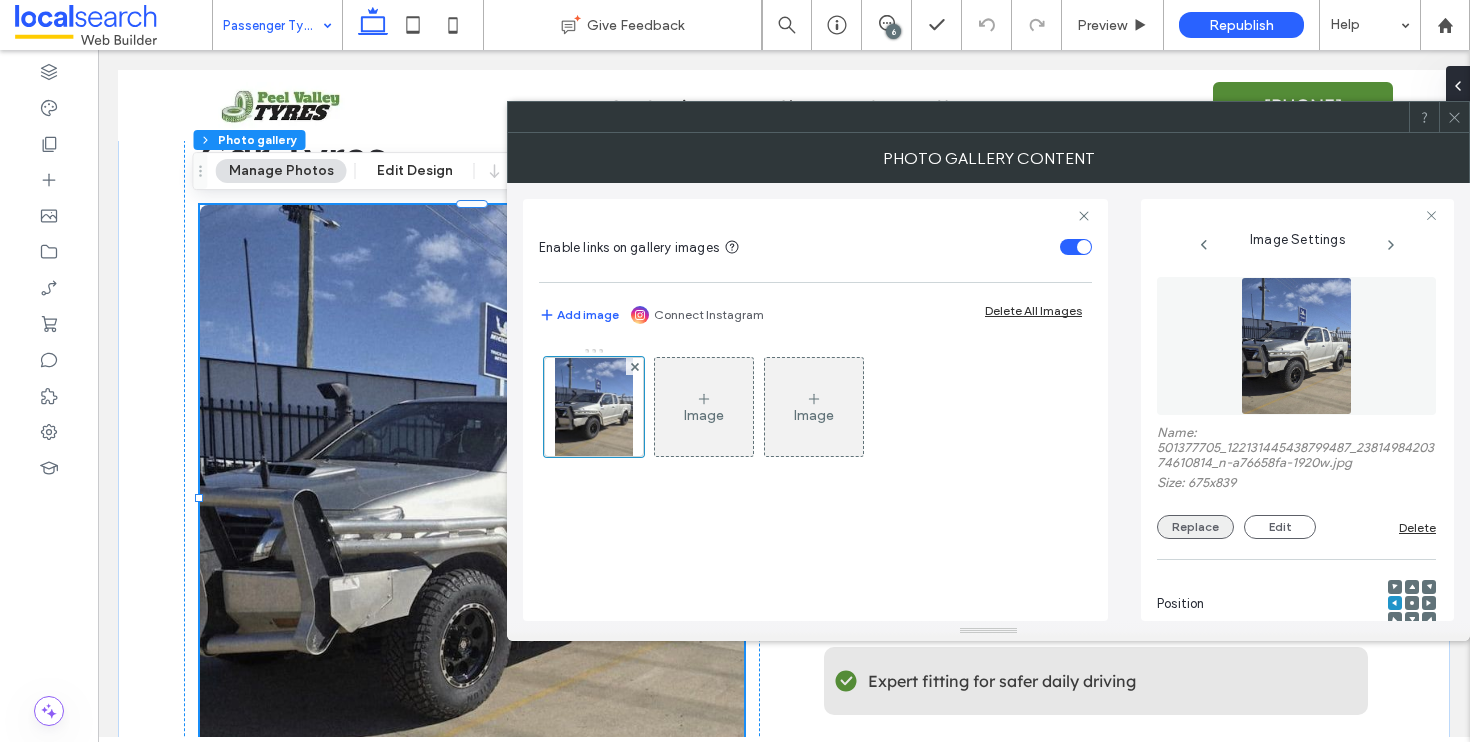 click on "Replace" at bounding box center [1195, 527] 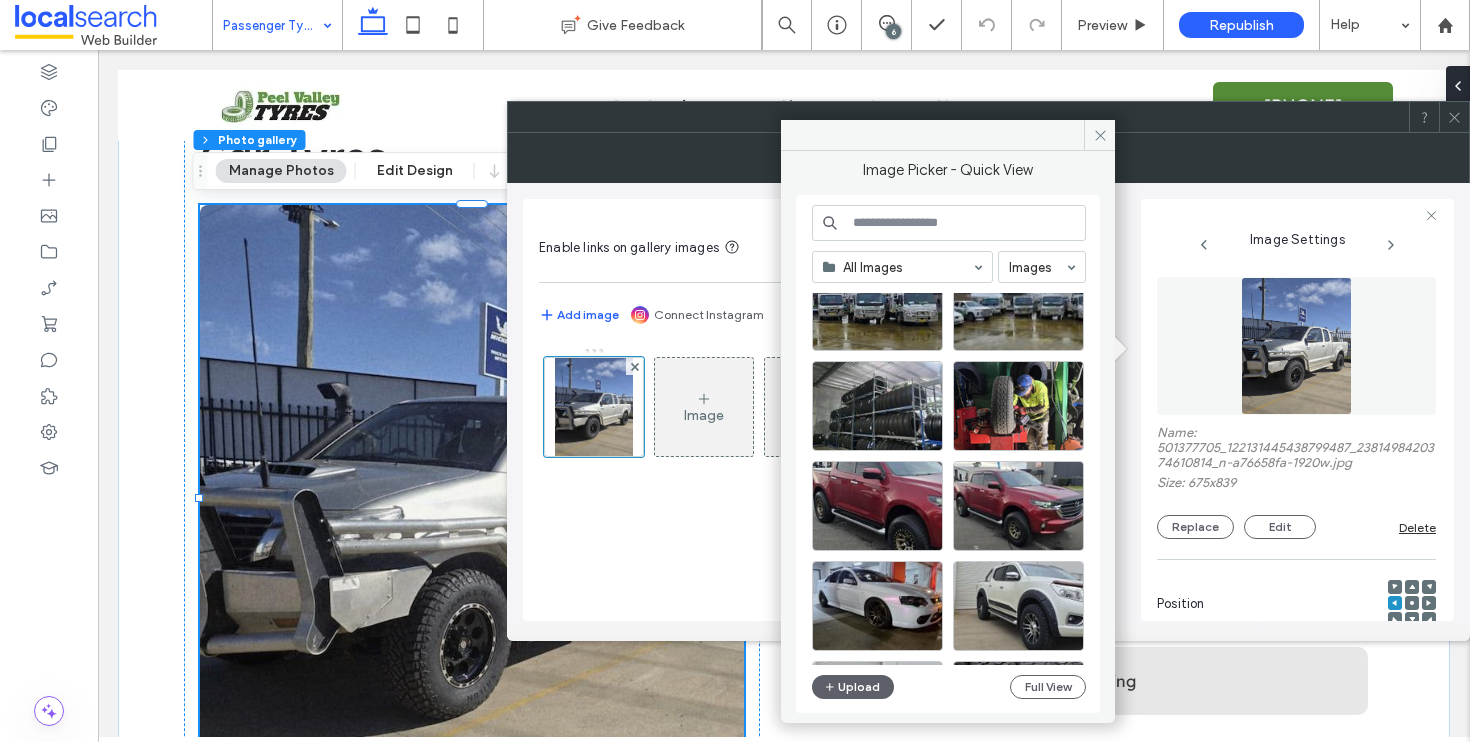 scroll, scrollTop: 168, scrollLeft: 0, axis: vertical 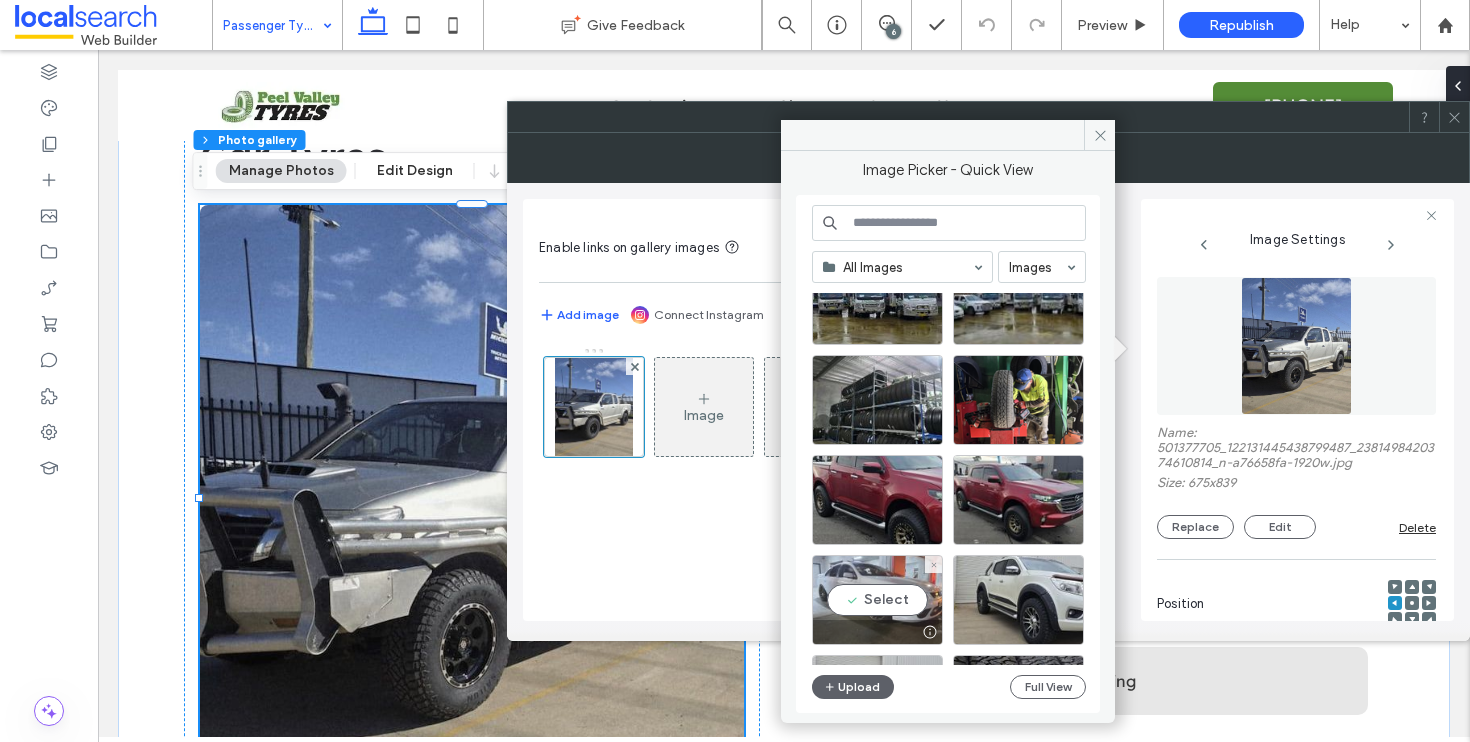 click on "Select" at bounding box center [877, 600] 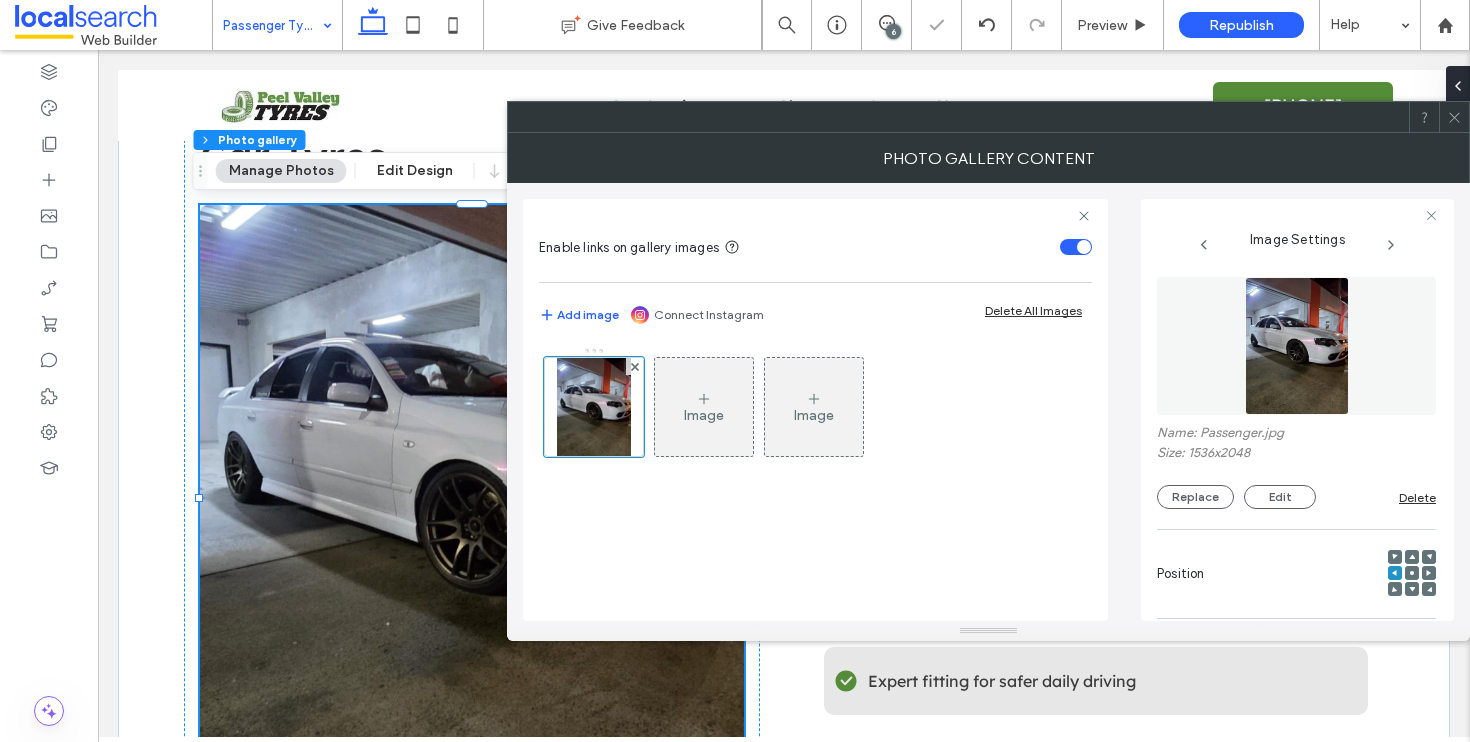 click 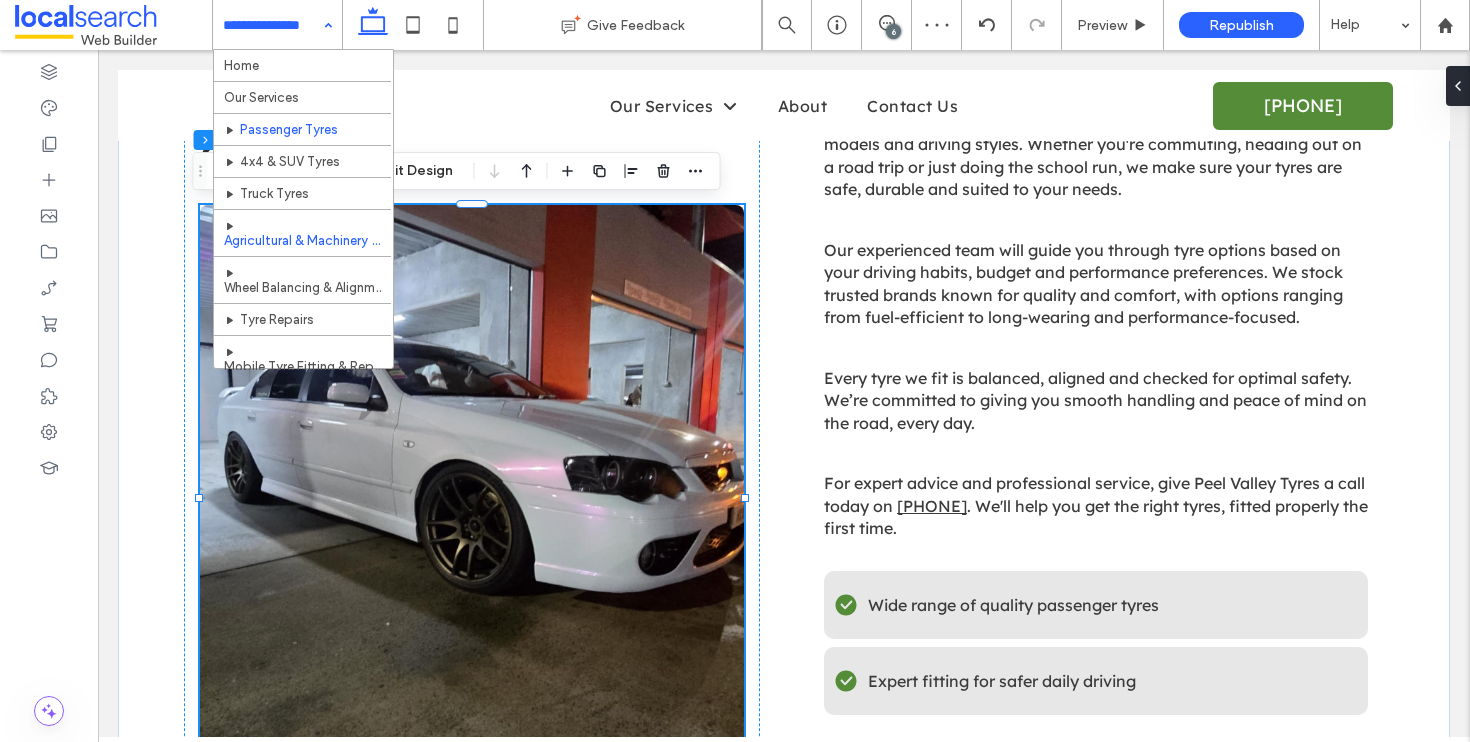 scroll, scrollTop: 139, scrollLeft: 0, axis: vertical 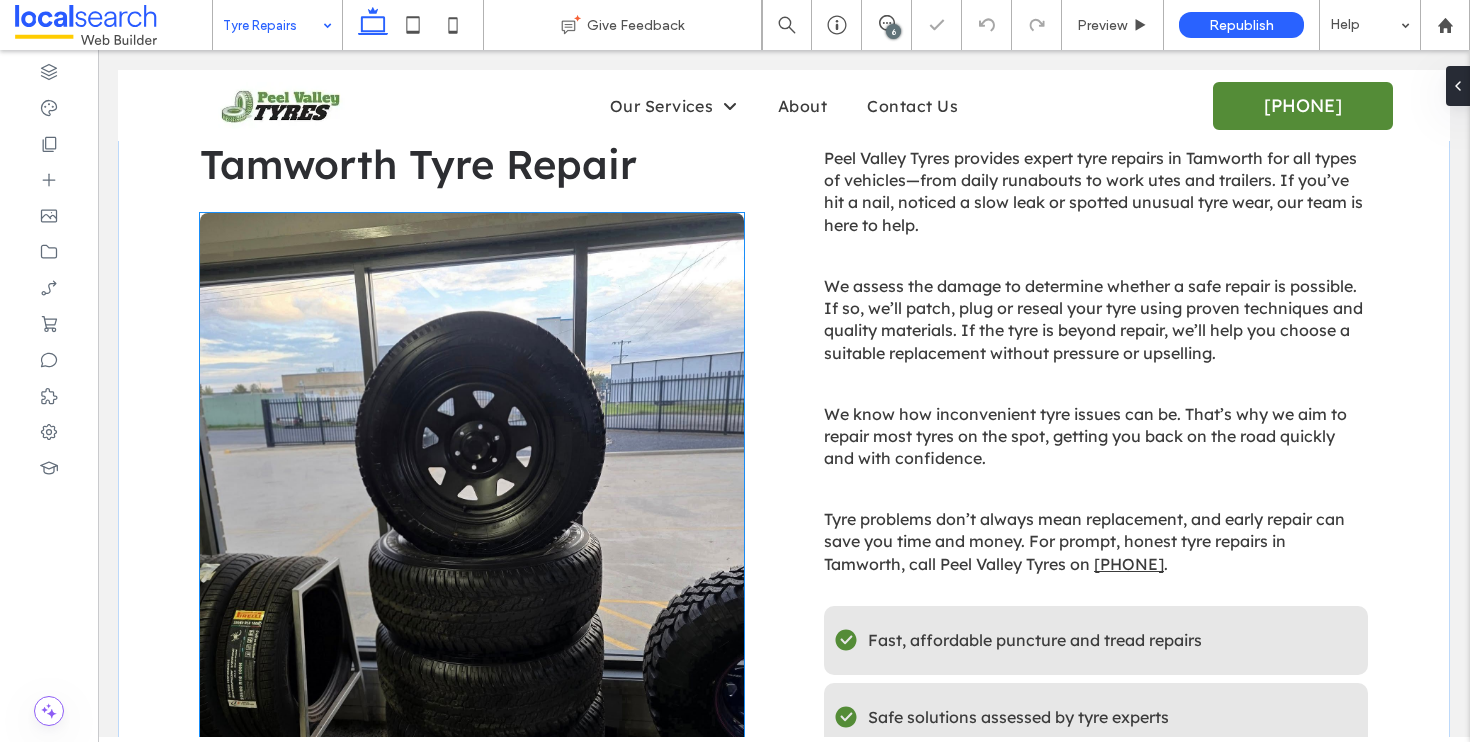 click at bounding box center [472, 520] 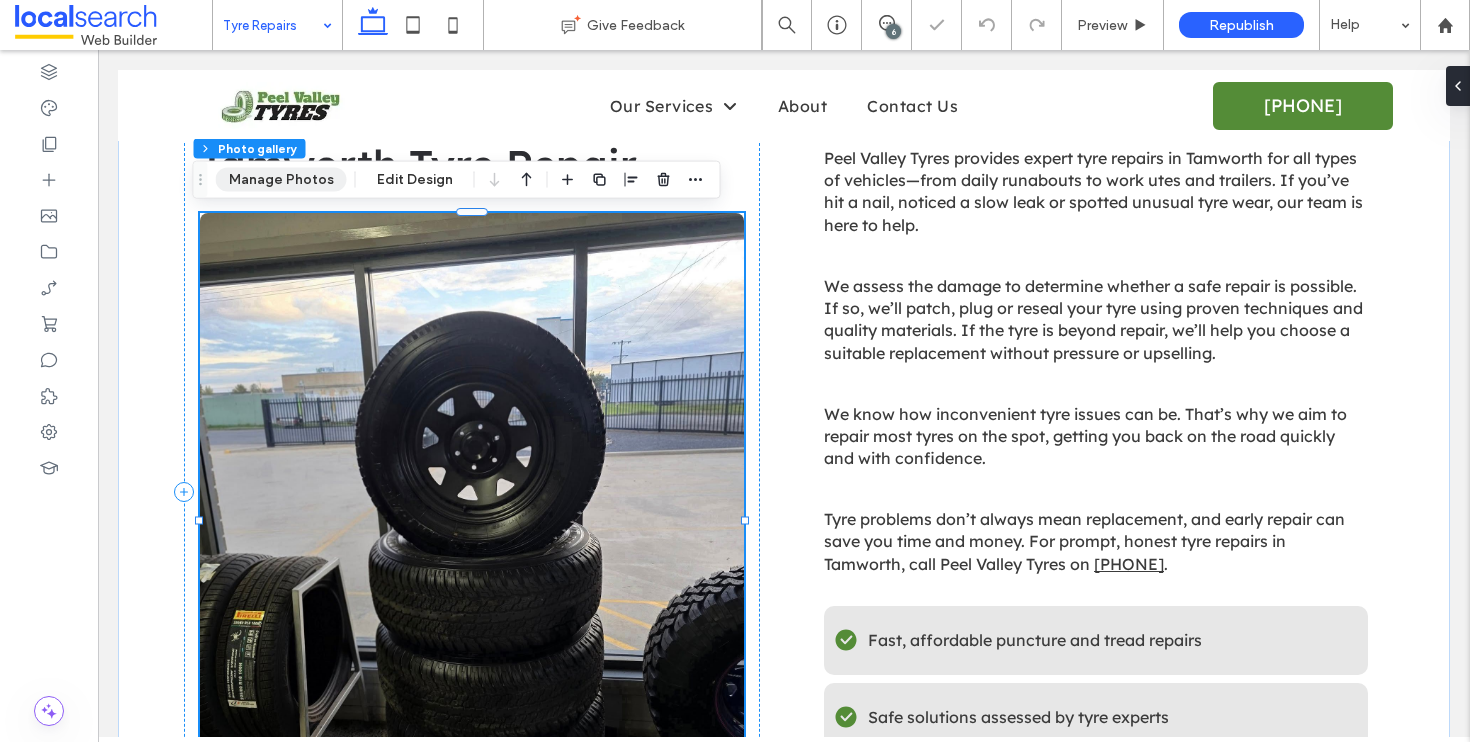 click on "Manage Photos" at bounding box center [281, 180] 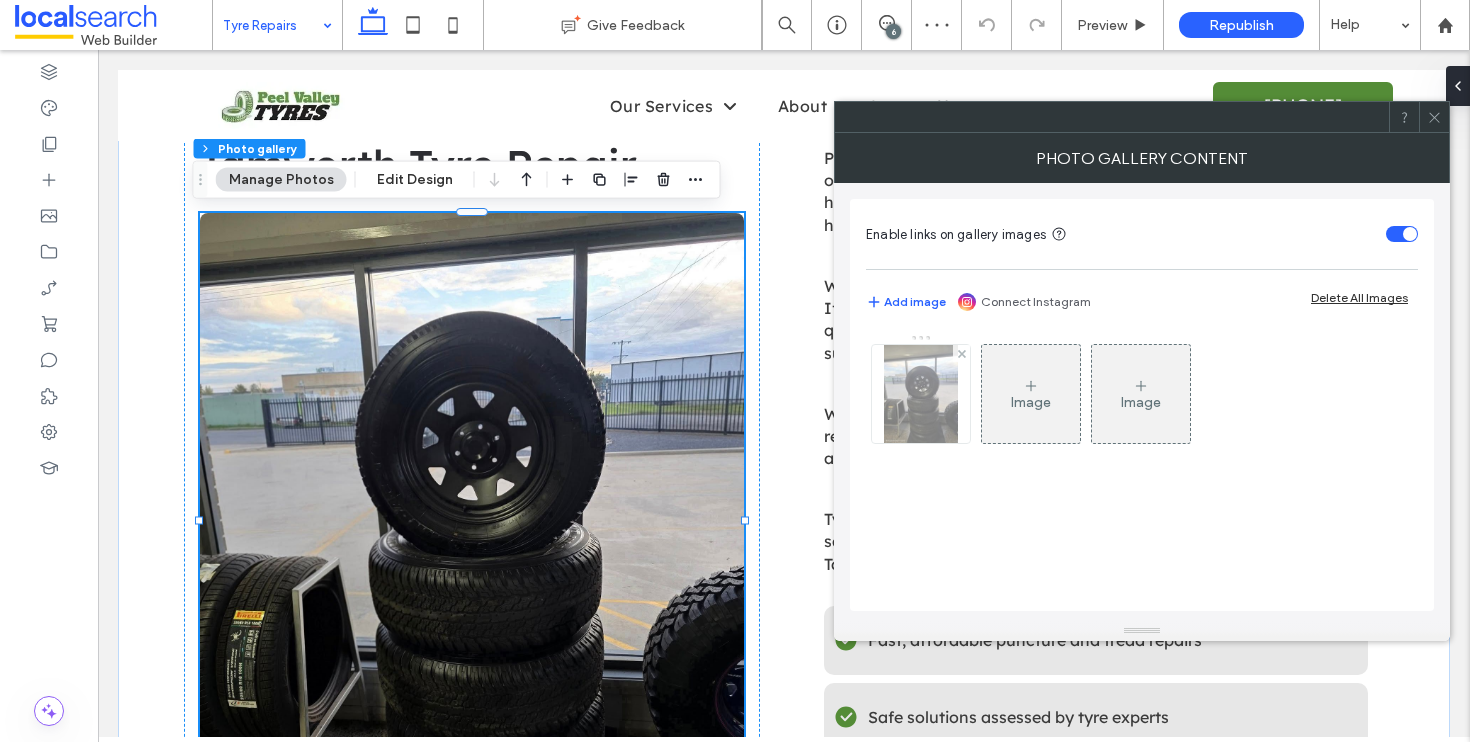 click at bounding box center [921, 394] 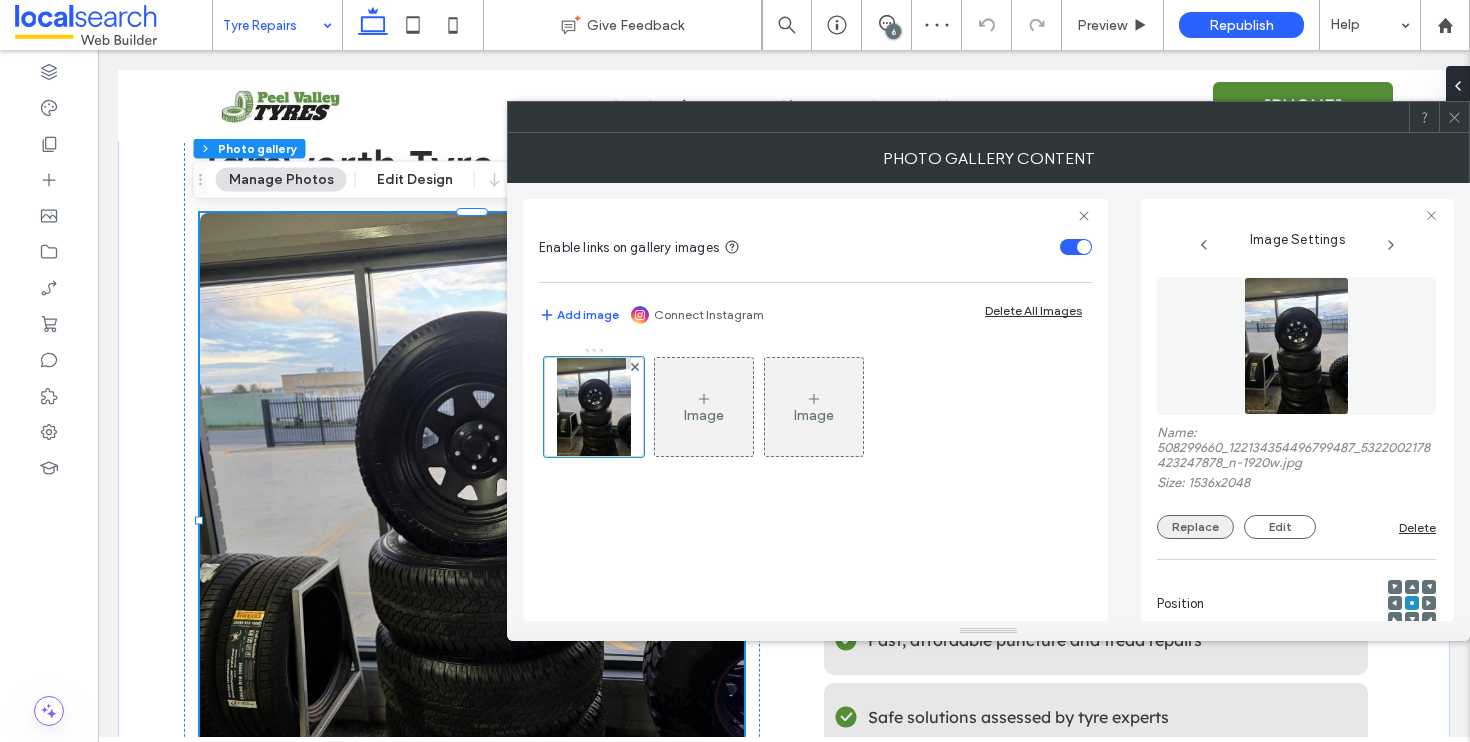 click on "Replace" at bounding box center (1195, 527) 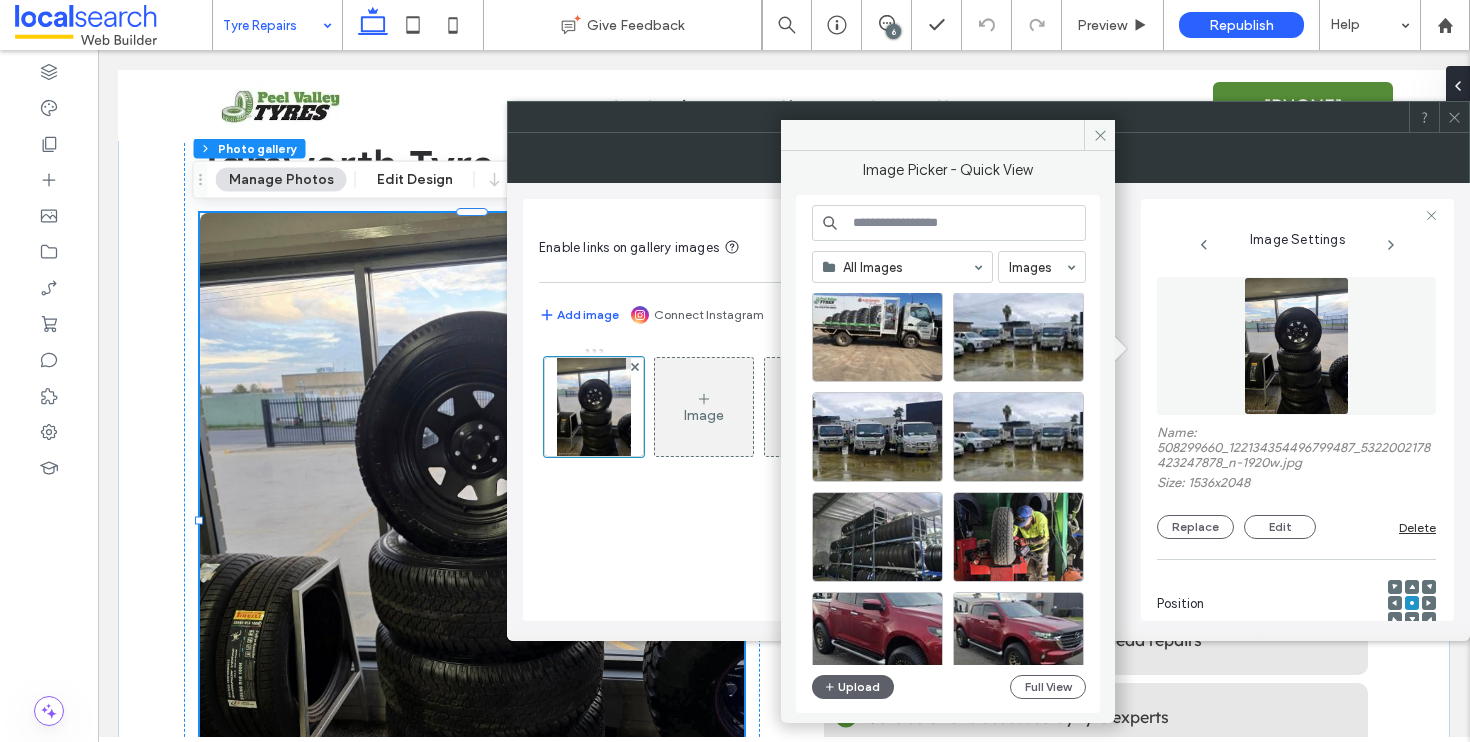 scroll, scrollTop: 31, scrollLeft: 0, axis: vertical 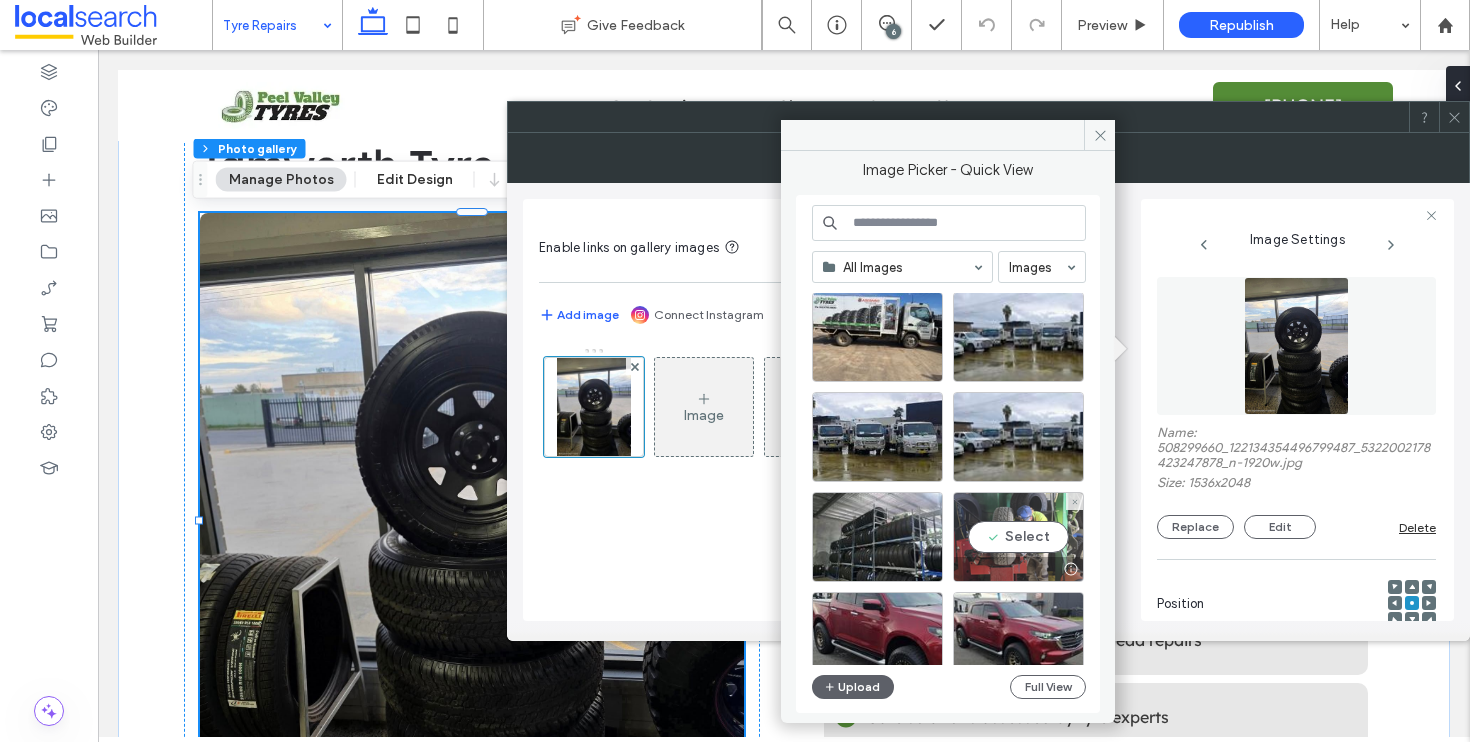click on "Select" at bounding box center (1018, 537) 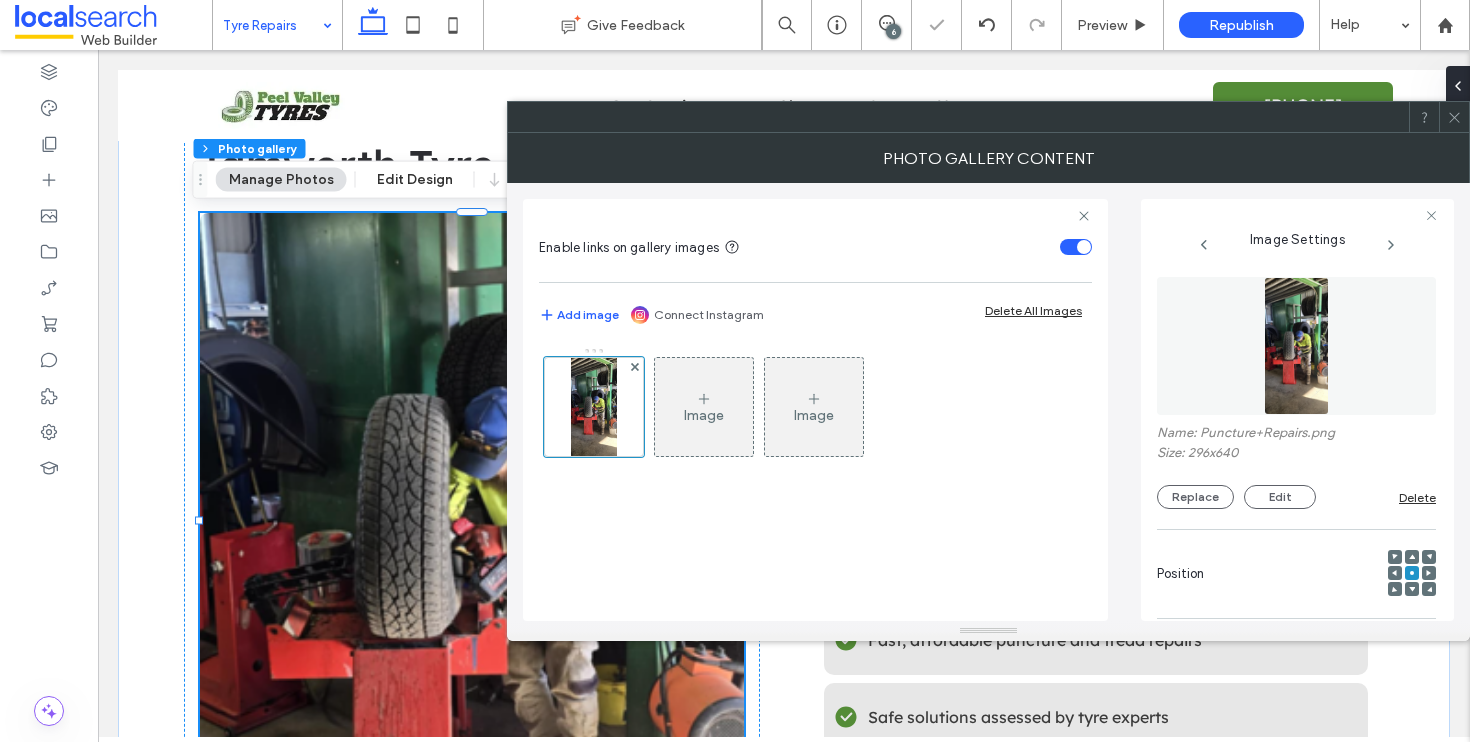 click at bounding box center [1454, 117] 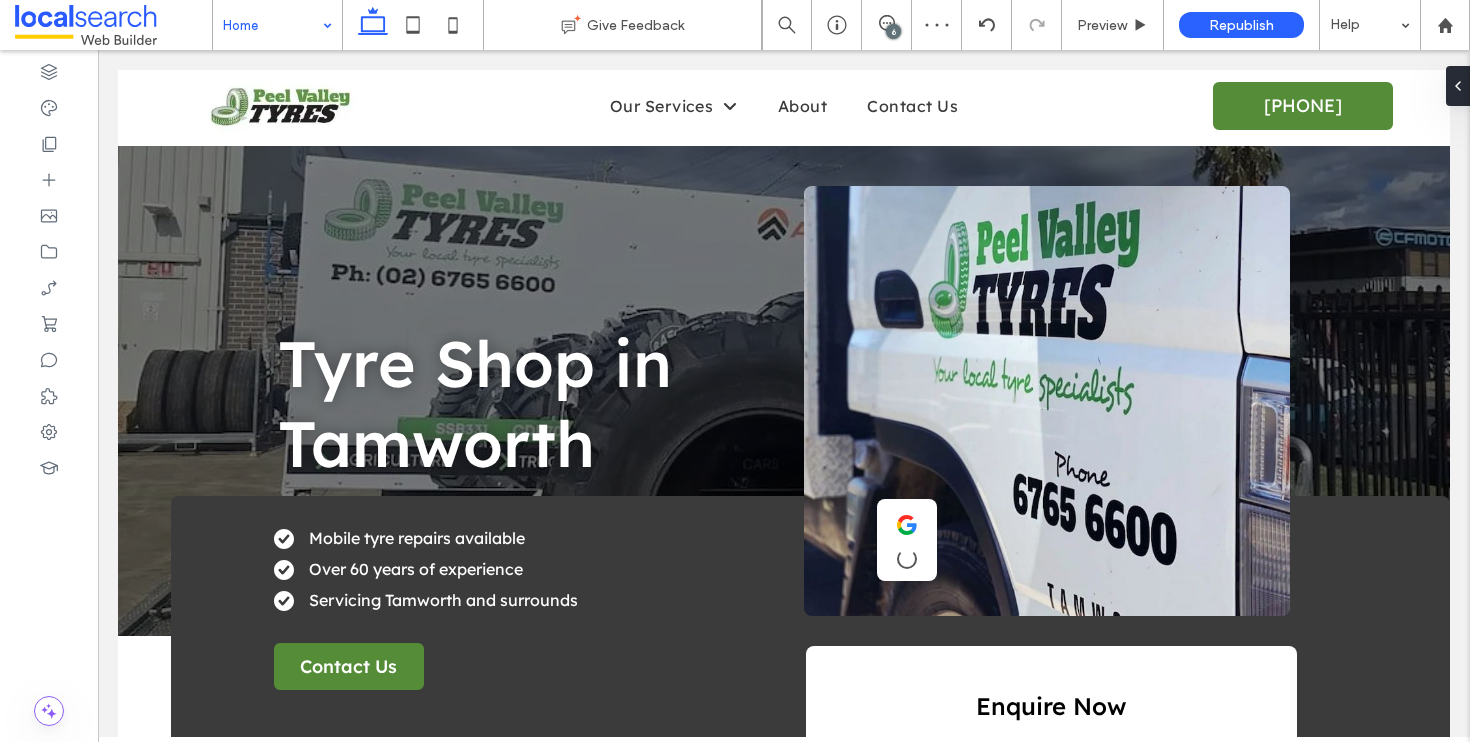scroll, scrollTop: 0, scrollLeft: 0, axis: both 